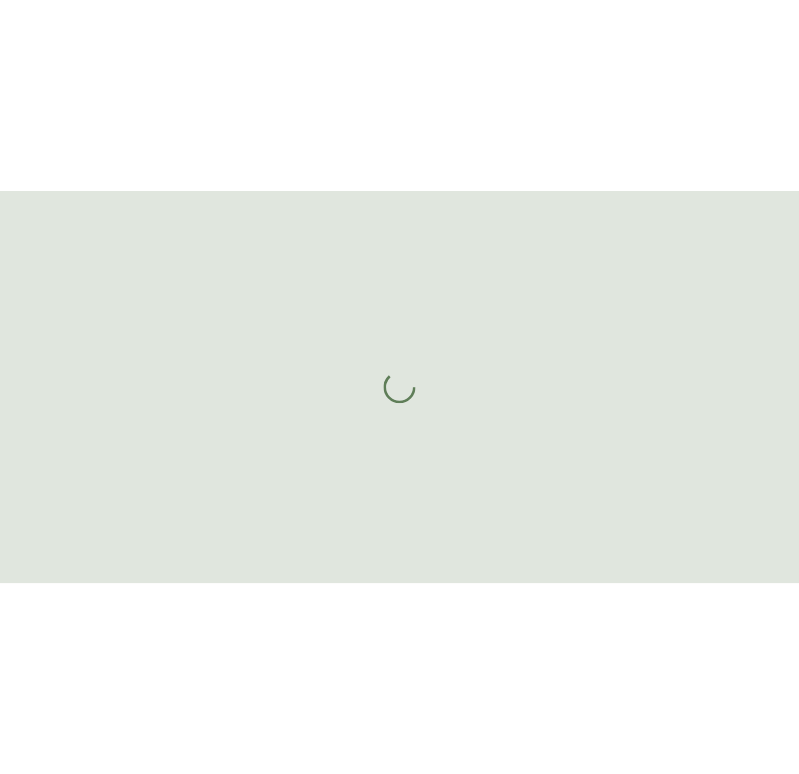 scroll, scrollTop: 0, scrollLeft: 0, axis: both 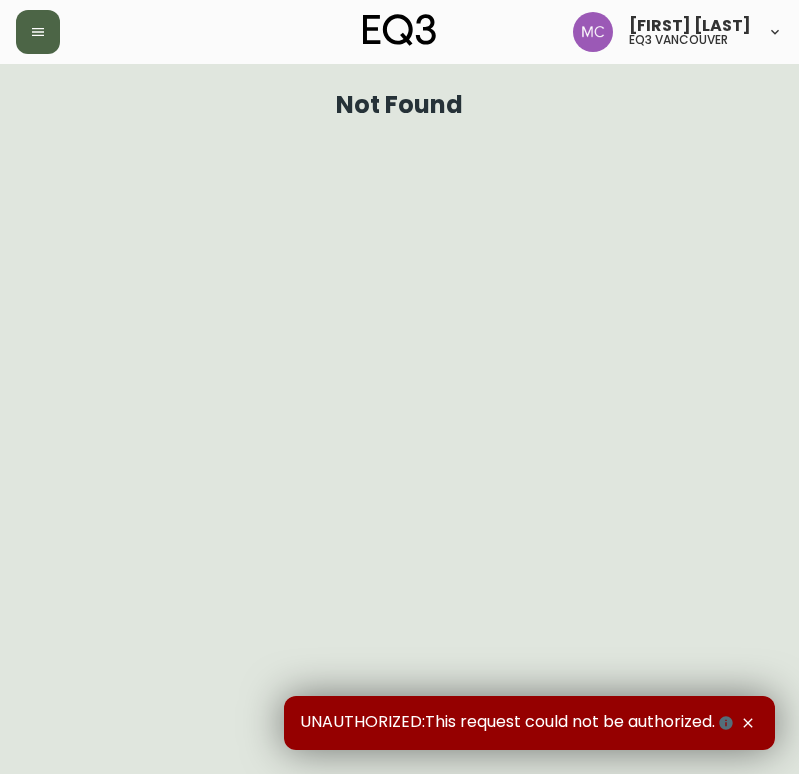 click at bounding box center [38, 32] 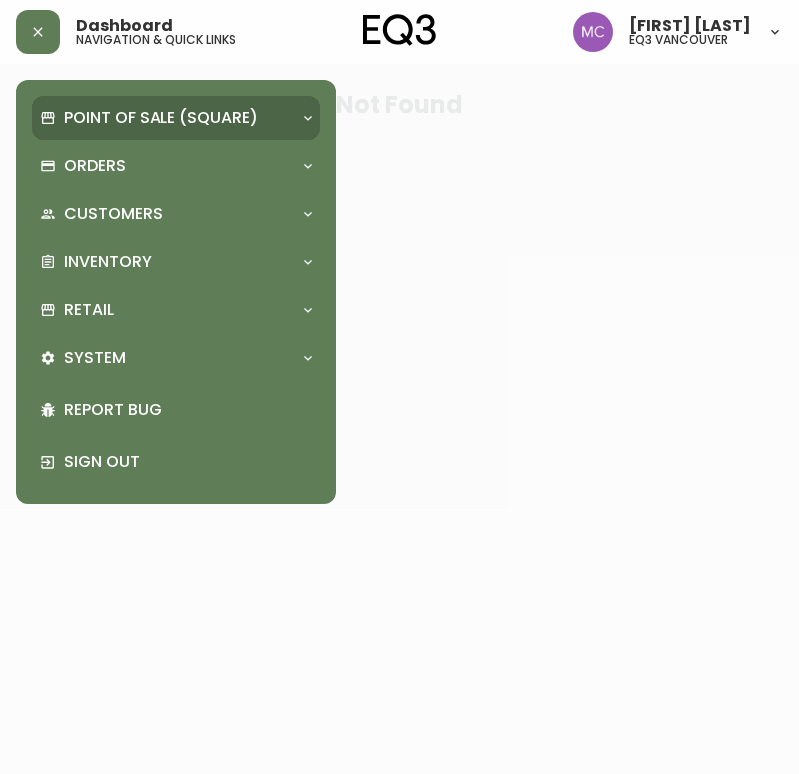 click on "Point of Sale (Square)" at bounding box center [161, 118] 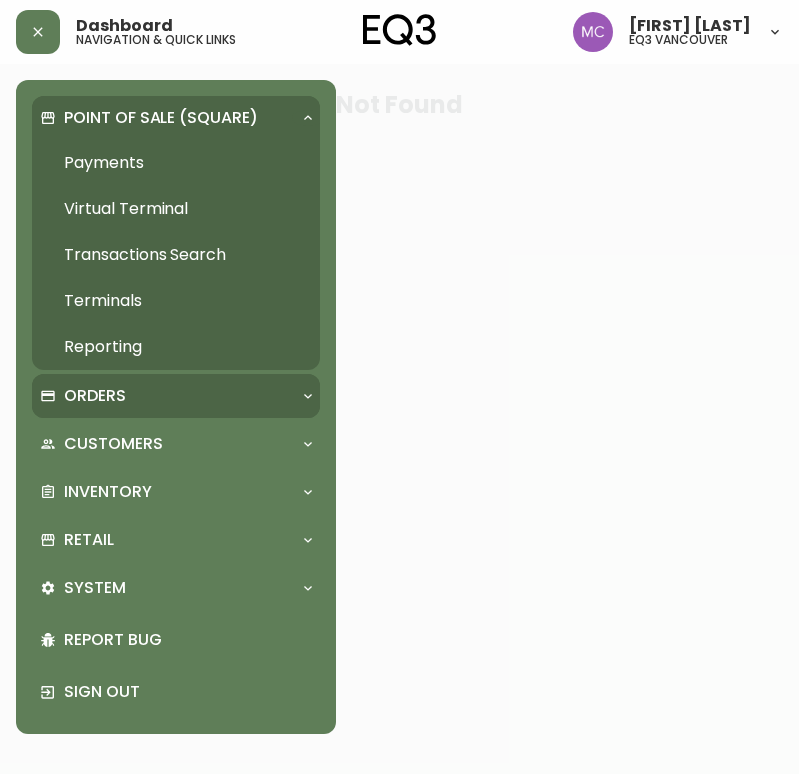 click on "Orders" at bounding box center (95, 396) 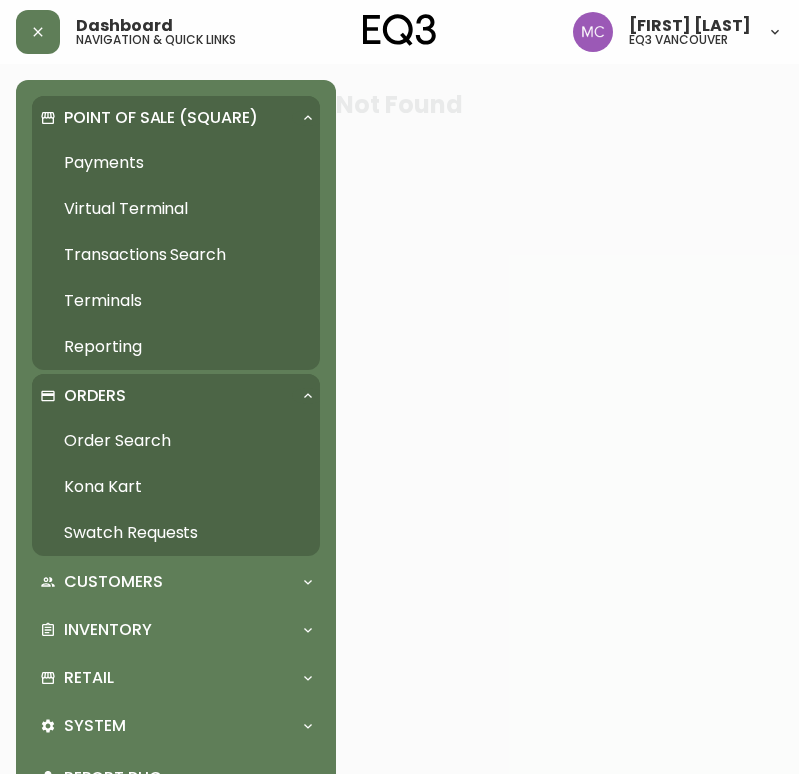 click on "Order Search" at bounding box center [176, 441] 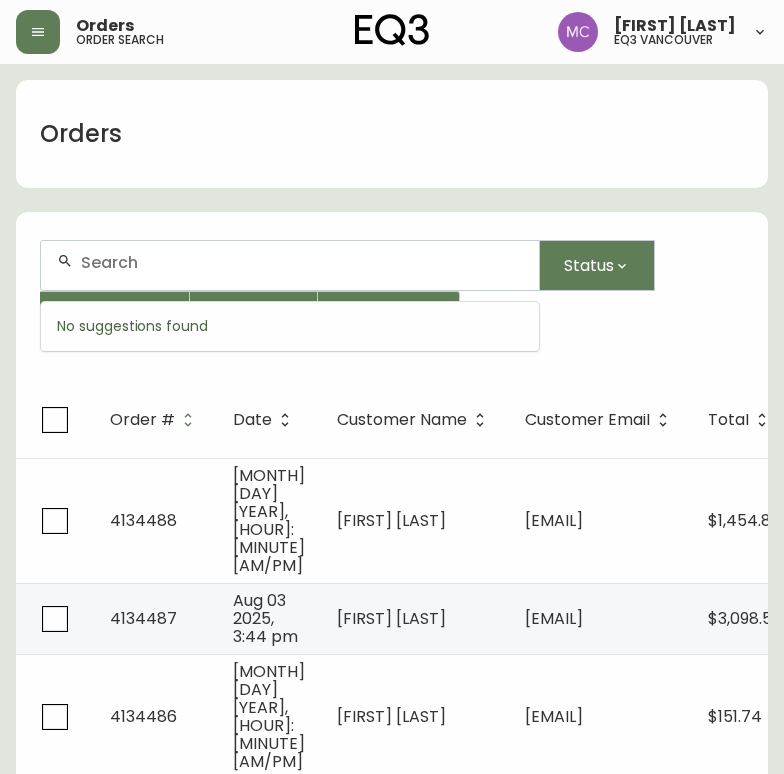 click at bounding box center (302, 262) 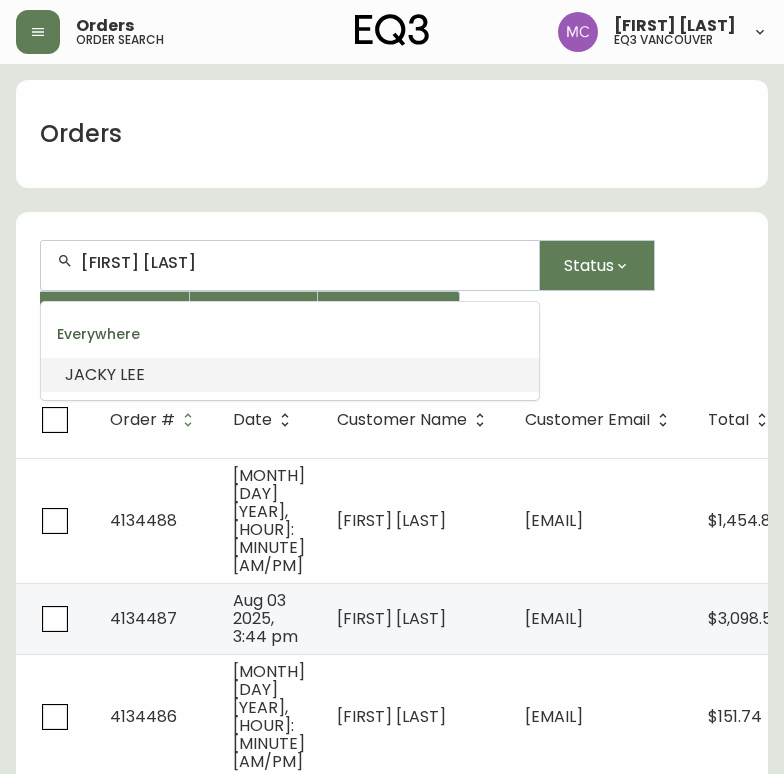 click on "JACKY" at bounding box center (90, 374) 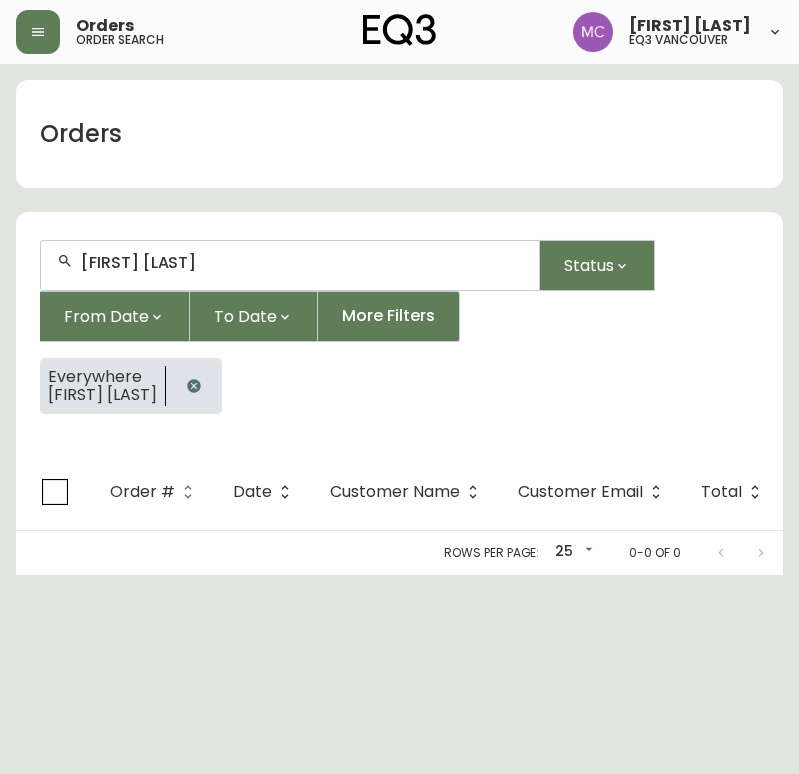 scroll, scrollTop: 1, scrollLeft: 0, axis: vertical 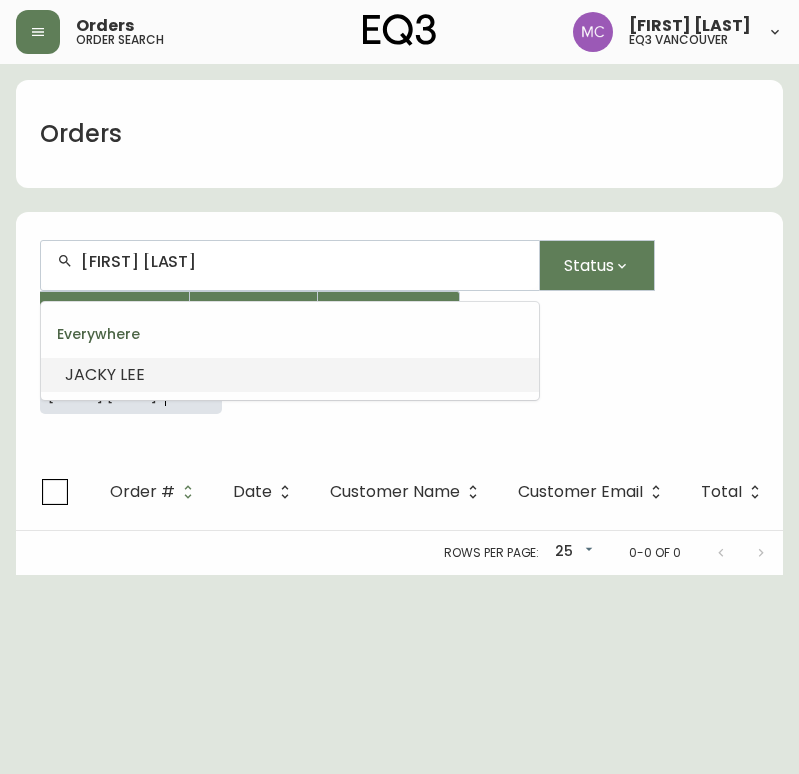 drag, startPoint x: 207, startPoint y: 254, endPoint x: -5, endPoint y: 288, distance: 214.7091 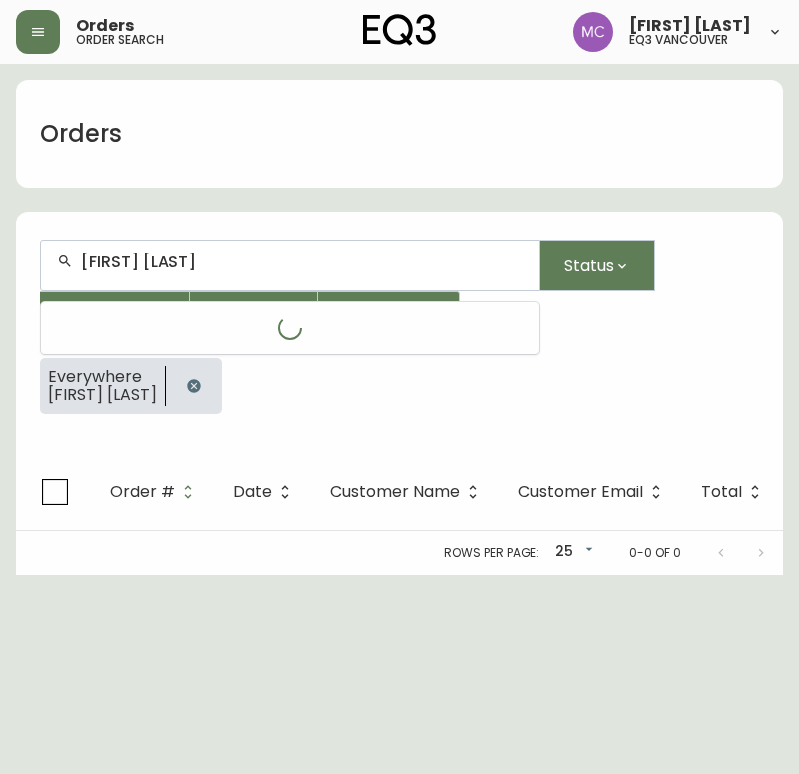 type on "VARUN" 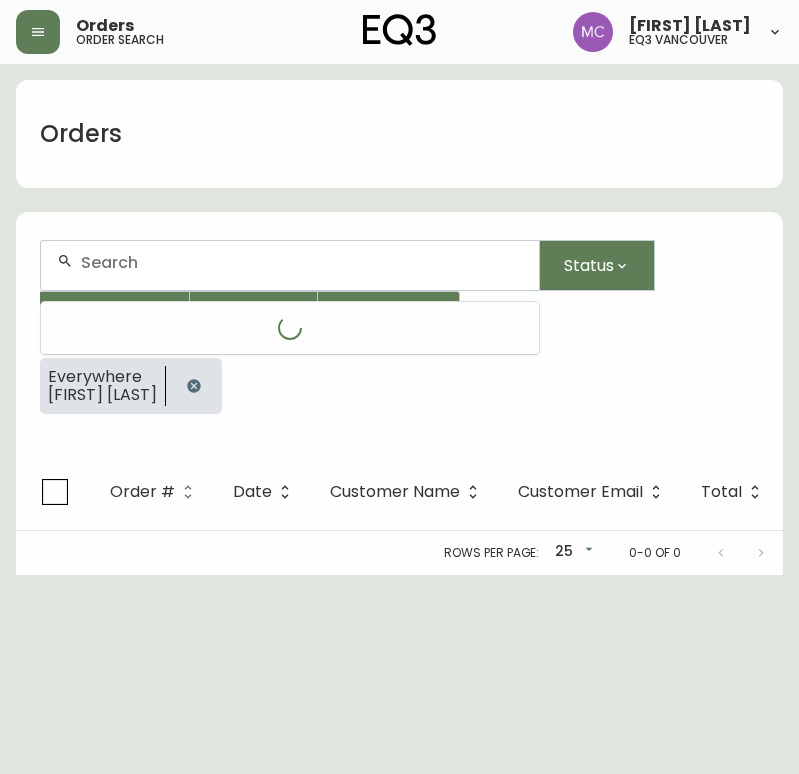 scroll, scrollTop: 0, scrollLeft: 0, axis: both 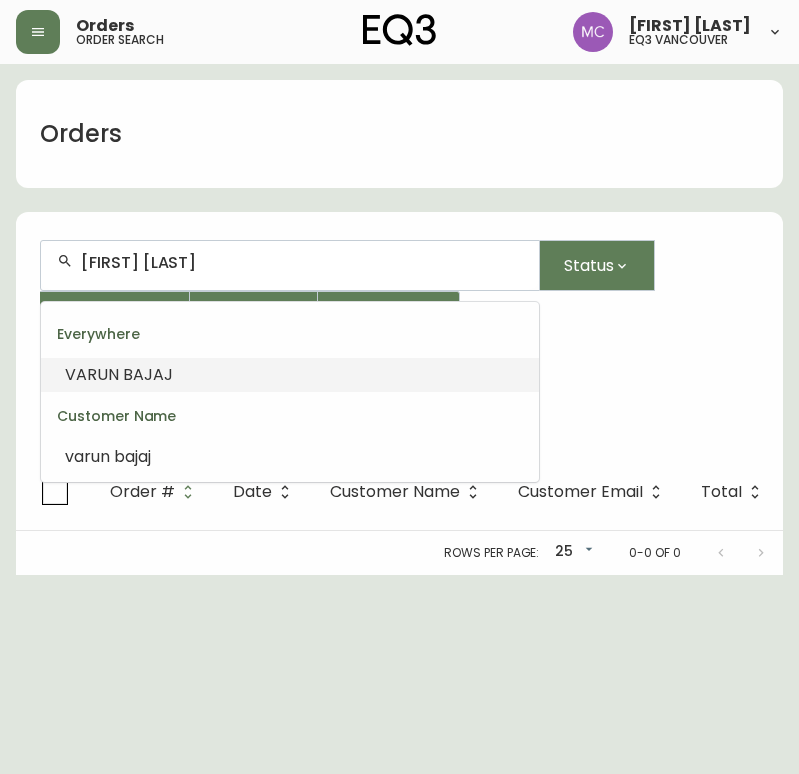 click on "BAJAJ" at bounding box center [148, 374] 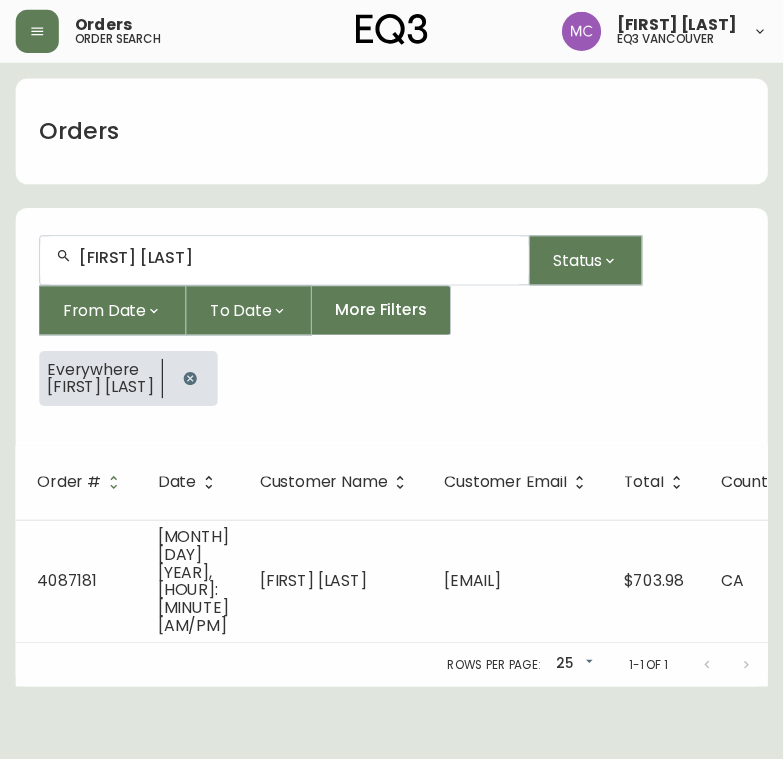 scroll, scrollTop: 0, scrollLeft: 247, axis: horizontal 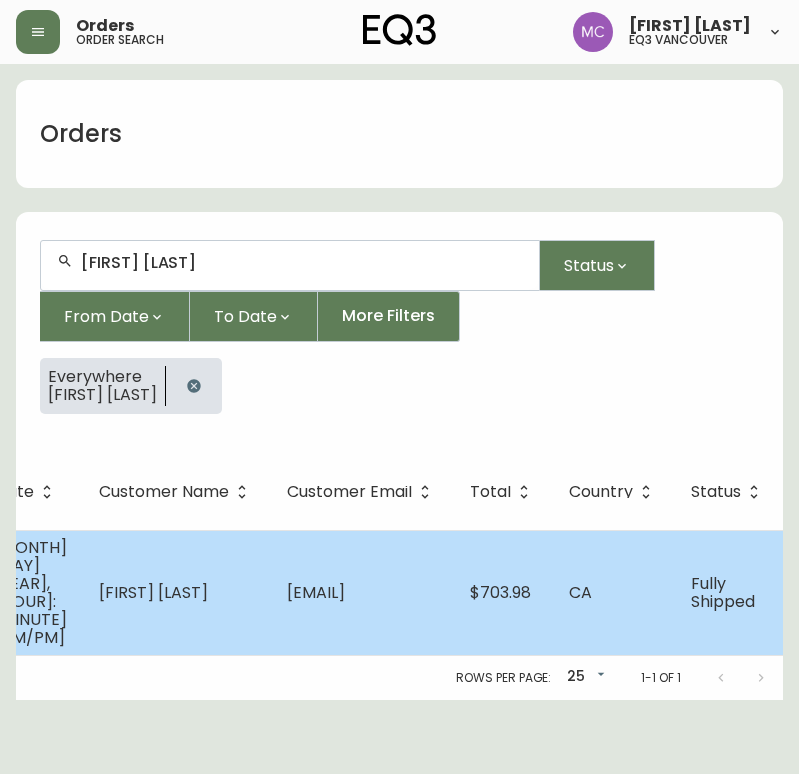 type on "VARUN BAJAJ" 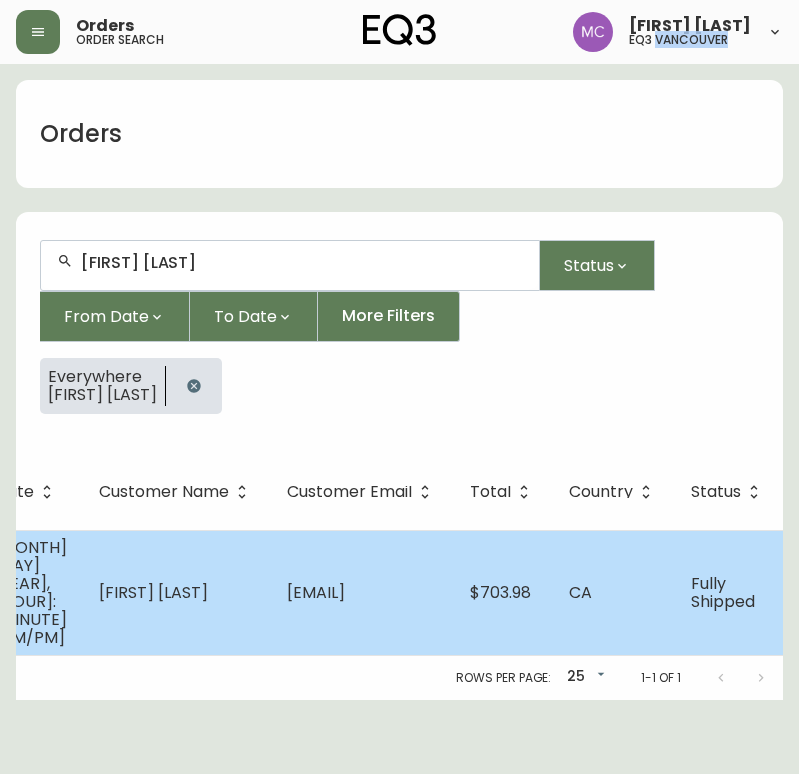 click on "Orders order search Michael Chee eq3 vancouver   Orders VARUN BAJAJ Status From Date To Date More Filters Everywhere VARUN BAJAJ Order # Date Customer Name Customer Email Total Country Status 4087181 Mar 26 2022, 12:05 pm Varun Bajaj vvb.1988@gmail.com $703.98 CA Fully Shipped Rows per page: 25 25 1-1 of 1" at bounding box center [399, 350] 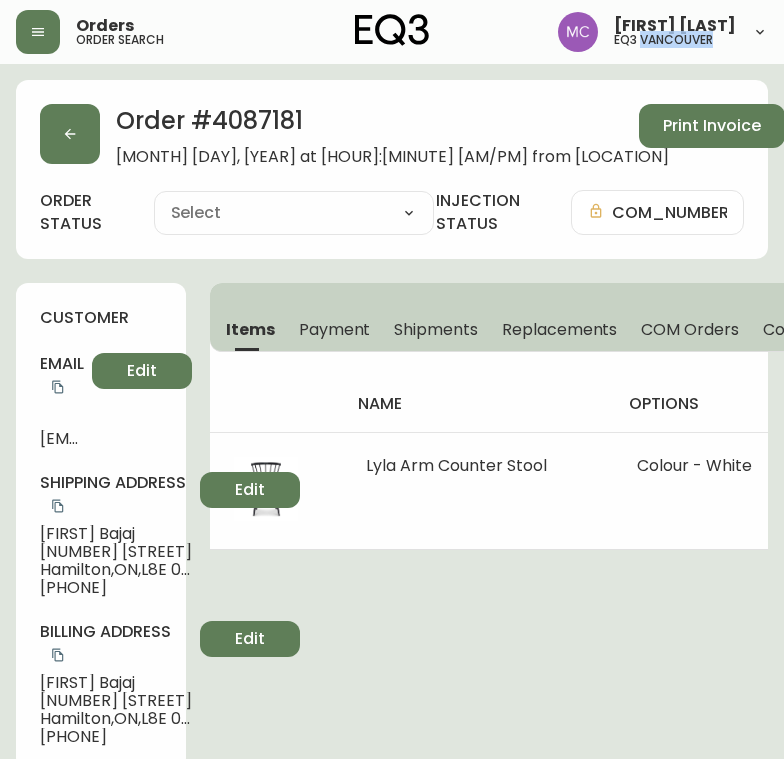 type on "Fully Shipped" 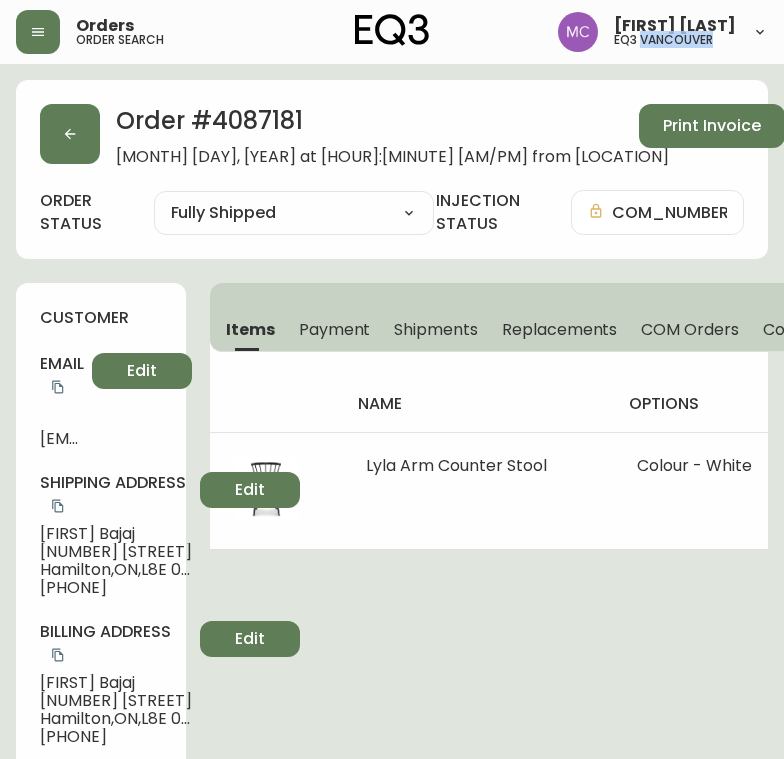 select on "FULLY_SHIPPED" 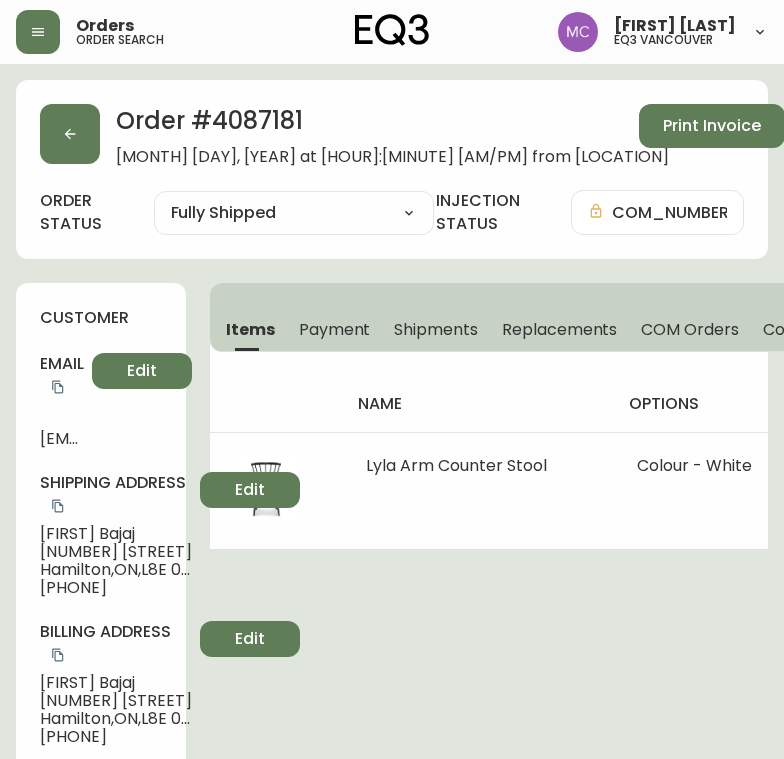 click on "name" at bounding box center [477, 404] 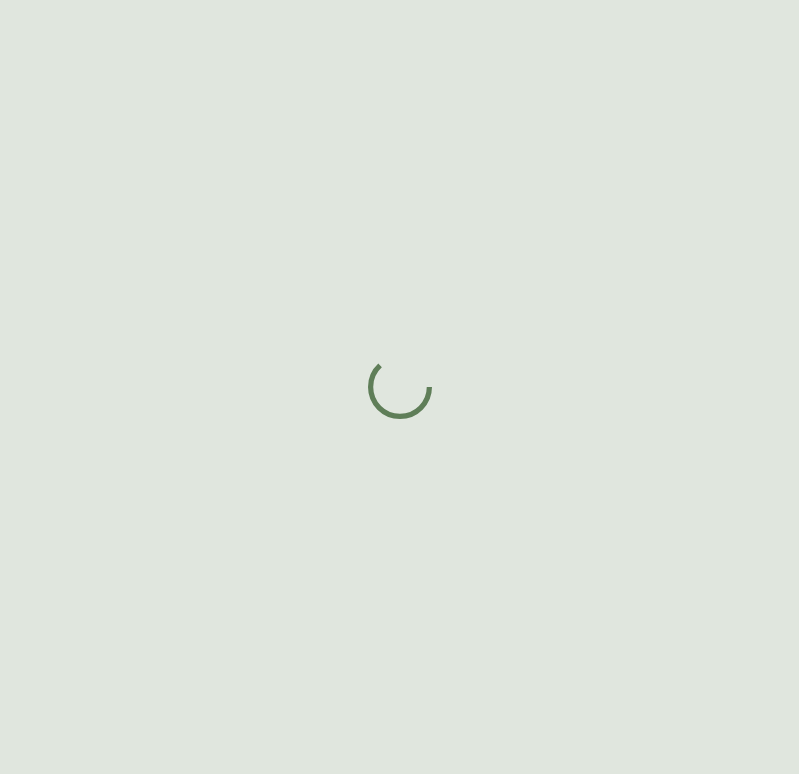 scroll, scrollTop: 0, scrollLeft: 0, axis: both 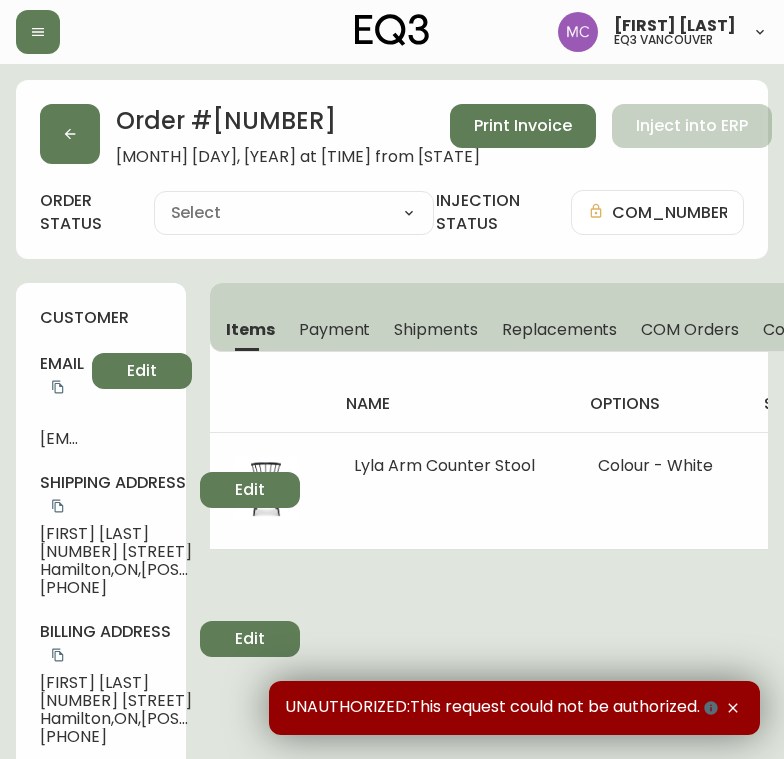 type on "Fully Shipped" 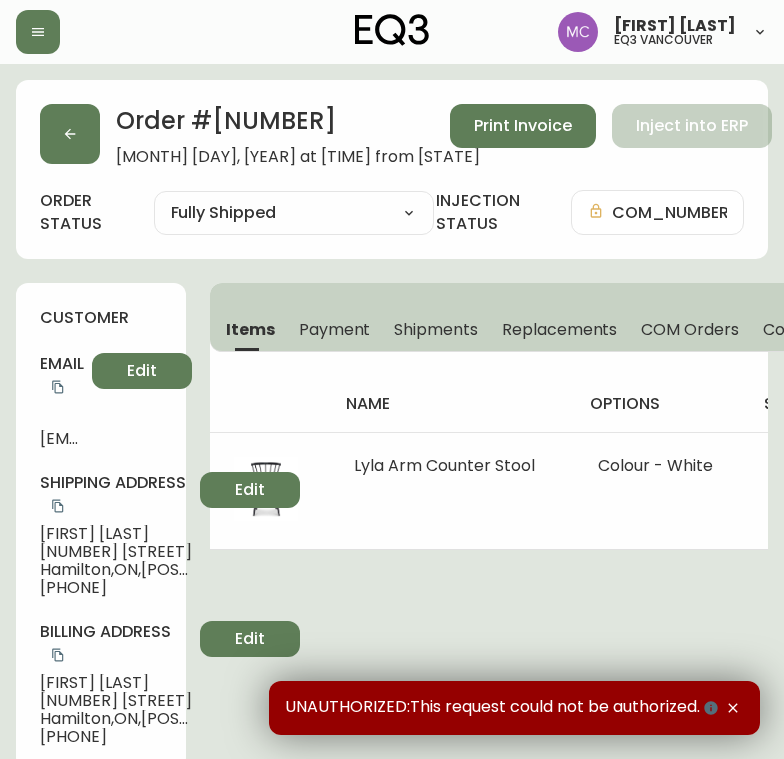 select on "FULLY_SHIPPED" 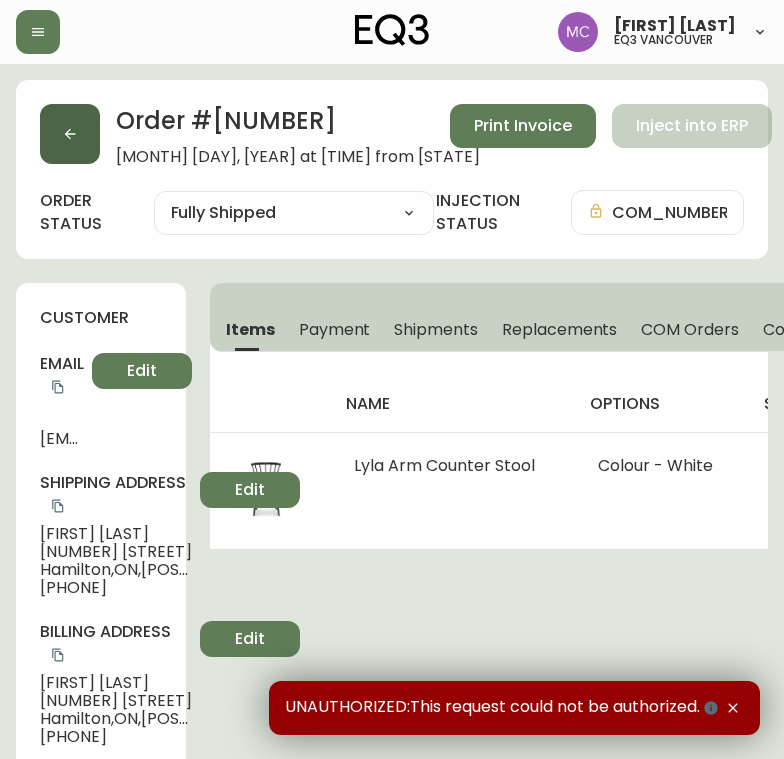 click at bounding box center [70, 134] 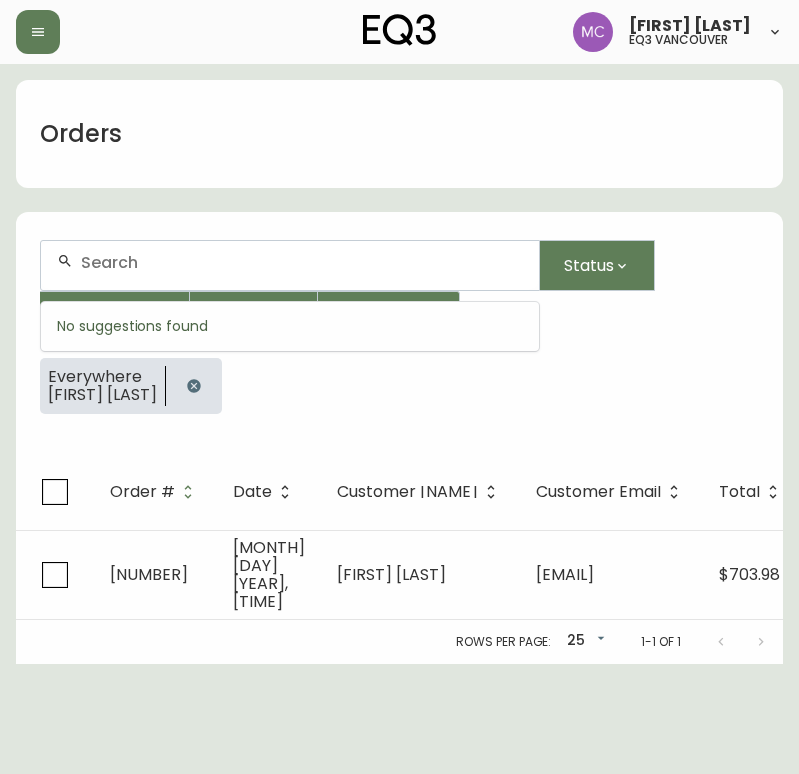 click at bounding box center [302, 262] 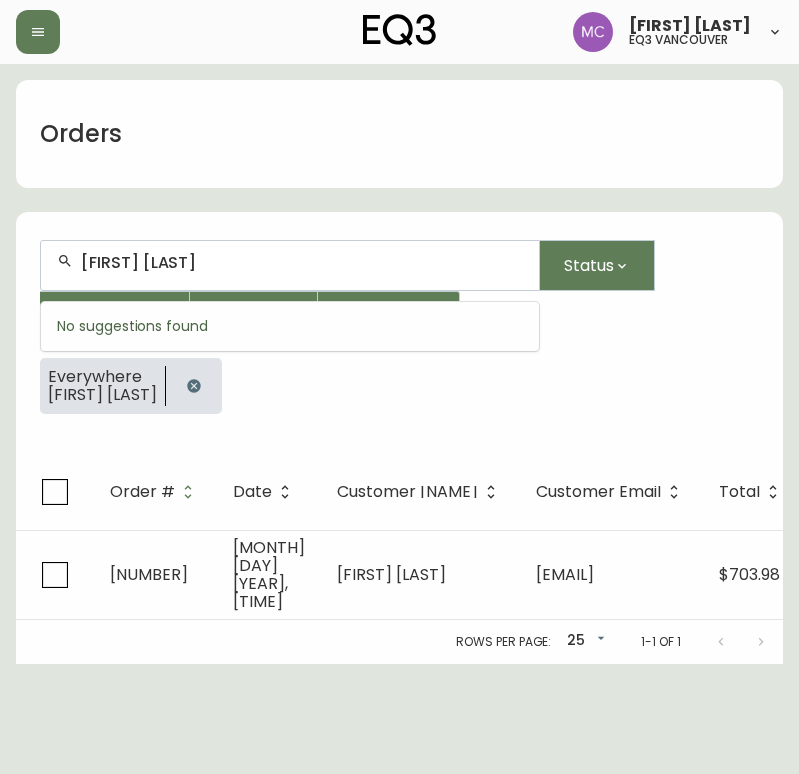 type on "[FIRST] [LAST]" 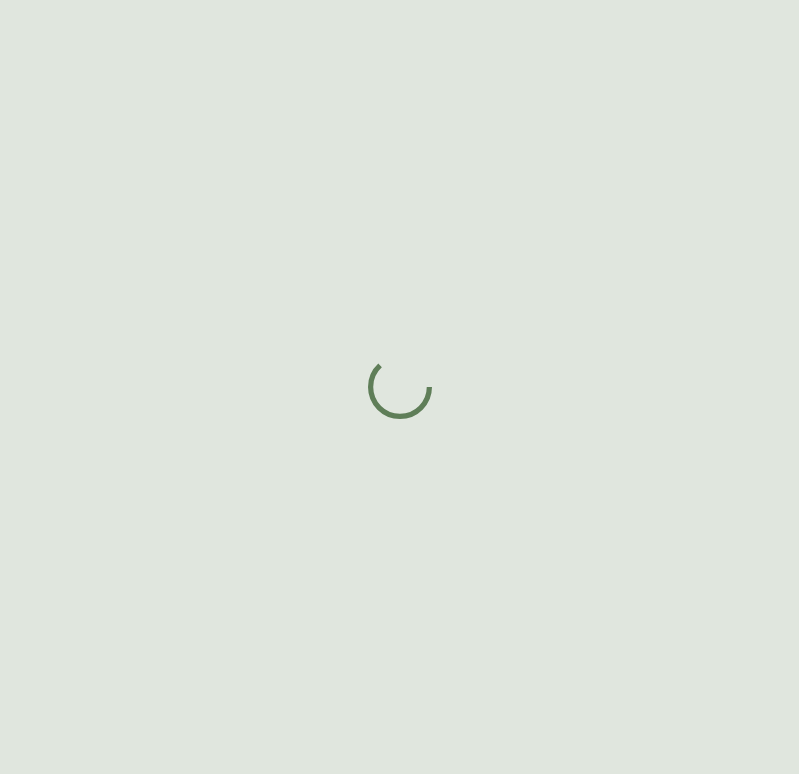 scroll, scrollTop: 0, scrollLeft: 0, axis: both 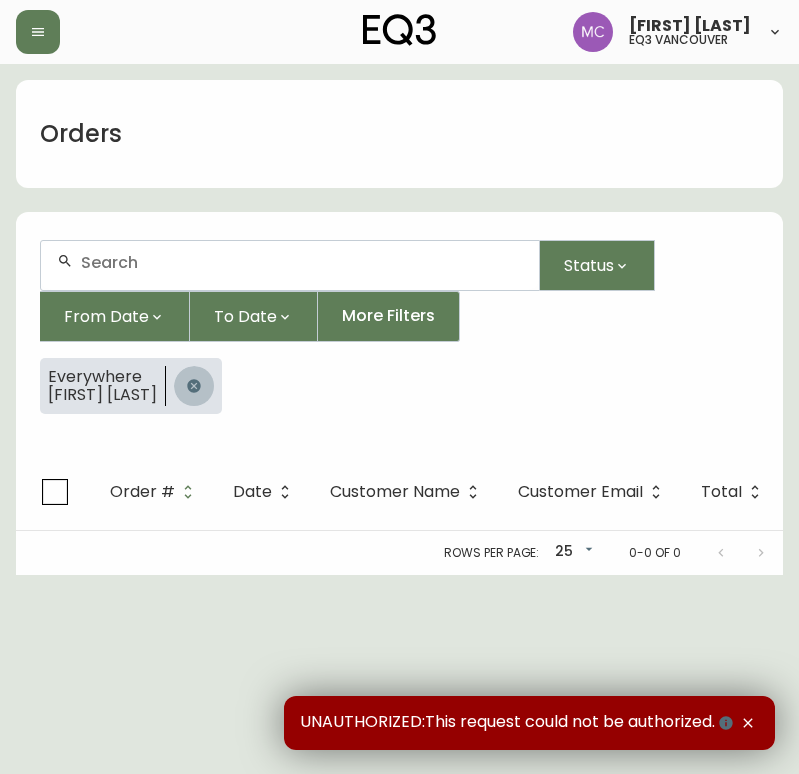 click 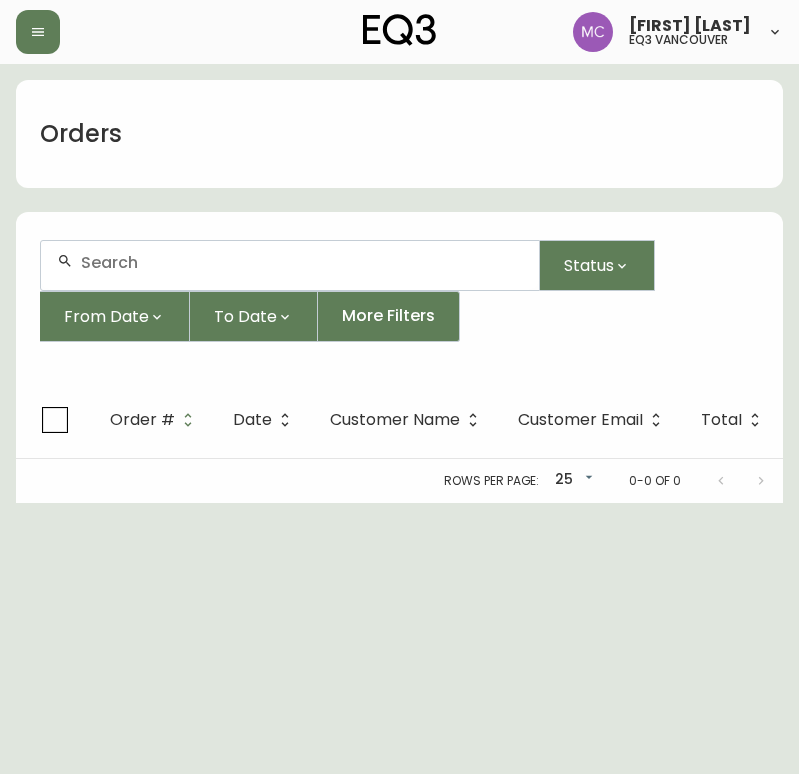 click at bounding box center [302, 262] 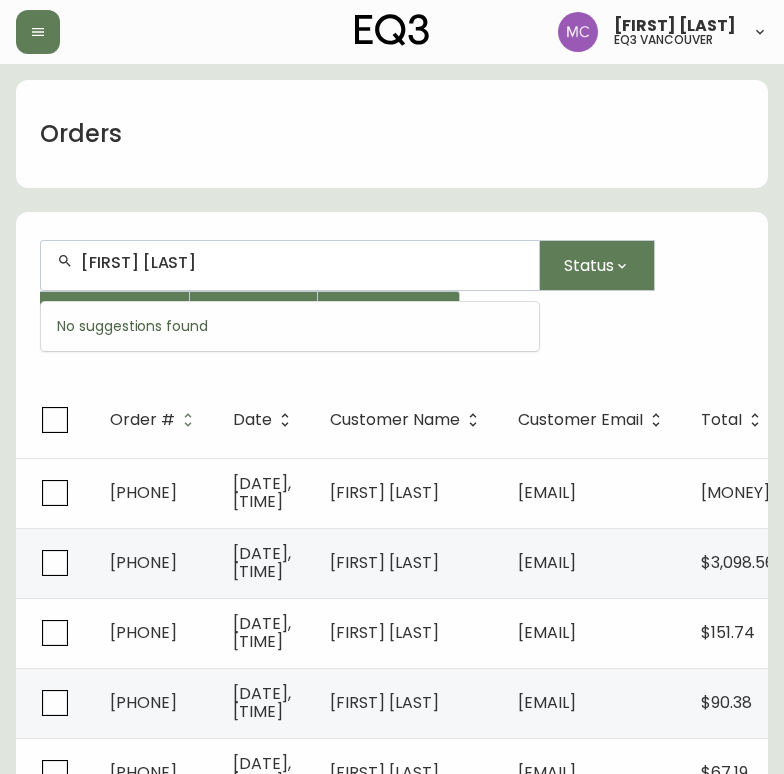 type on "[FIRST] [LAST]" 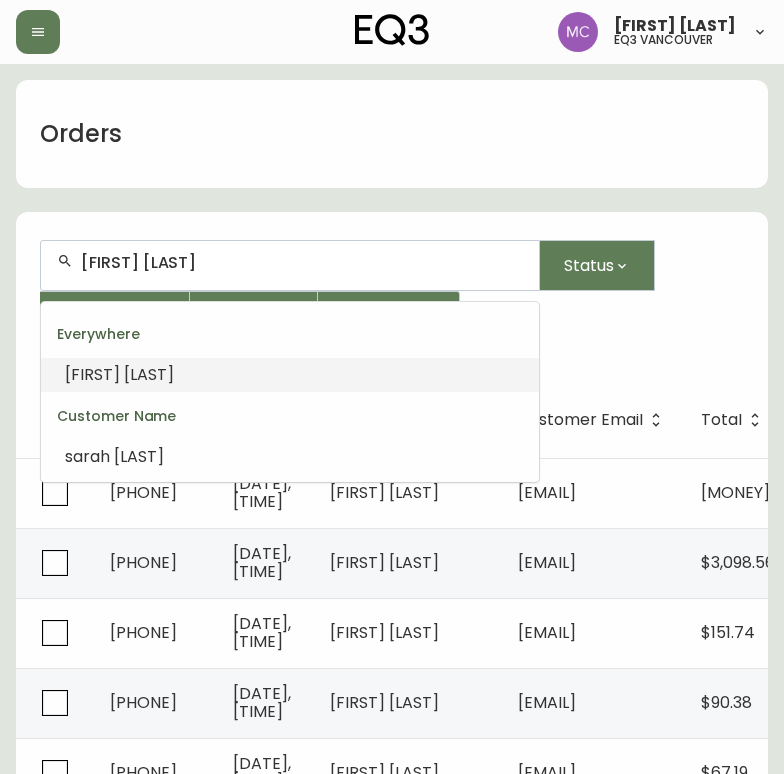 click on "[LAST]" at bounding box center (149, 374) 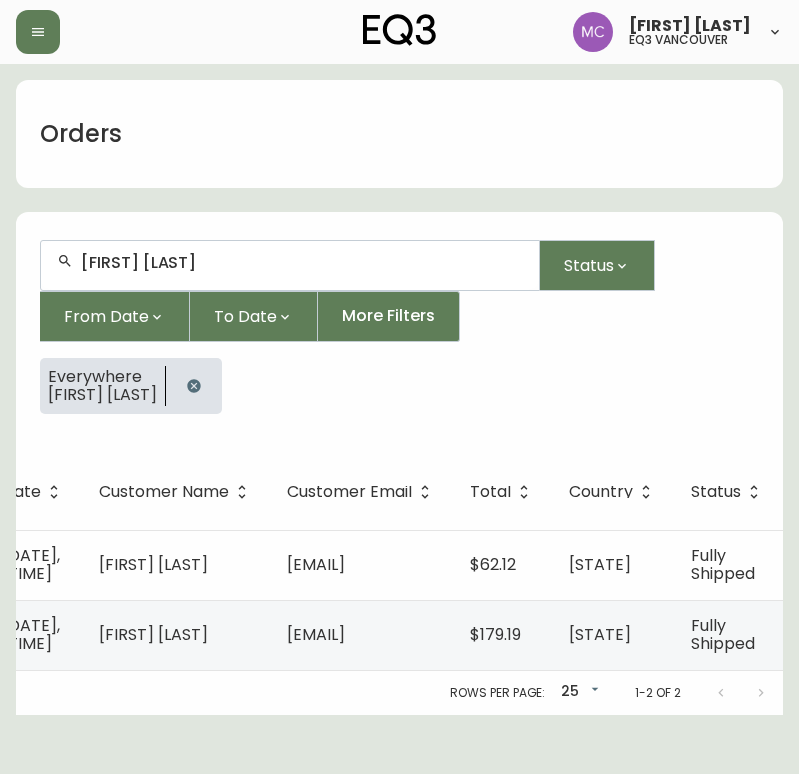 scroll, scrollTop: 0, scrollLeft: 0, axis: both 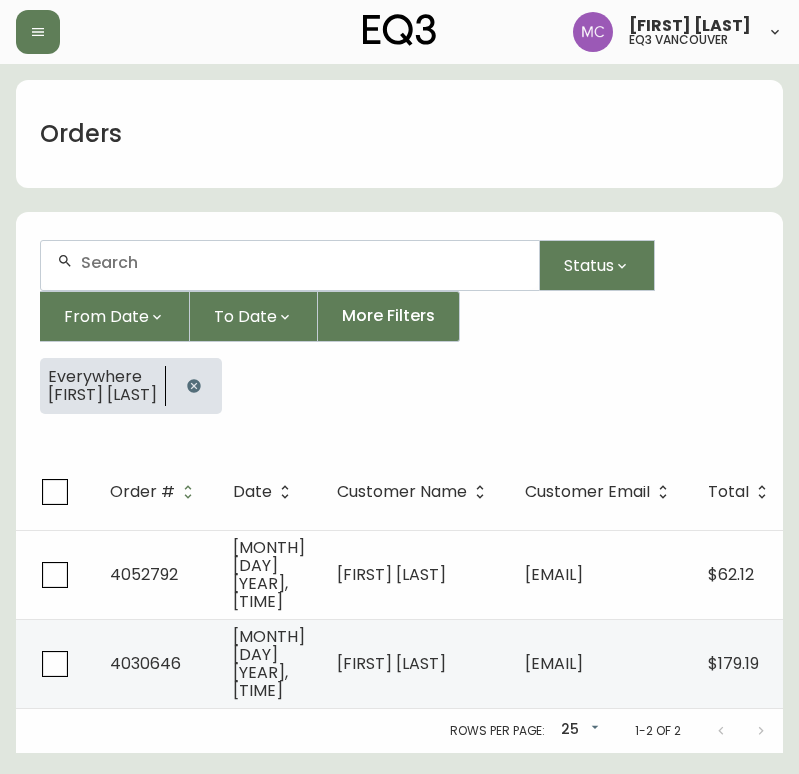 click at bounding box center [302, 262] 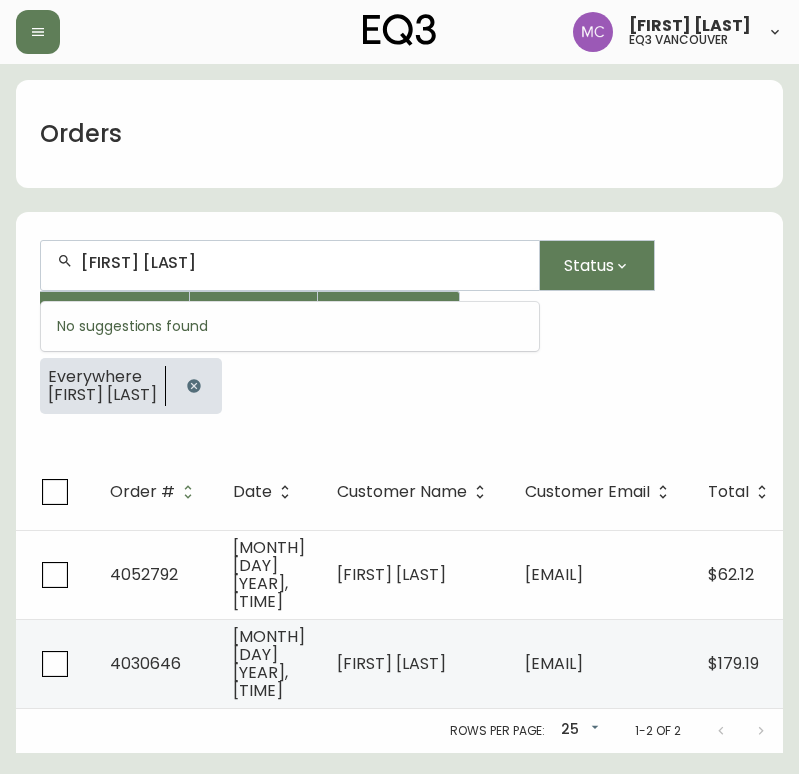 type on "RYAN MURPHY" 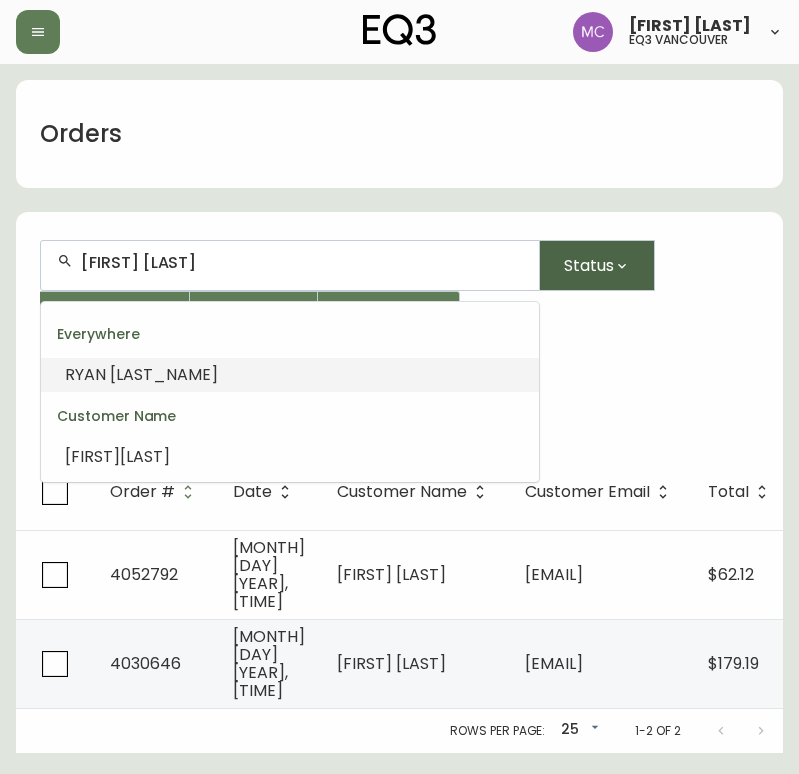click 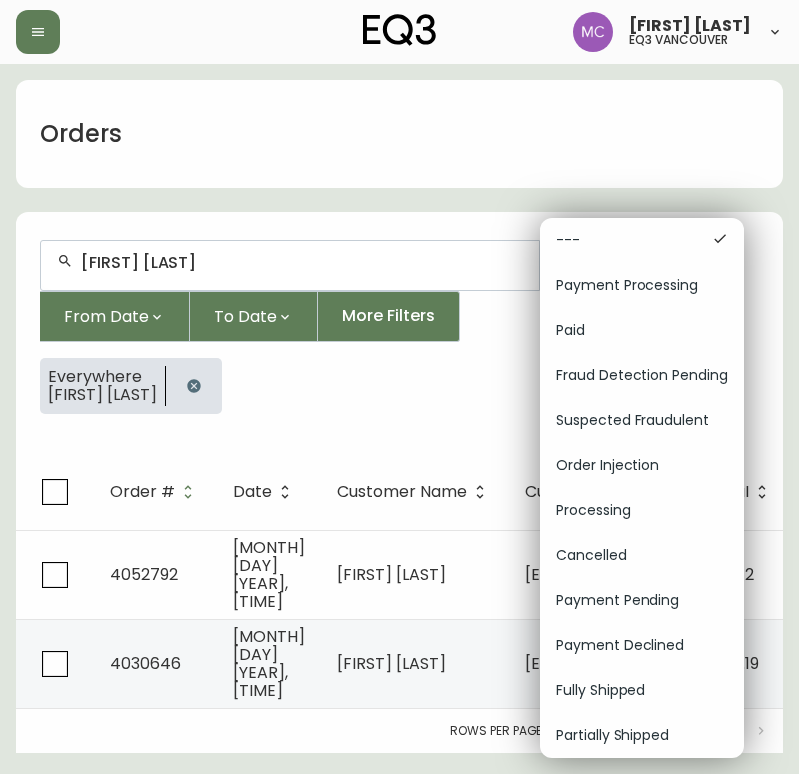 click on "---" at bounding box center (642, 240) 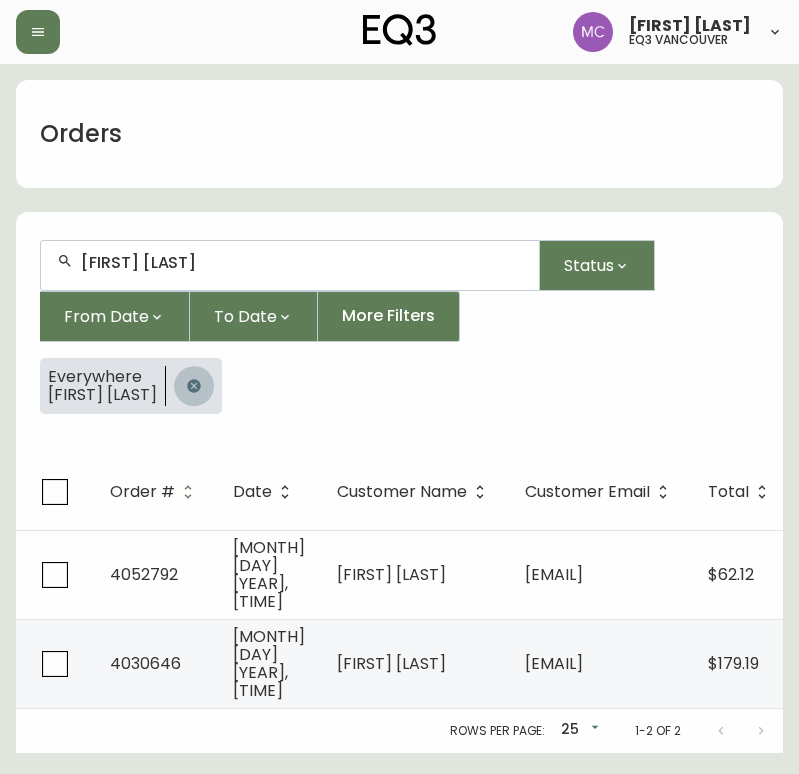 click 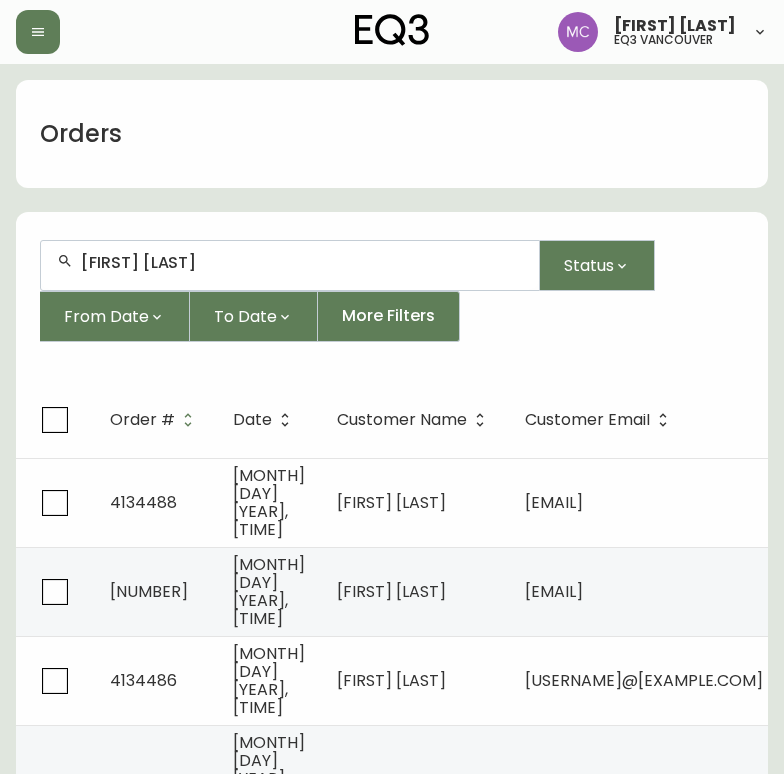 click on "RYAN MURPHY" at bounding box center (302, 262) 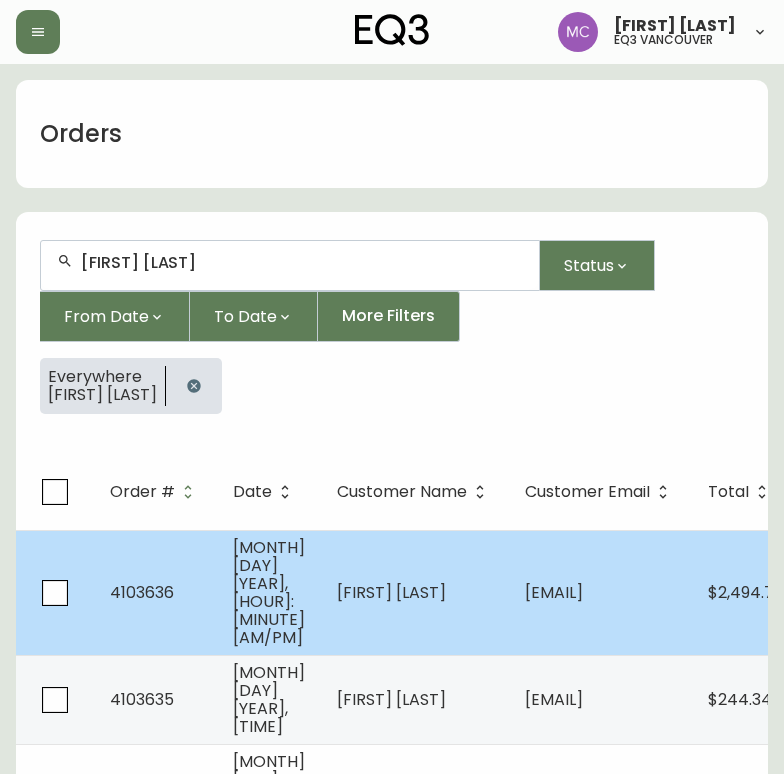 scroll, scrollTop: 100, scrollLeft: 0, axis: vertical 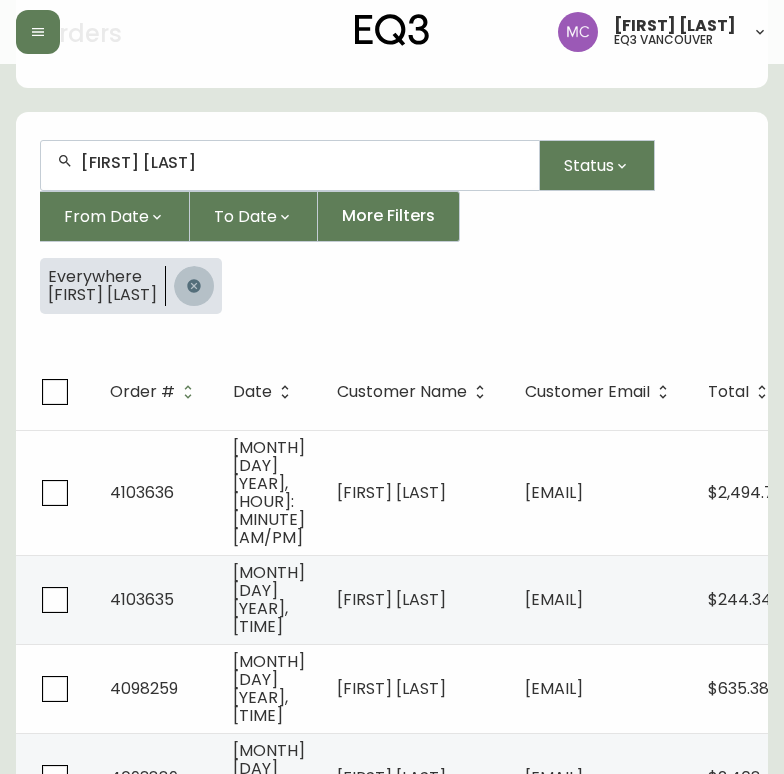 click 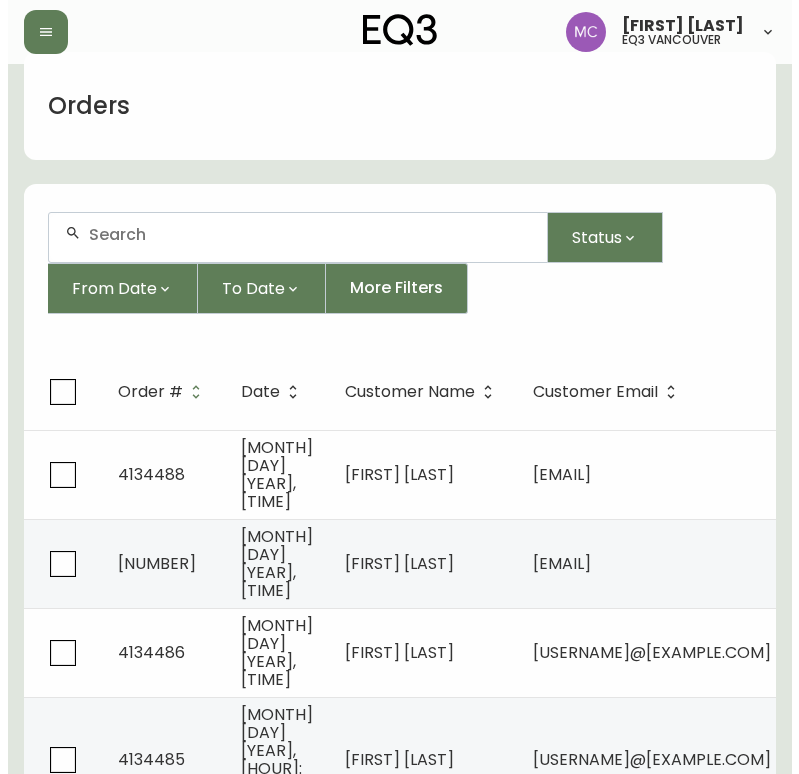 scroll, scrollTop: 100, scrollLeft: 0, axis: vertical 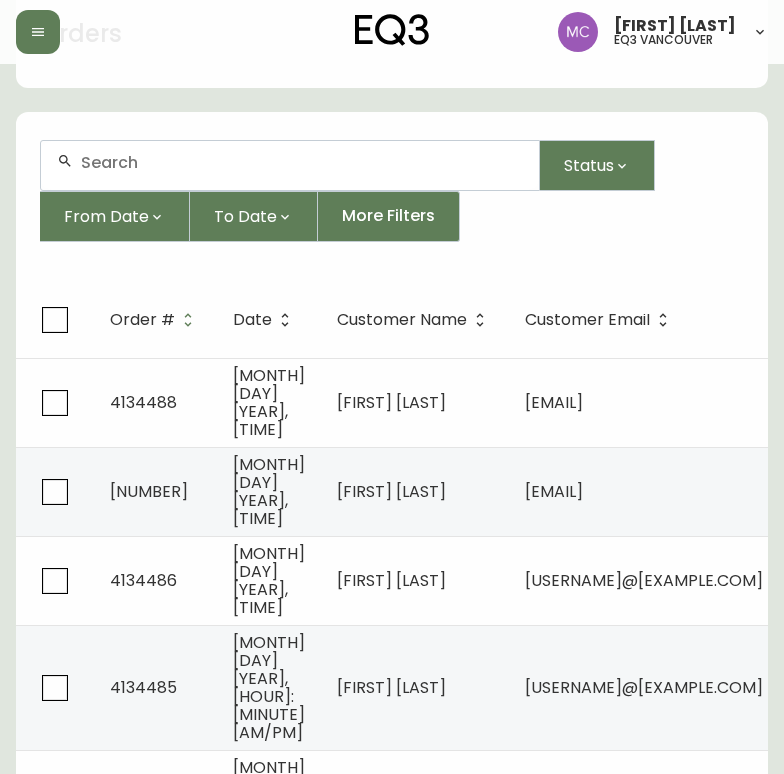 click on "Orders Status From Date To Date More Filters Order # Date Customer Name Customer Email Total Country Status 4134488 Aug 03 2025, 4:07 pm erika anttila erikaanttila1@gmail.com $1,454.87 CA Processing 4134487 Aug 03 2025, 3:44 pm Jacob Richard jacob.r@live.fr $3,098.56 CA Processing 4134486 Aug 03 2025, 2:53 pm Jean-Philippe Boulianne jean-philippe.boulianne@hotmail.fr $151.74 CA Processing 4134485 Aug 03 2025, 2:32 pm Colleen Smith colleenfrancessmith@gmail.com $90.38 CA Processing 4134484 Aug 03 2025, 2:18 pm Joanne Lysyk lysykj@telus.net $67.19 CA Processing 4134483 Aug 03 2025, 2:14 pm Sue Ko kosuea@yahoo.com $2,070.33 US Processing 4134482 Aug 03 2025, 12:58 pm Maurisa Boodoo boodoomaurisa@gmail.com $2,337.01 CA Processing 4134481 Aug 03 2025, 12:04 pm Adrienne Benoit-Fagan adrienne_benoit@hotmail.com $2,769.93 CA Processing 4134480 Aug 03 2025, 10:52 am Jennifer Smith copa8@hotmail.com $3,611.98 CA Processing 4134479 Aug 03 2025, 8:33 am Sean Rankin sean_rankin_13@hotmail.com $1,637.31 CA Processing CA CA" at bounding box center [392, 1376] 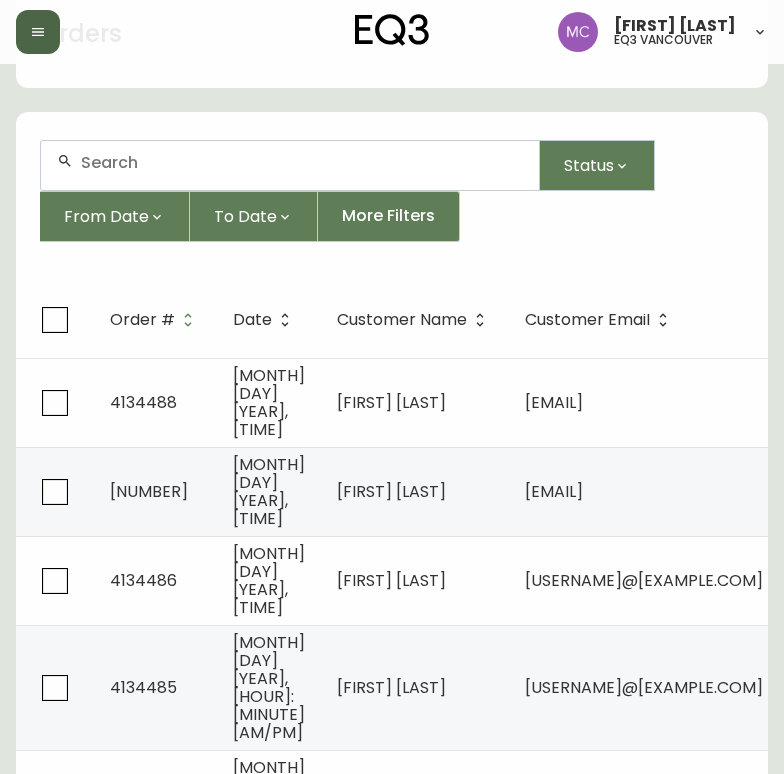click at bounding box center [38, 32] 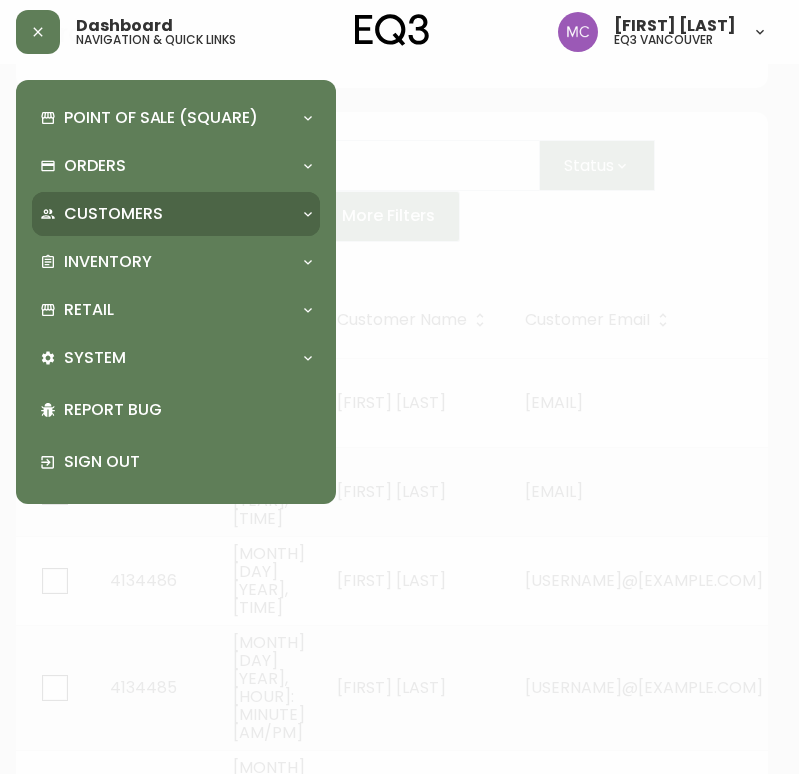 scroll, scrollTop: 101, scrollLeft: 0, axis: vertical 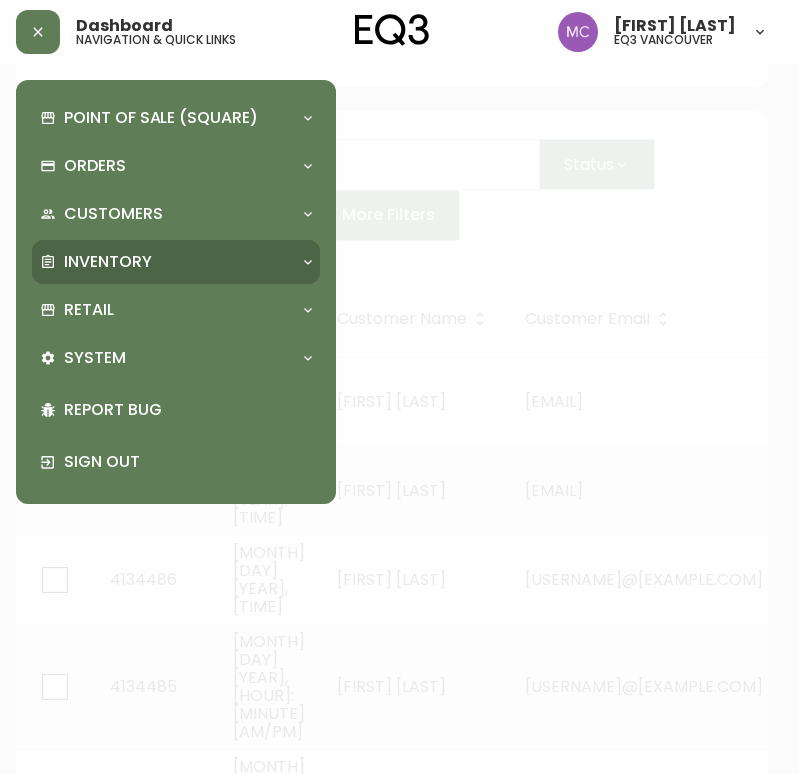 click on "Inventory" at bounding box center (108, 262) 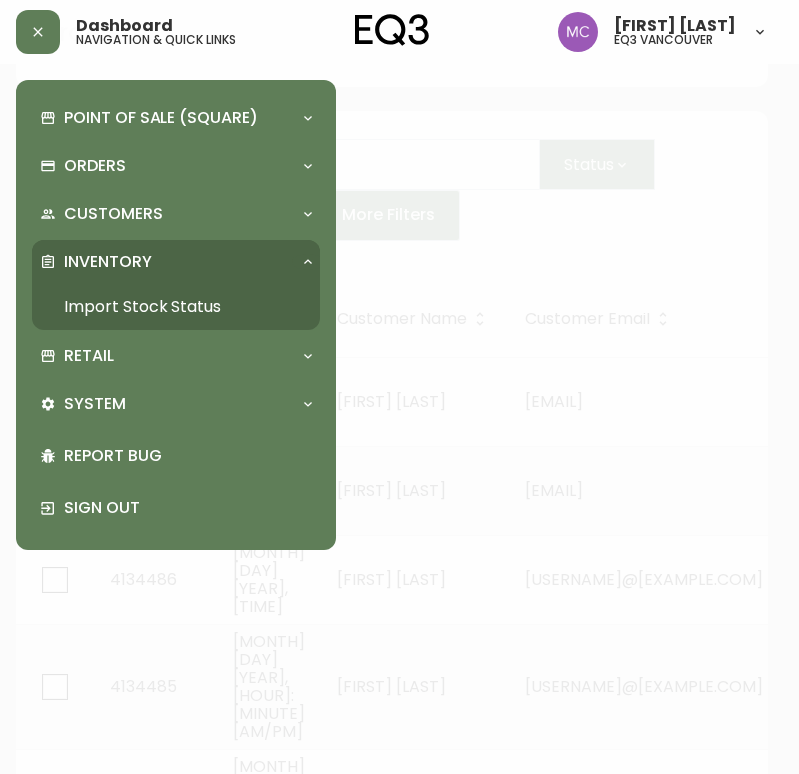 click on "Import Stock Status" at bounding box center (176, 307) 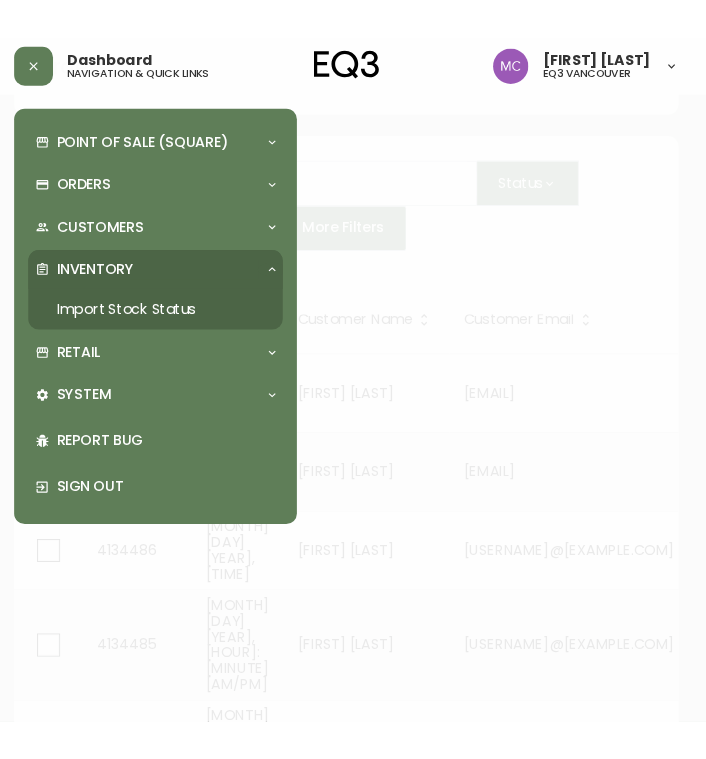 scroll, scrollTop: 0, scrollLeft: 0, axis: both 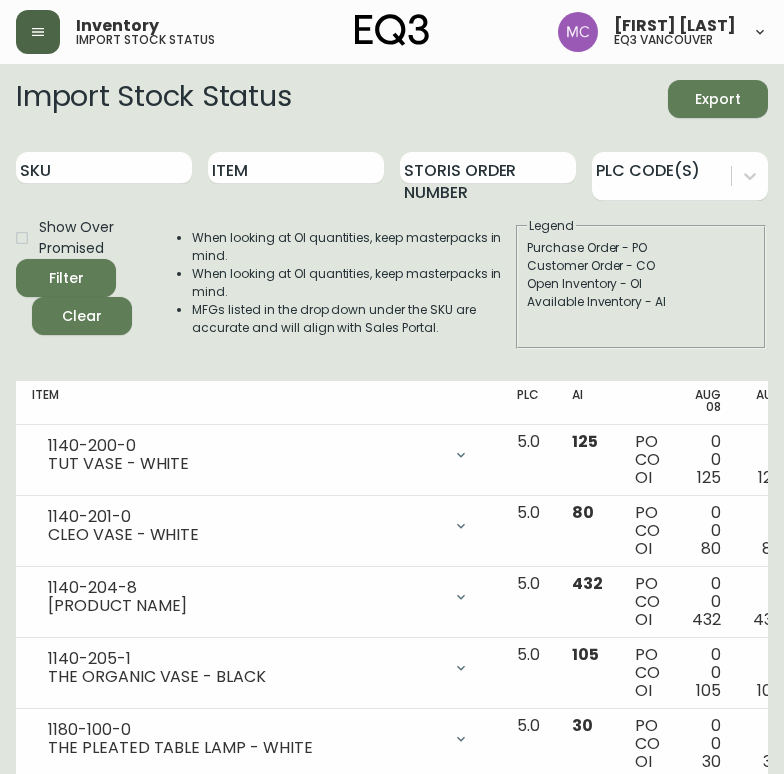 click on "Inventory import stock status Michael Chee eq3 vancouver" at bounding box center (392, 32) 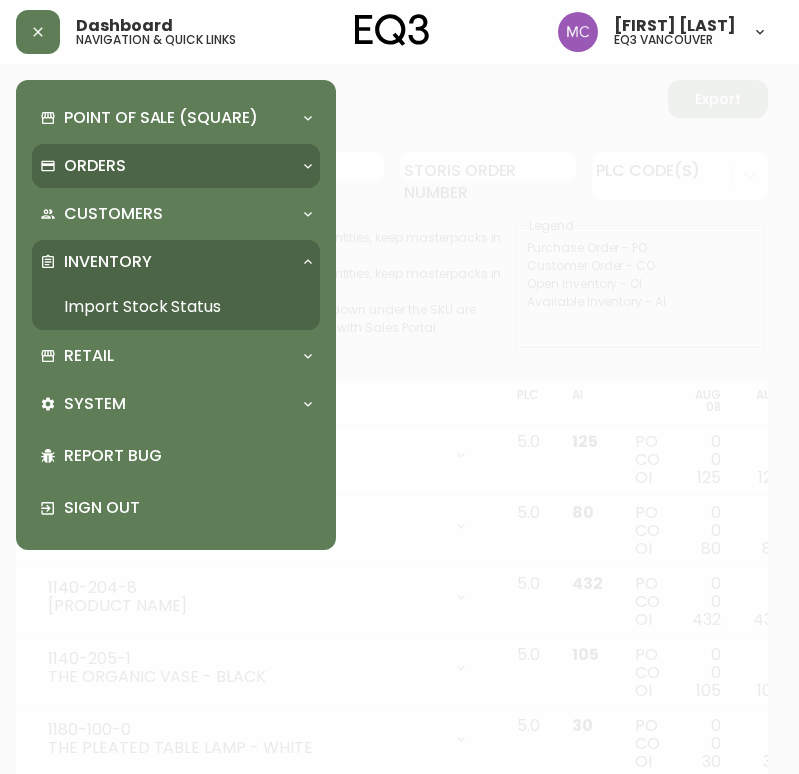 click on "Orders" at bounding box center (176, 166) 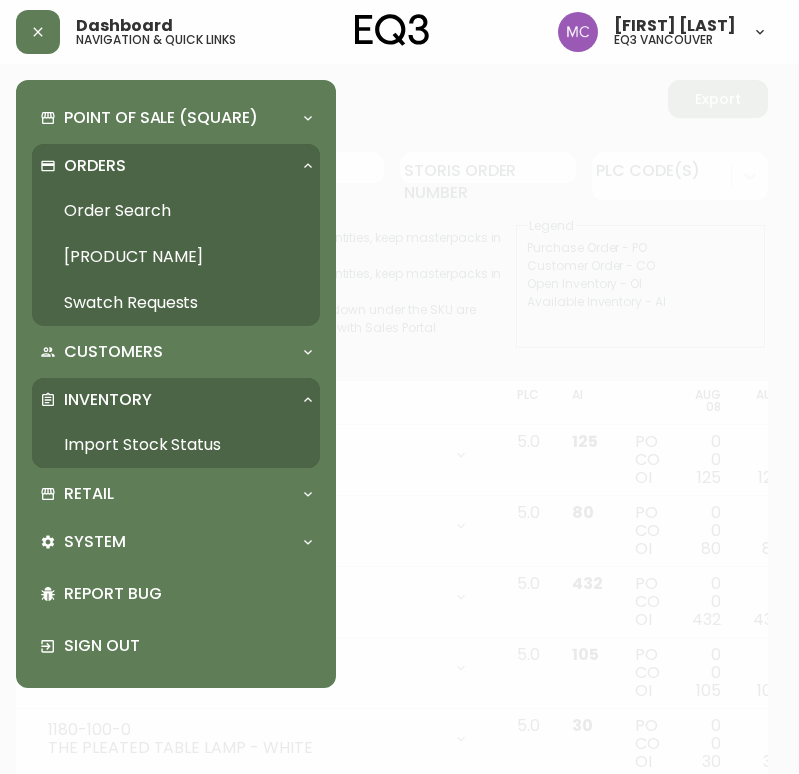 click on "Order Search" at bounding box center (176, 211) 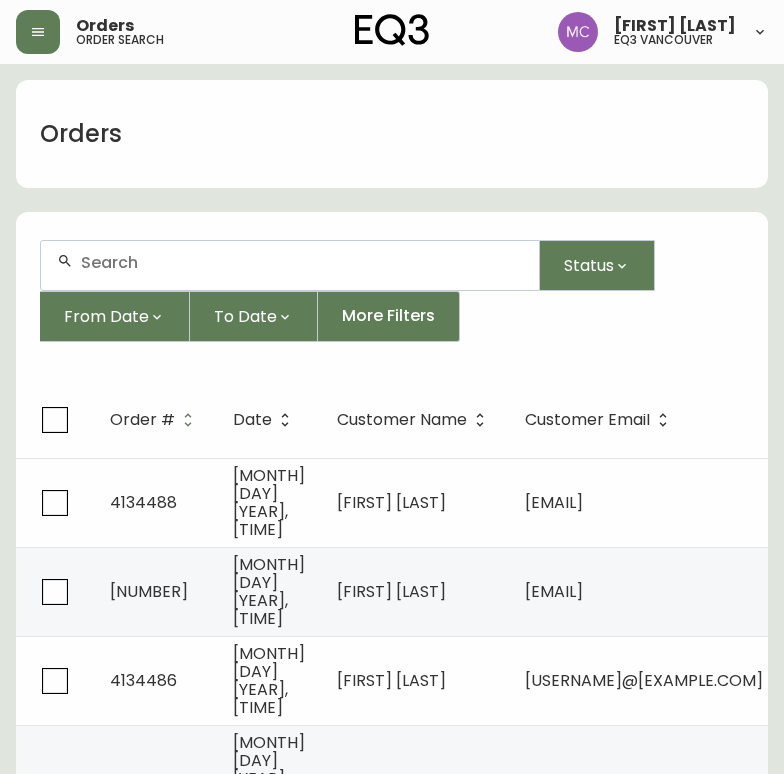click on "Status From Date To Date More Filters" at bounding box center [392, 299] 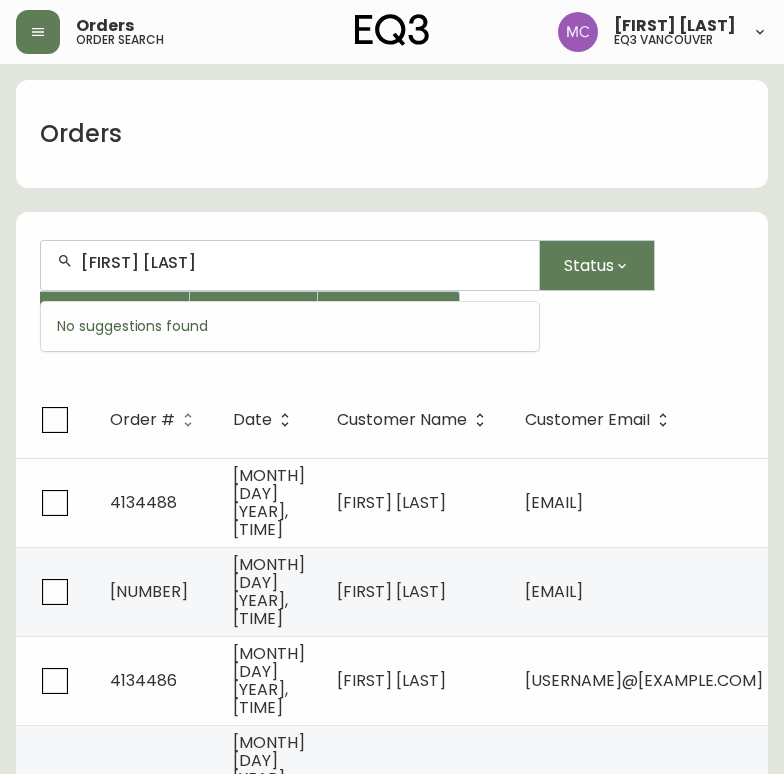 type on "DAVID BUXTON" 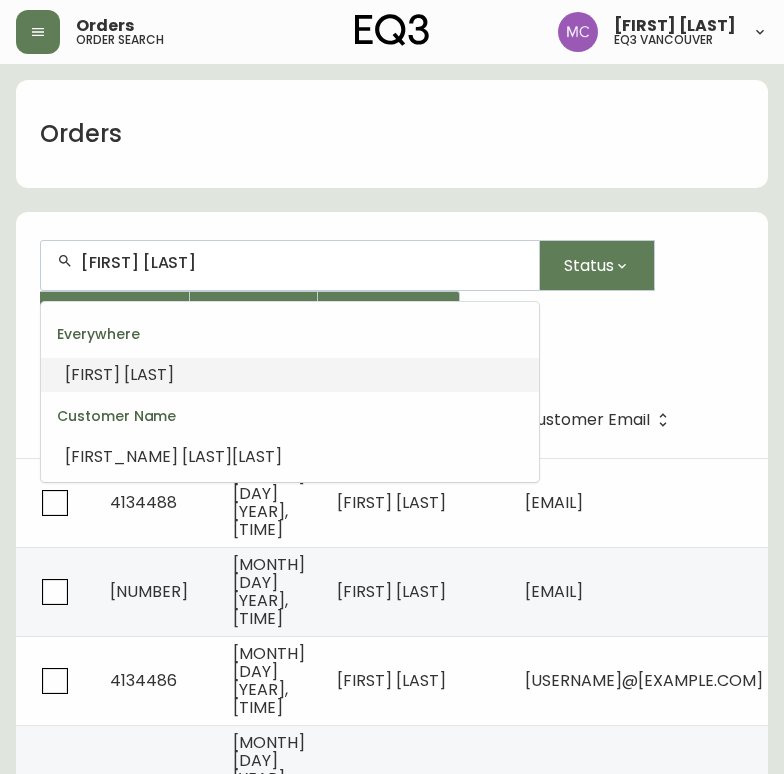 click on "BUXTON" at bounding box center [149, 374] 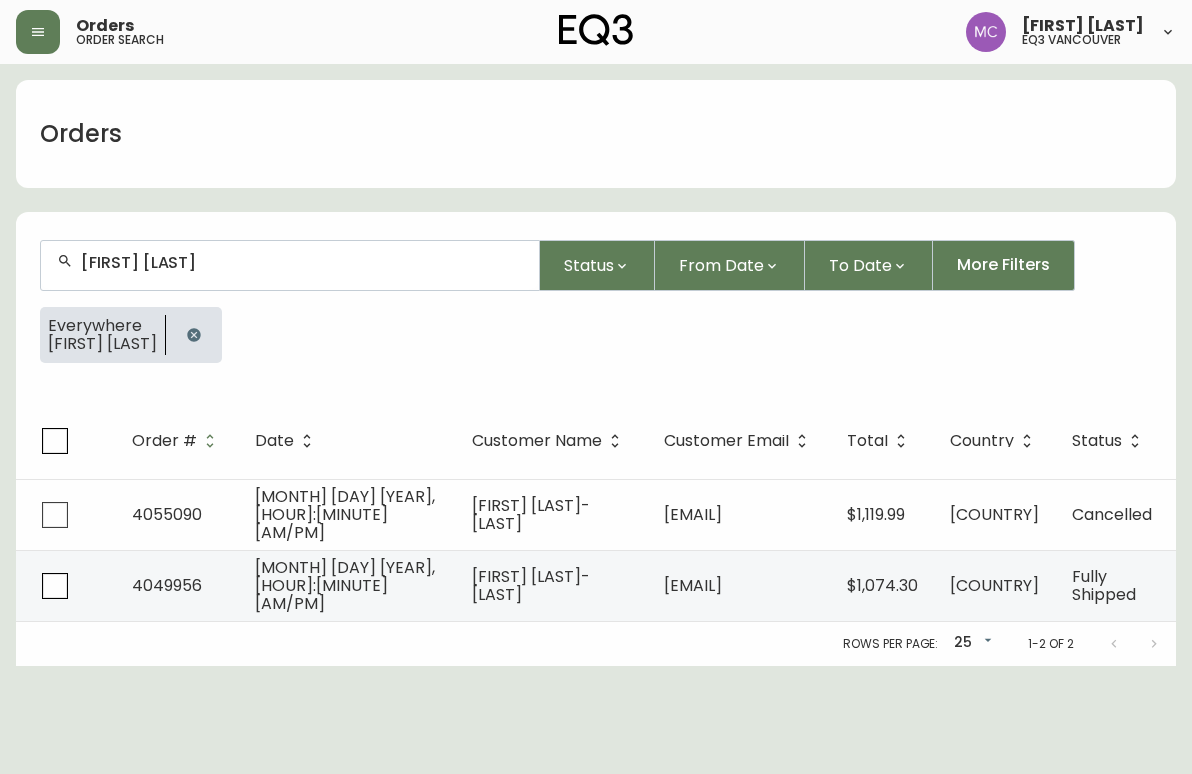 click on "Orders order search Michael Chee eq3 vancouver   Orders DAVID BUXTON Status From Date To Date More Filters Everywhere DAVID BUXTON Order # Date Customer Name Customer Email Total Country Status 4055090 Feb 06 2021, 9:26 pm David Buxton-Forman dbuxto@gmail.com $1,119.99 CA Cancelled 4049956 Dec 22 2020, 9:39 pm David Buxton-Forman dbuxto@gmail.com $1,074.30 CA Fully Shipped Rows per page: 25 25 1-2 of 2" at bounding box center (596, 333) 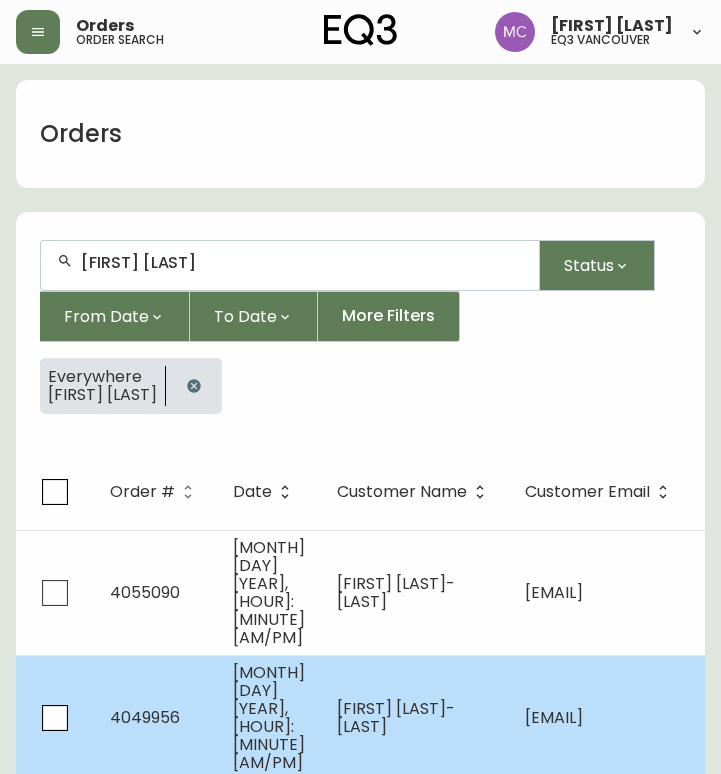 click on "David Buxton-Forman" at bounding box center (396, 717) 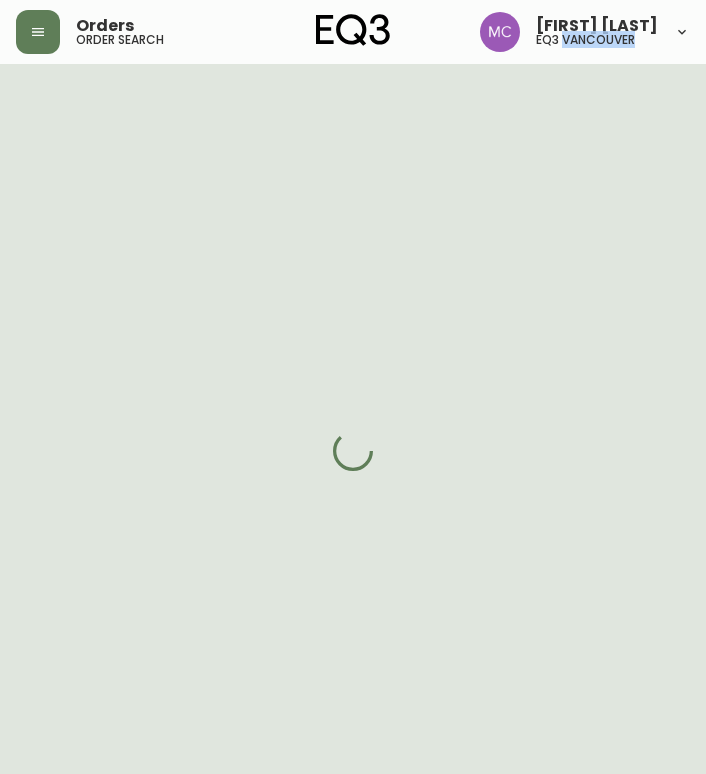 click at bounding box center (353, 451) 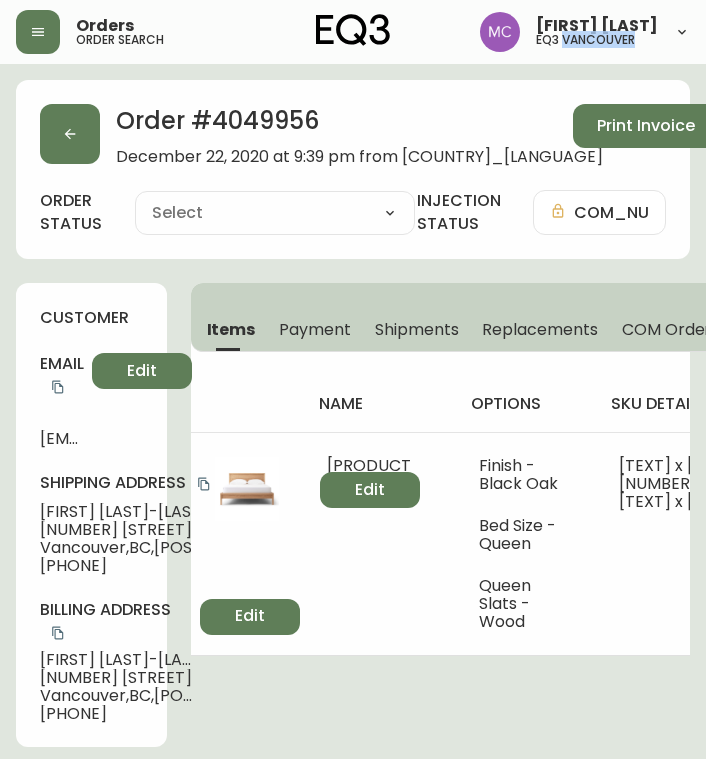 type on "Fully Shipped" 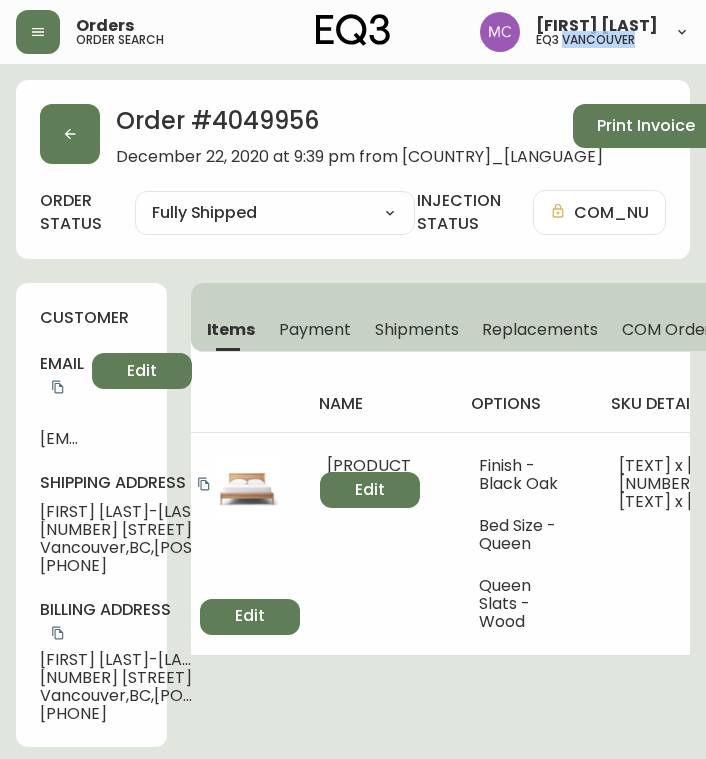 select on "FULLY_SHIPPED" 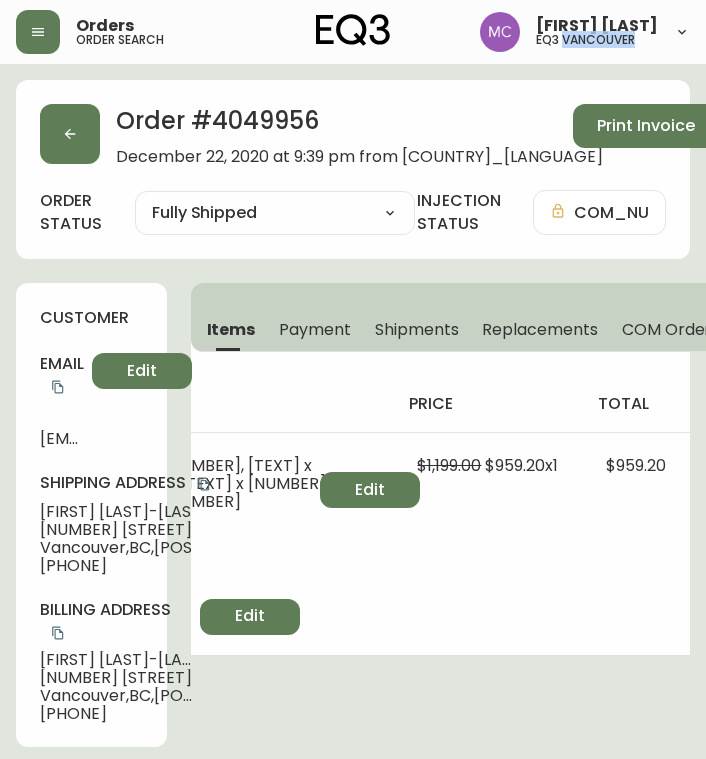 scroll, scrollTop: 0, scrollLeft: 0, axis: both 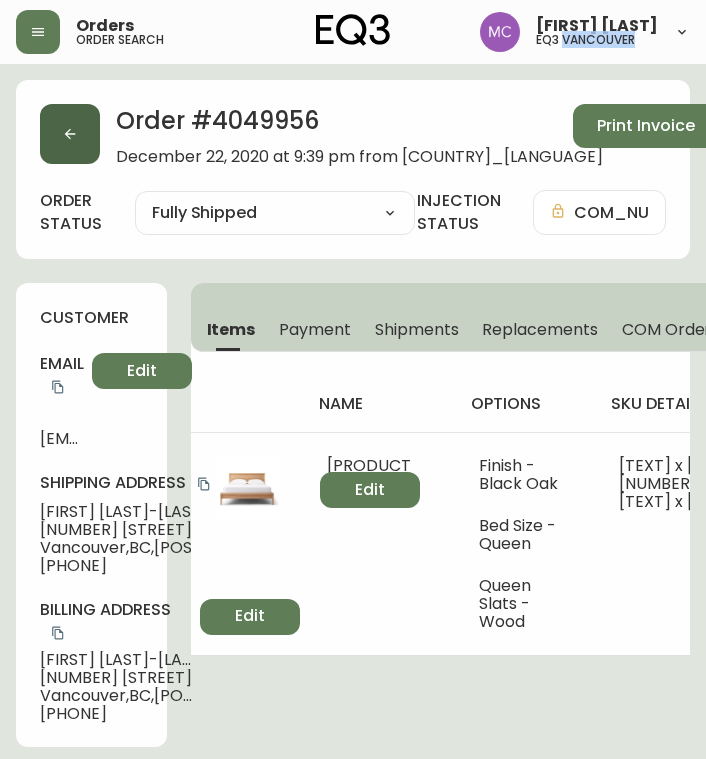 click at bounding box center [70, 134] 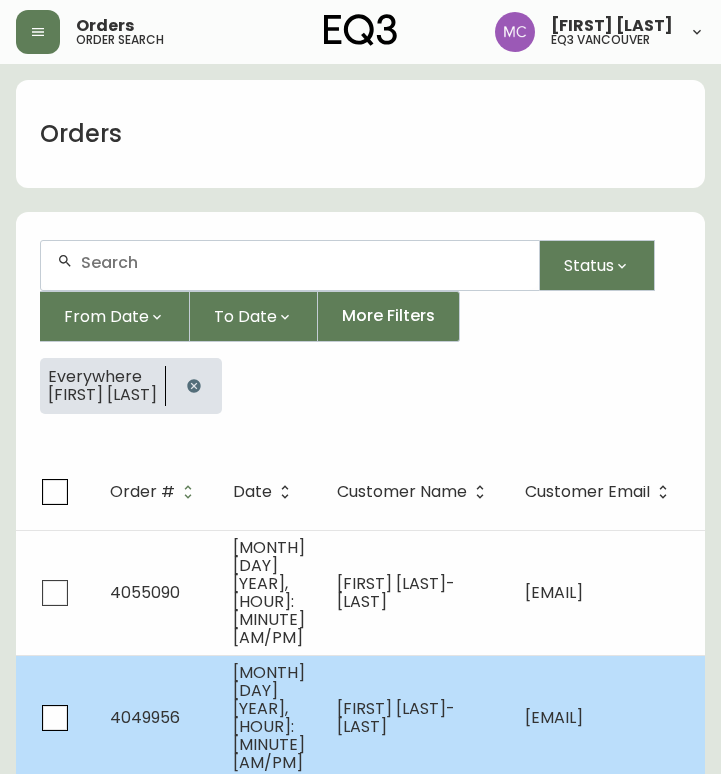 click on "dbuxto@gmail.com" at bounding box center (554, 717) 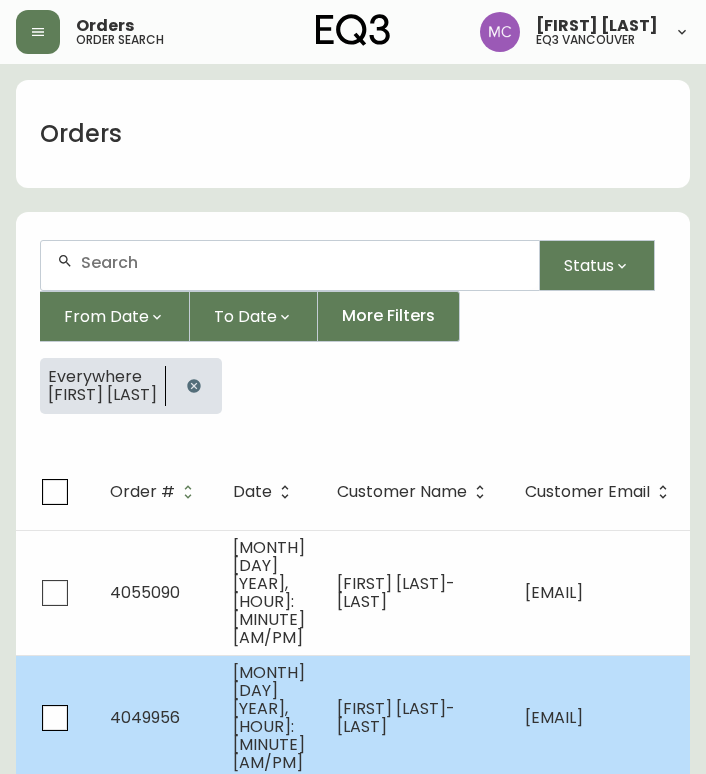 select on "FULLY_SHIPPED" 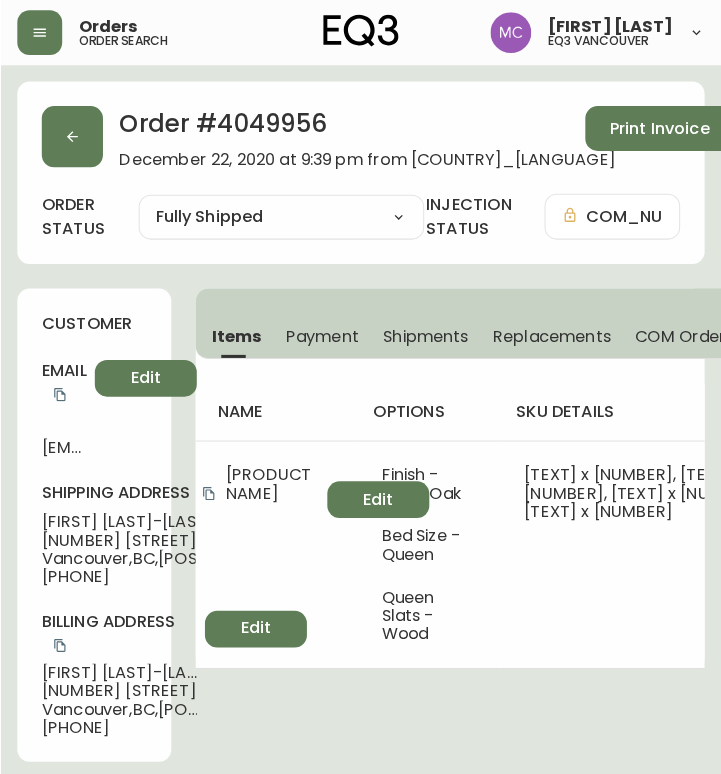 scroll, scrollTop: 0, scrollLeft: 0, axis: both 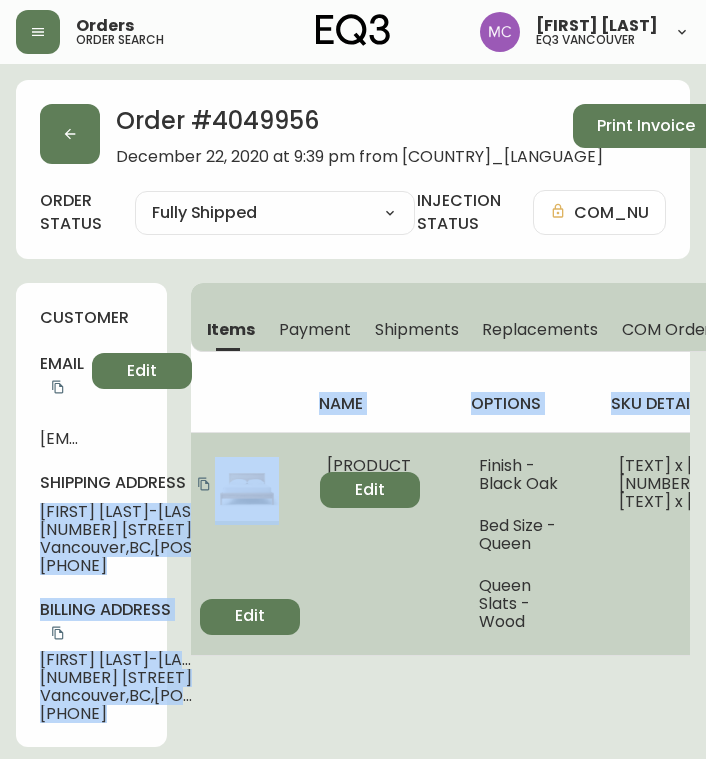drag, startPoint x: 44, startPoint y: 509, endPoint x: 195, endPoint y: 520, distance: 151.40013 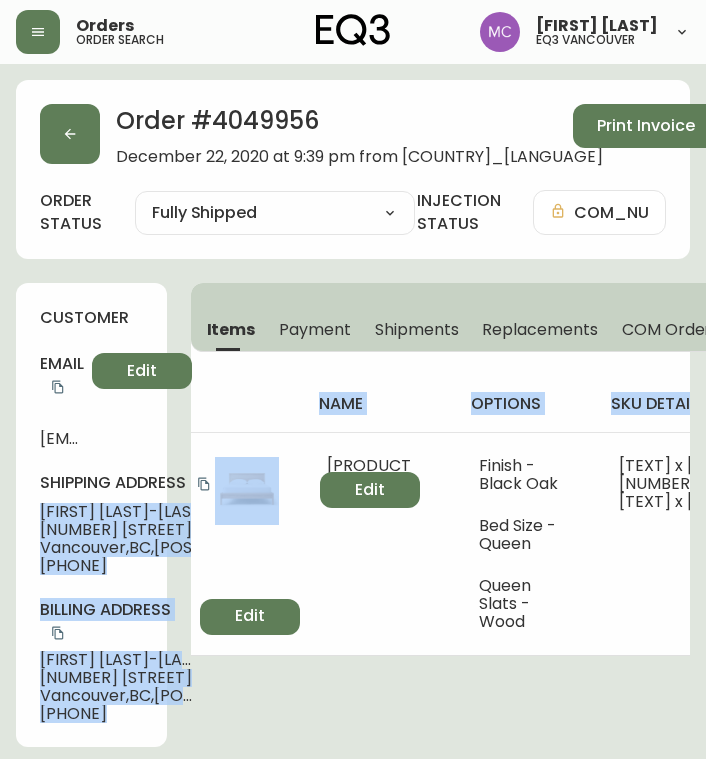 drag, startPoint x: 195, startPoint y: 520, endPoint x: 88, endPoint y: 547, distance: 110.35397 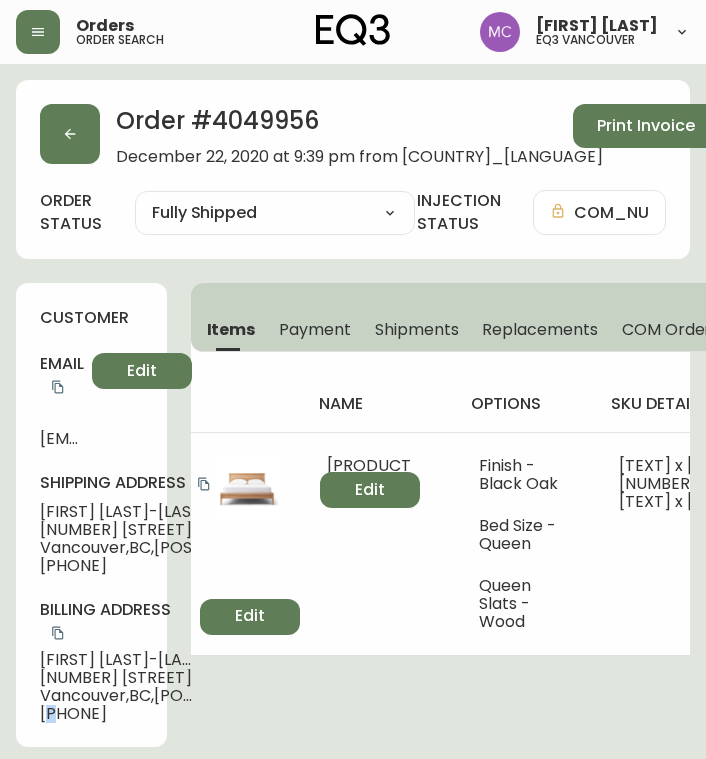 click on "+16043236437" at bounding box center [116, 714] 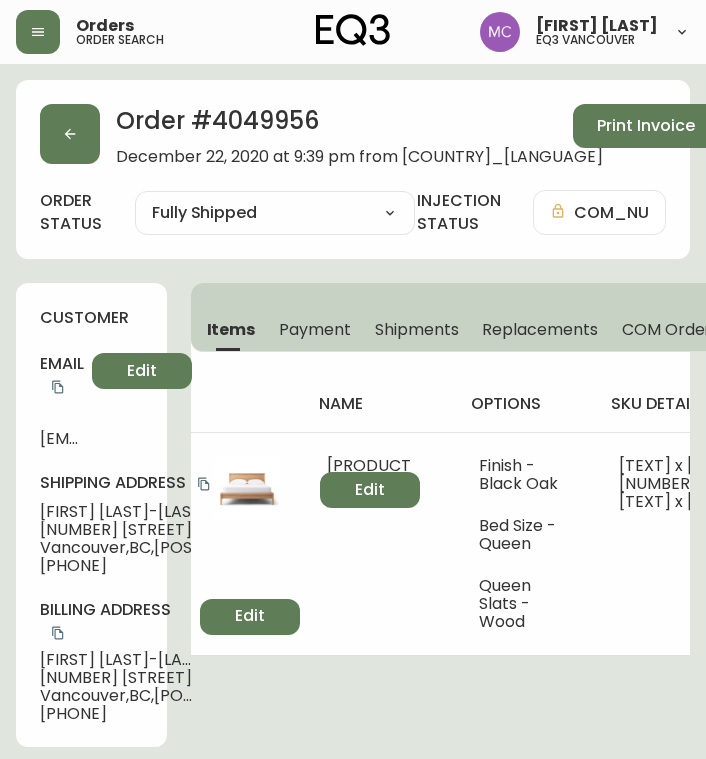 drag, startPoint x: 55, startPoint y: 690, endPoint x: 41, endPoint y: 656, distance: 36.769554 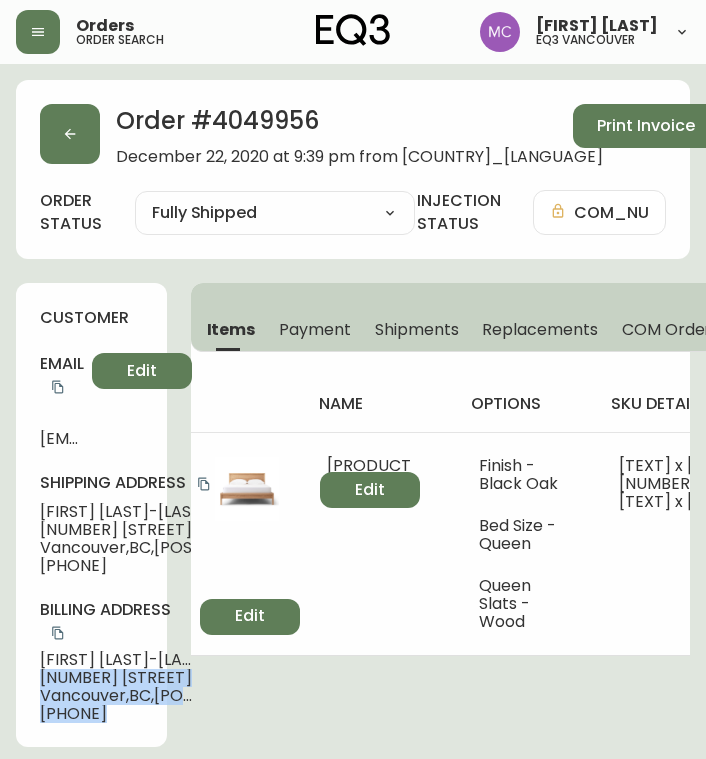 drag, startPoint x: 42, startPoint y: 653, endPoint x: 230, endPoint y: 659, distance: 188.09572 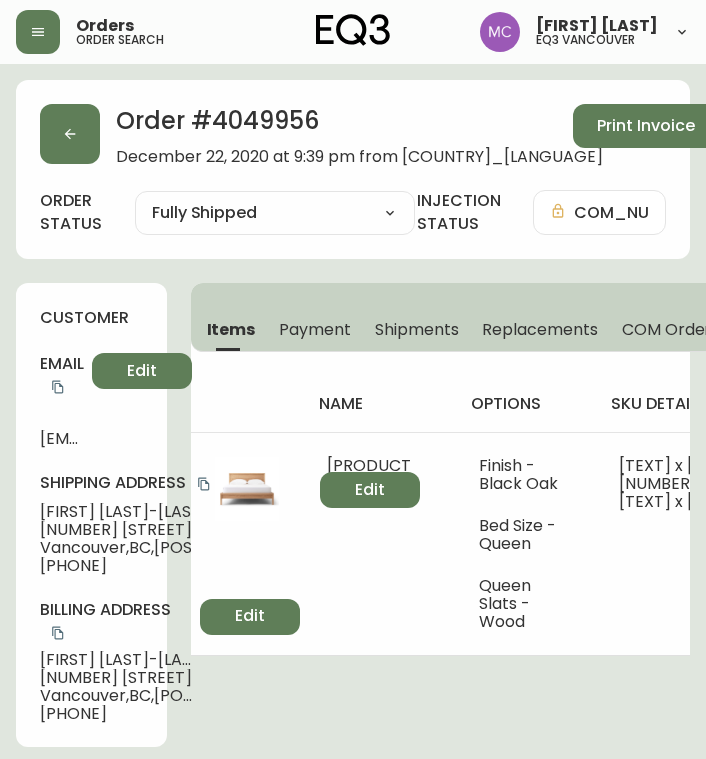 drag, startPoint x: 230, startPoint y: 659, endPoint x: 102, endPoint y: 530, distance: 181.72781 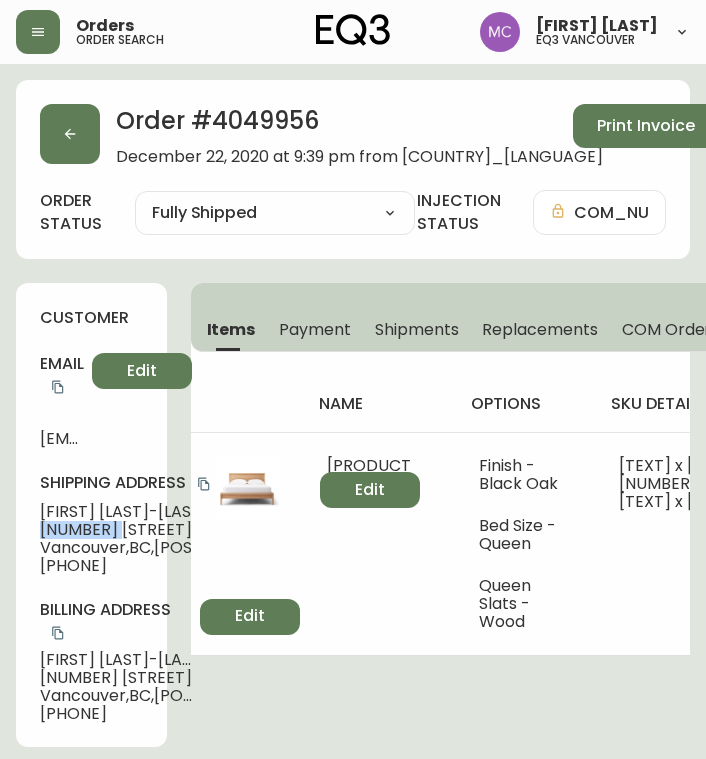 drag, startPoint x: 42, startPoint y: 526, endPoint x: 114, endPoint y: 530, distance: 72.11102 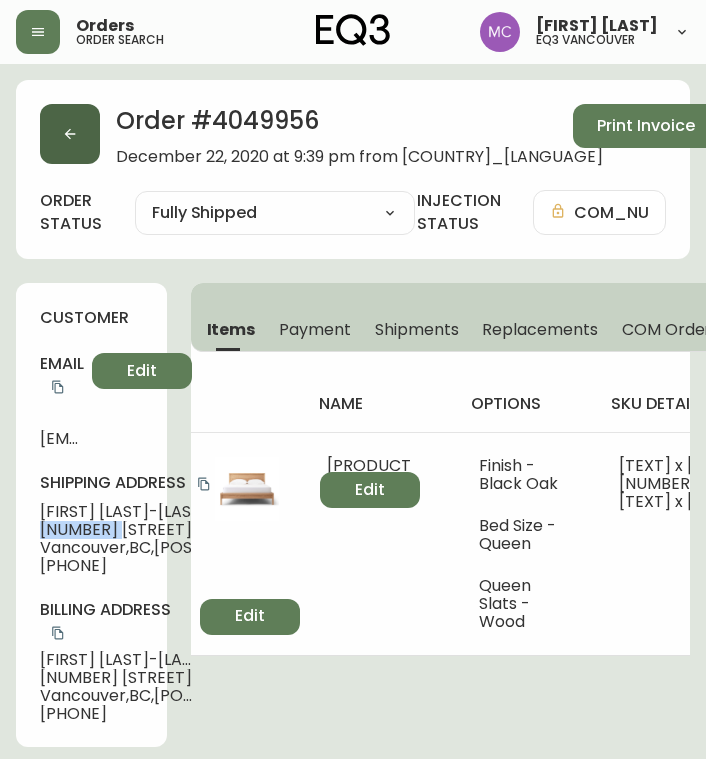 click at bounding box center (70, 134) 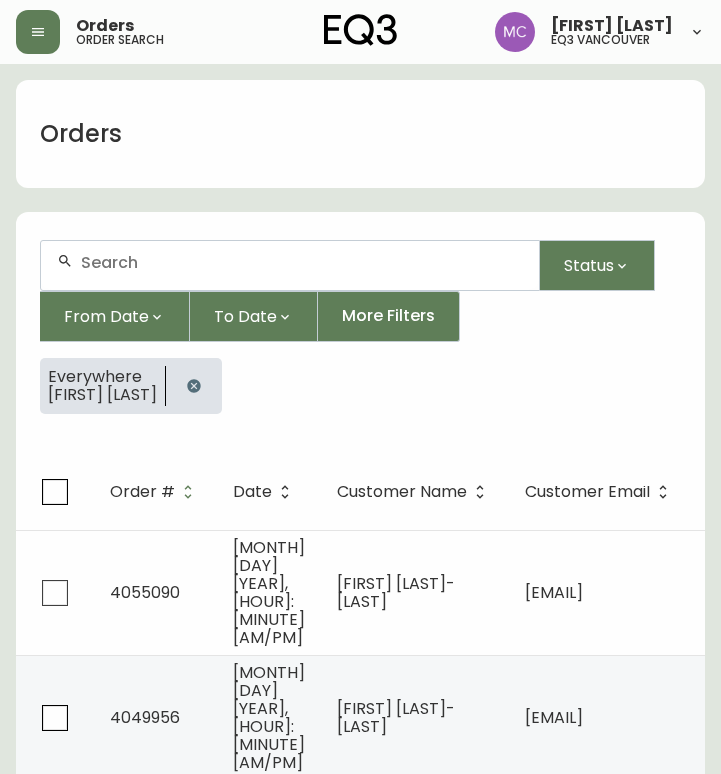 click on "Status From Date To Date More Filters Everywhere DAVID BUXTON" at bounding box center [360, 335] 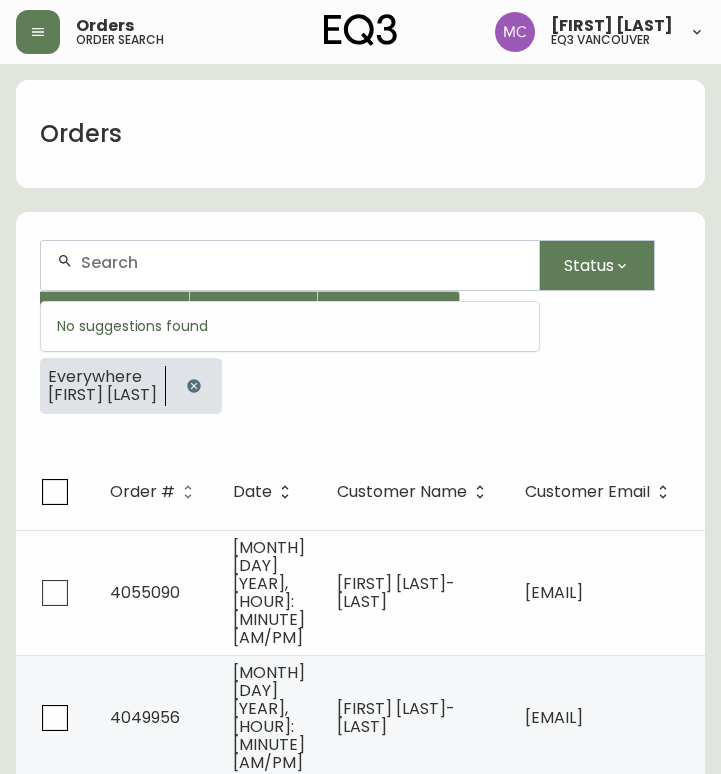 click at bounding box center (302, 262) 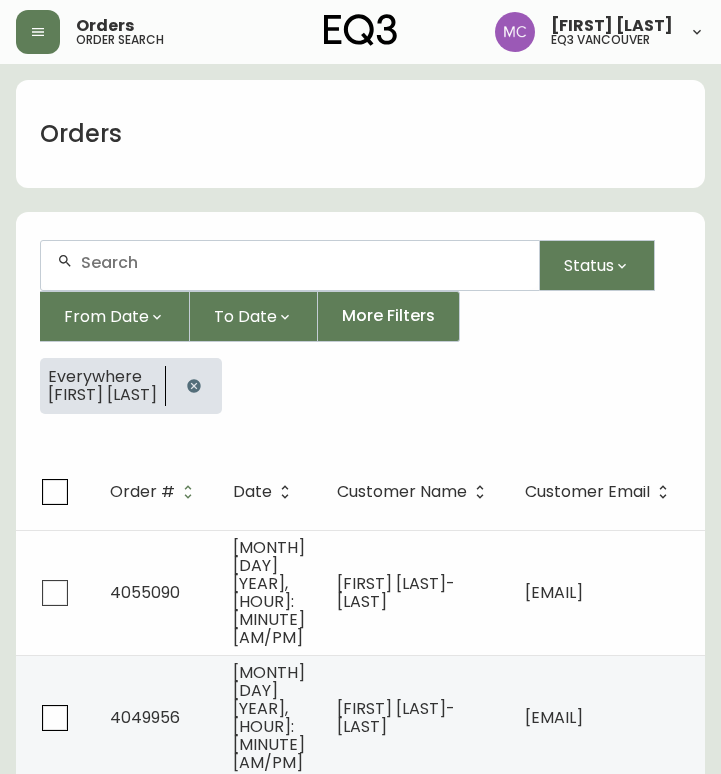 click at bounding box center (290, 265) 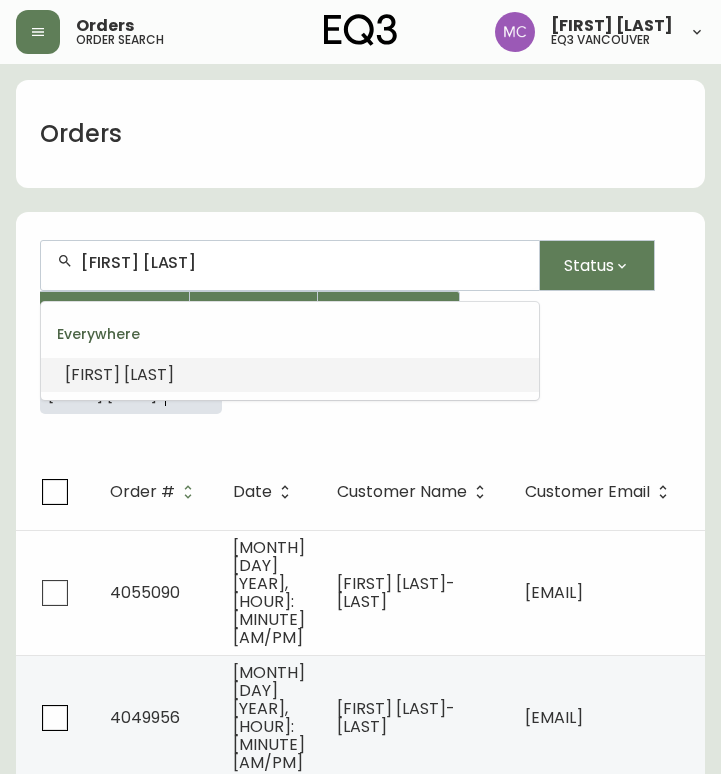 click on "ABRAHAMS" at bounding box center (149, 374) 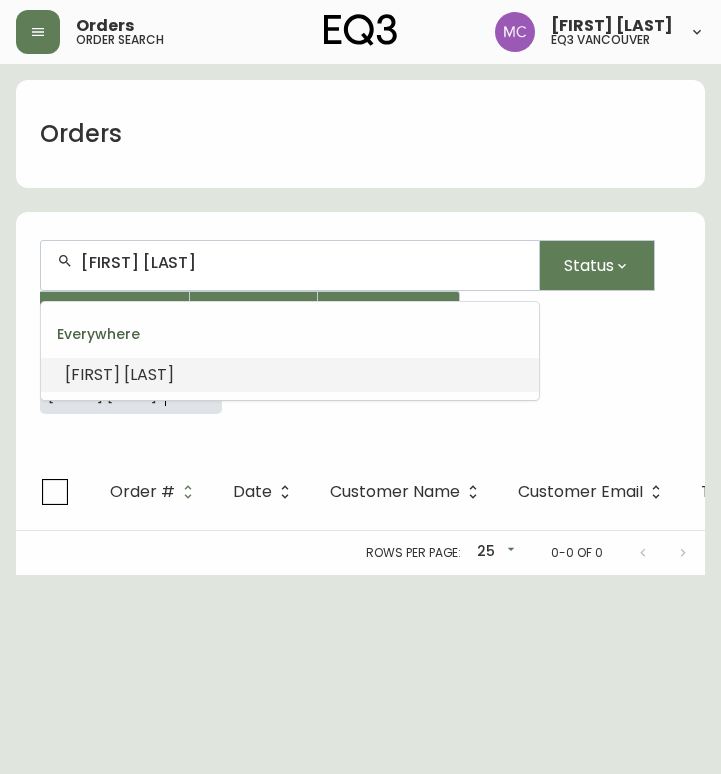 drag, startPoint x: 277, startPoint y: 265, endPoint x: -5, endPoint y: 244, distance: 282.78082 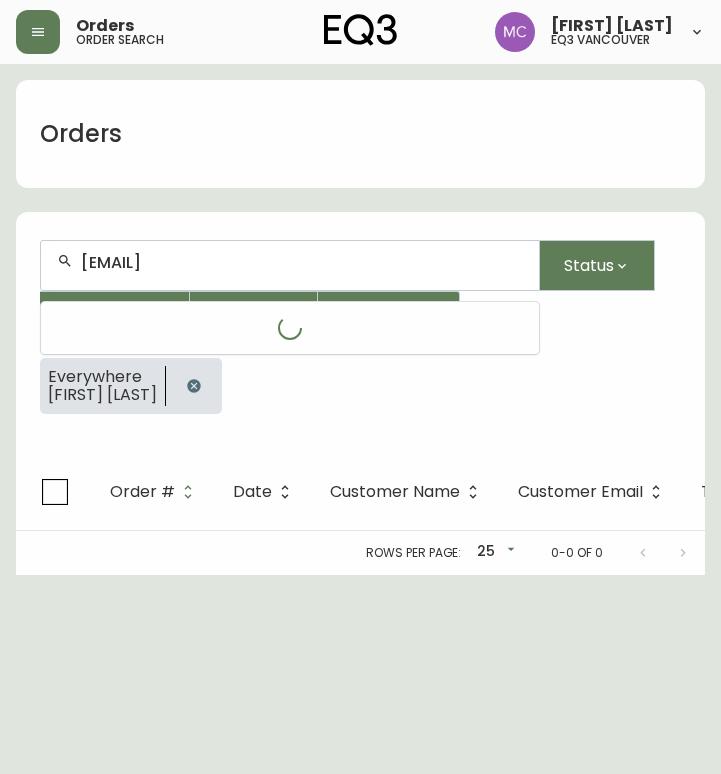 type on "mah.torki@gmail.com" 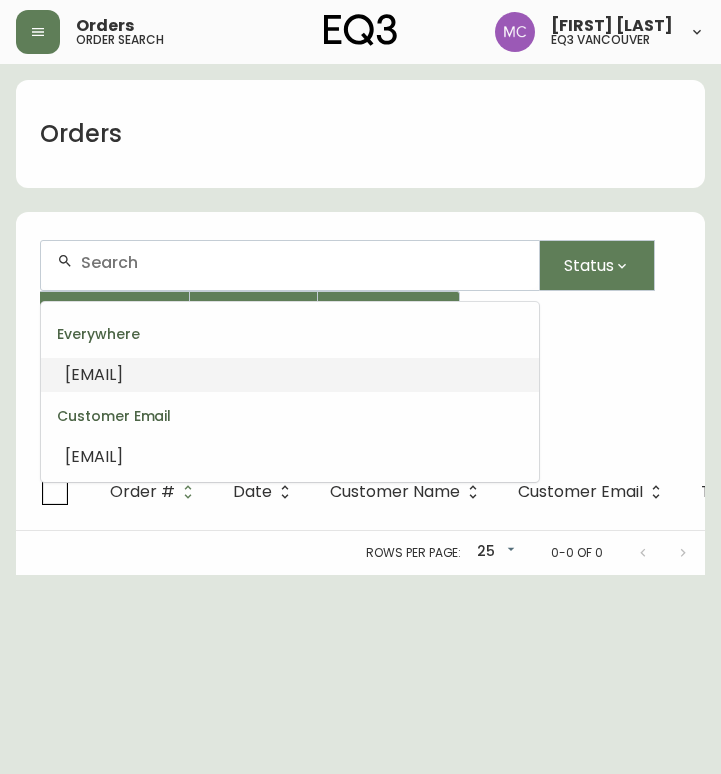 click on "mah.torki@gmail.com" at bounding box center [94, 374] 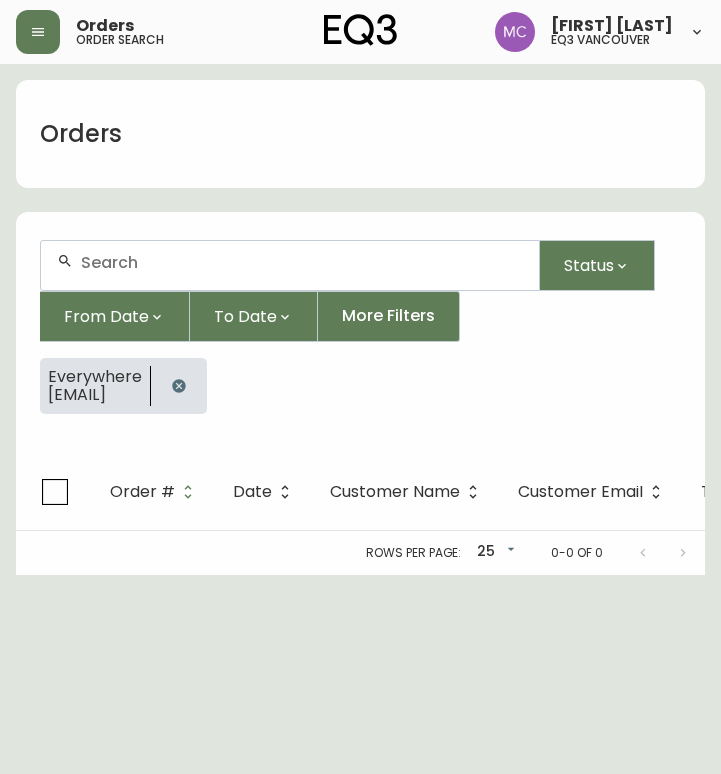 type on "mah.torki@gmail.com" 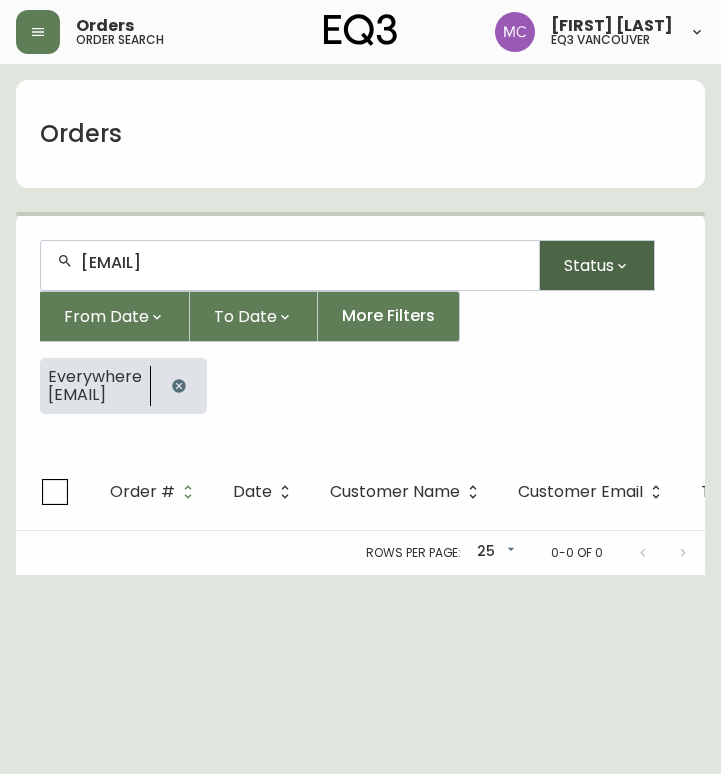 click on "Status" at bounding box center (597, 265) 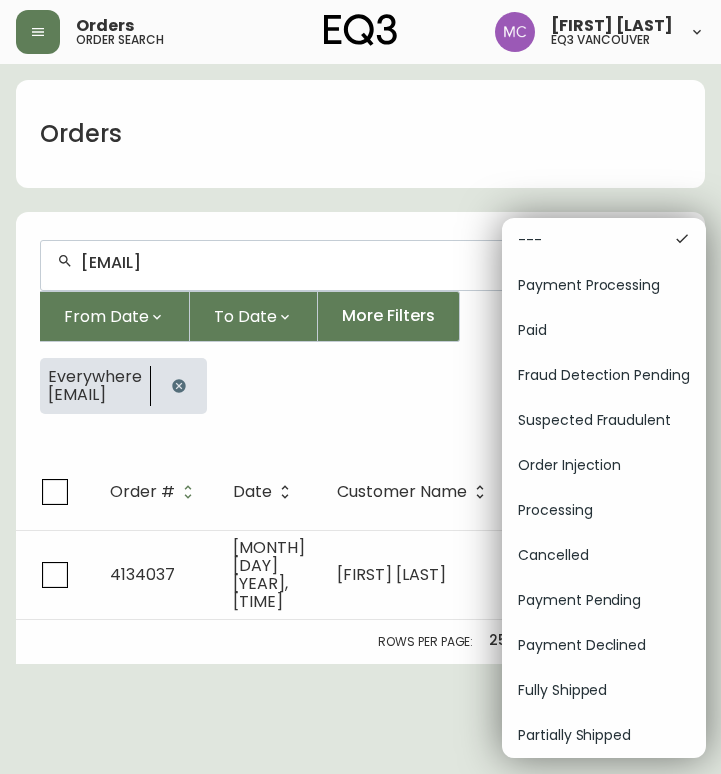 click at bounding box center [360, 387] 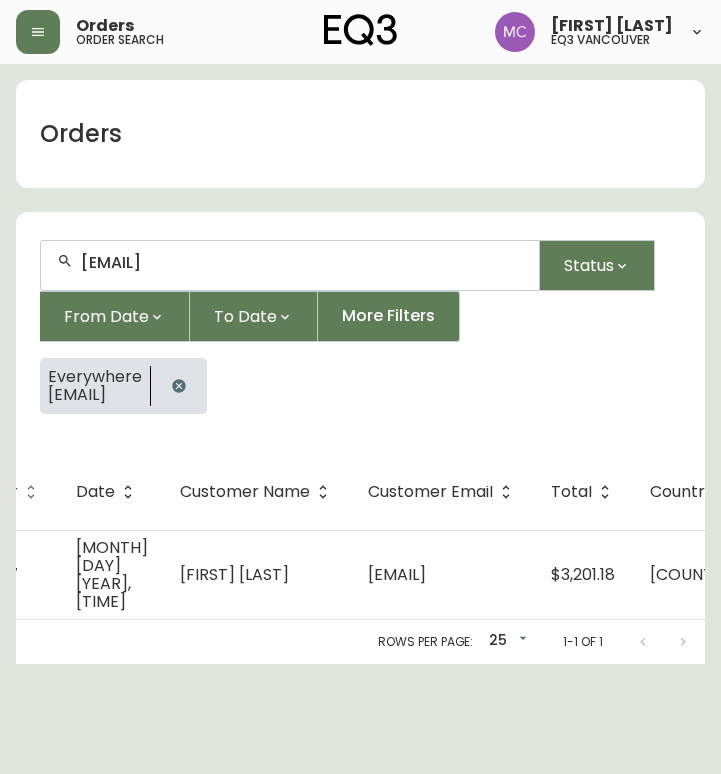 scroll, scrollTop: 0, scrollLeft: 343, axis: horizontal 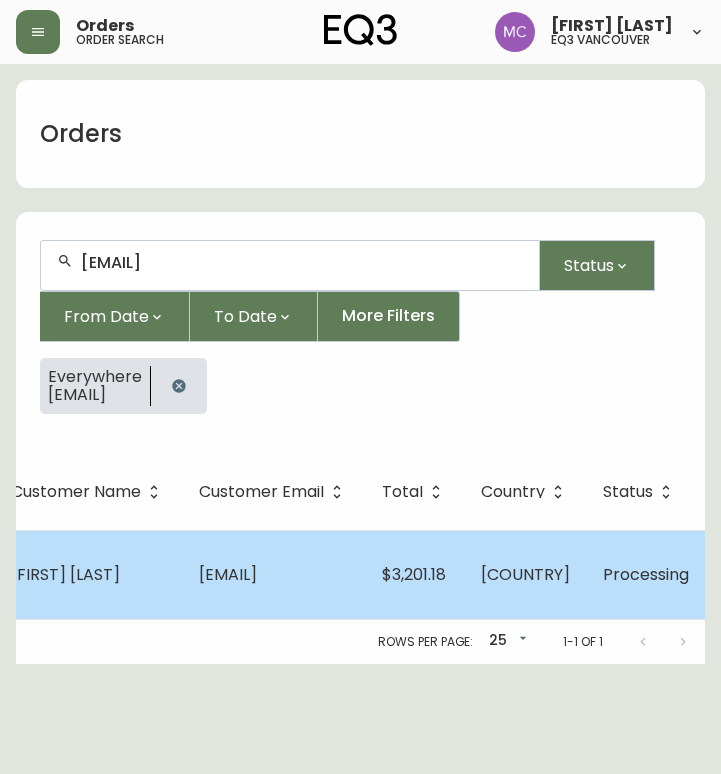 click on "mah.torki@gmail.com" at bounding box center [274, 574] 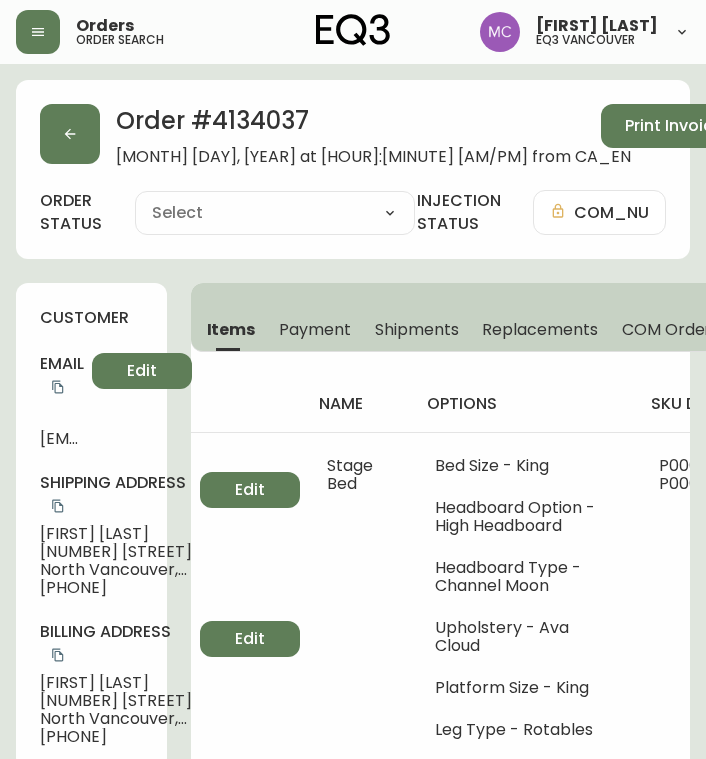 type on "Processing" 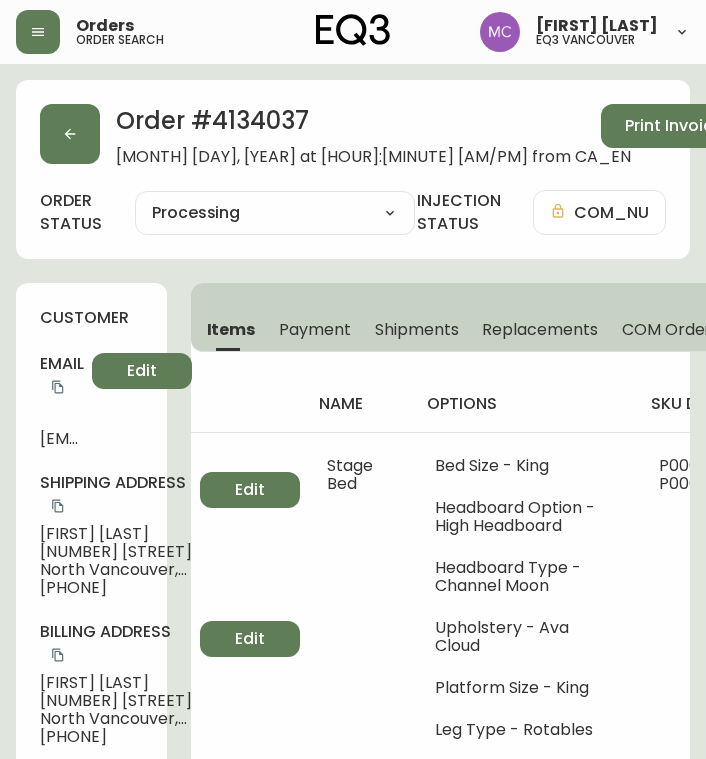 select on "PROCESSING" 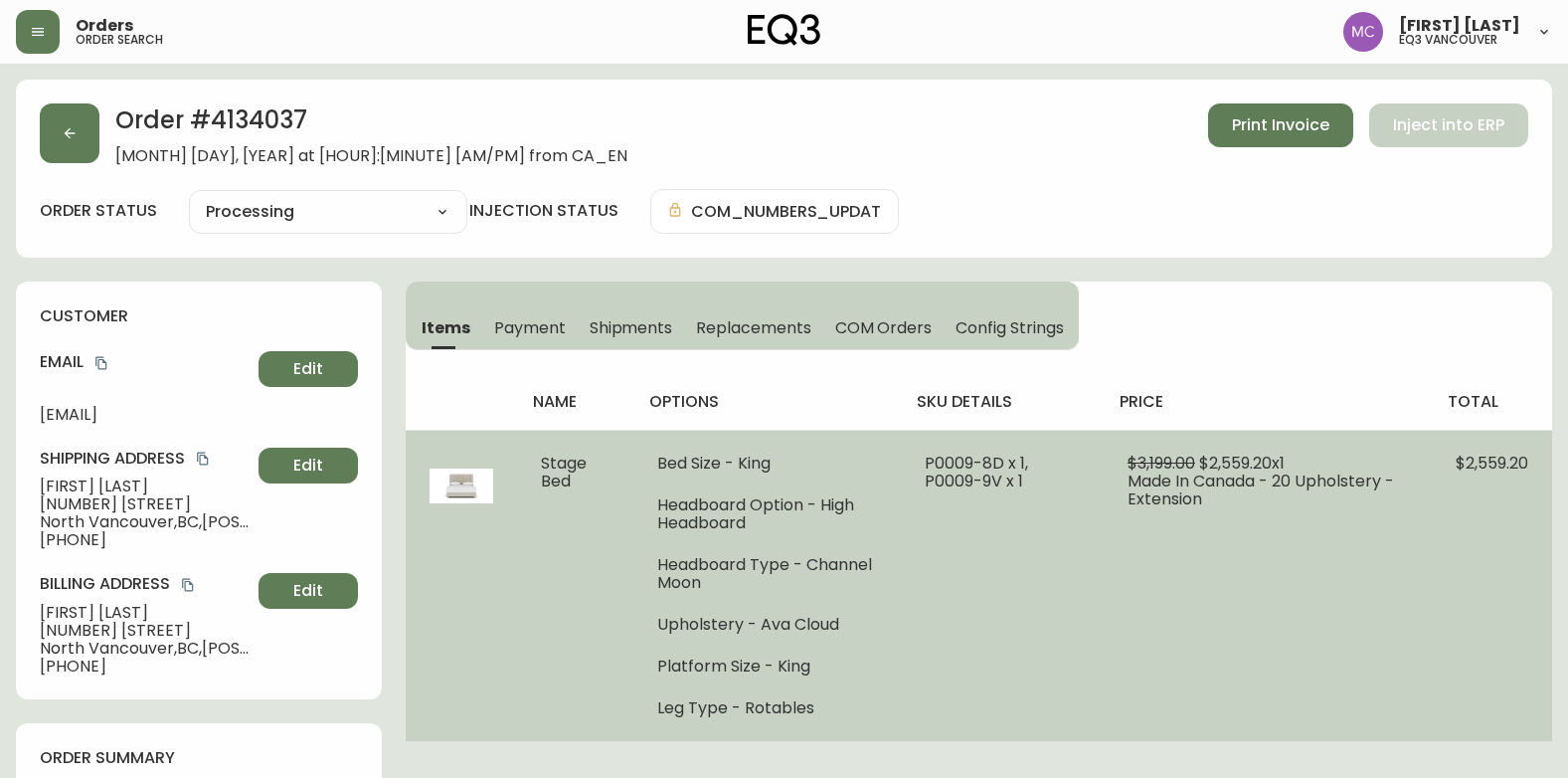 scroll, scrollTop: 199, scrollLeft: 0, axis: vertical 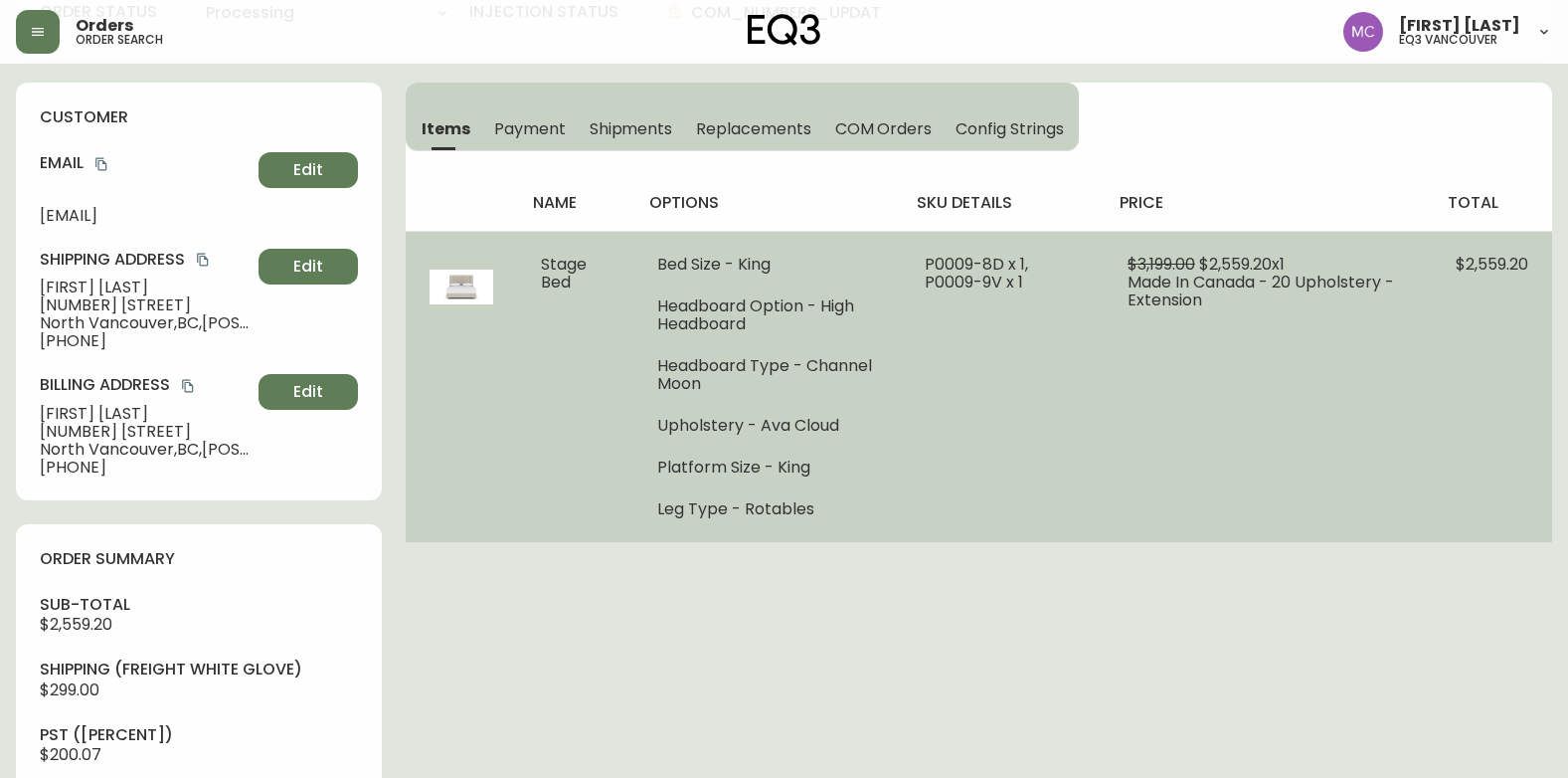click at bounding box center [461, 288] 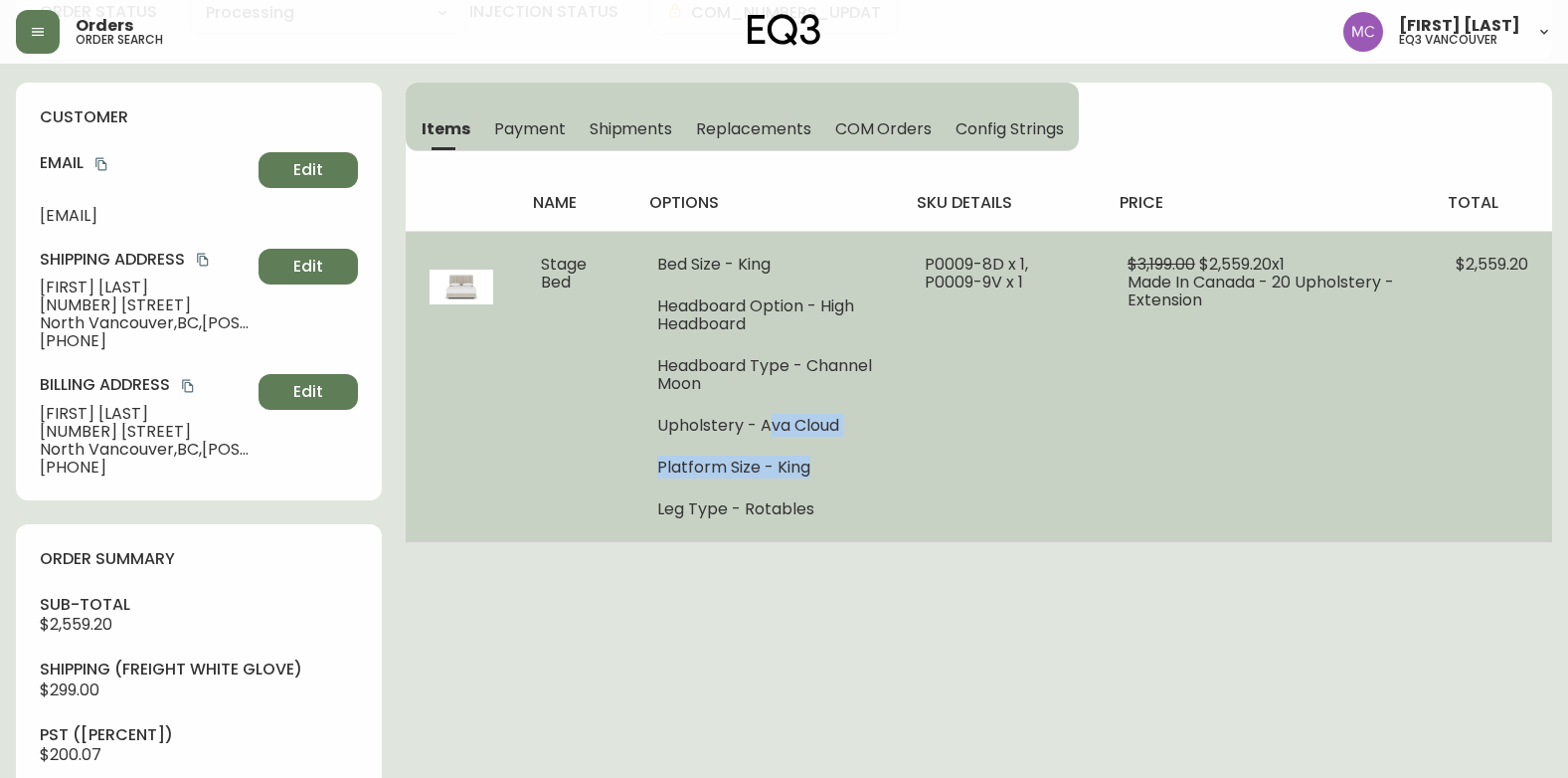drag, startPoint x: 769, startPoint y: 426, endPoint x: 892, endPoint y: 448, distance: 124.95199 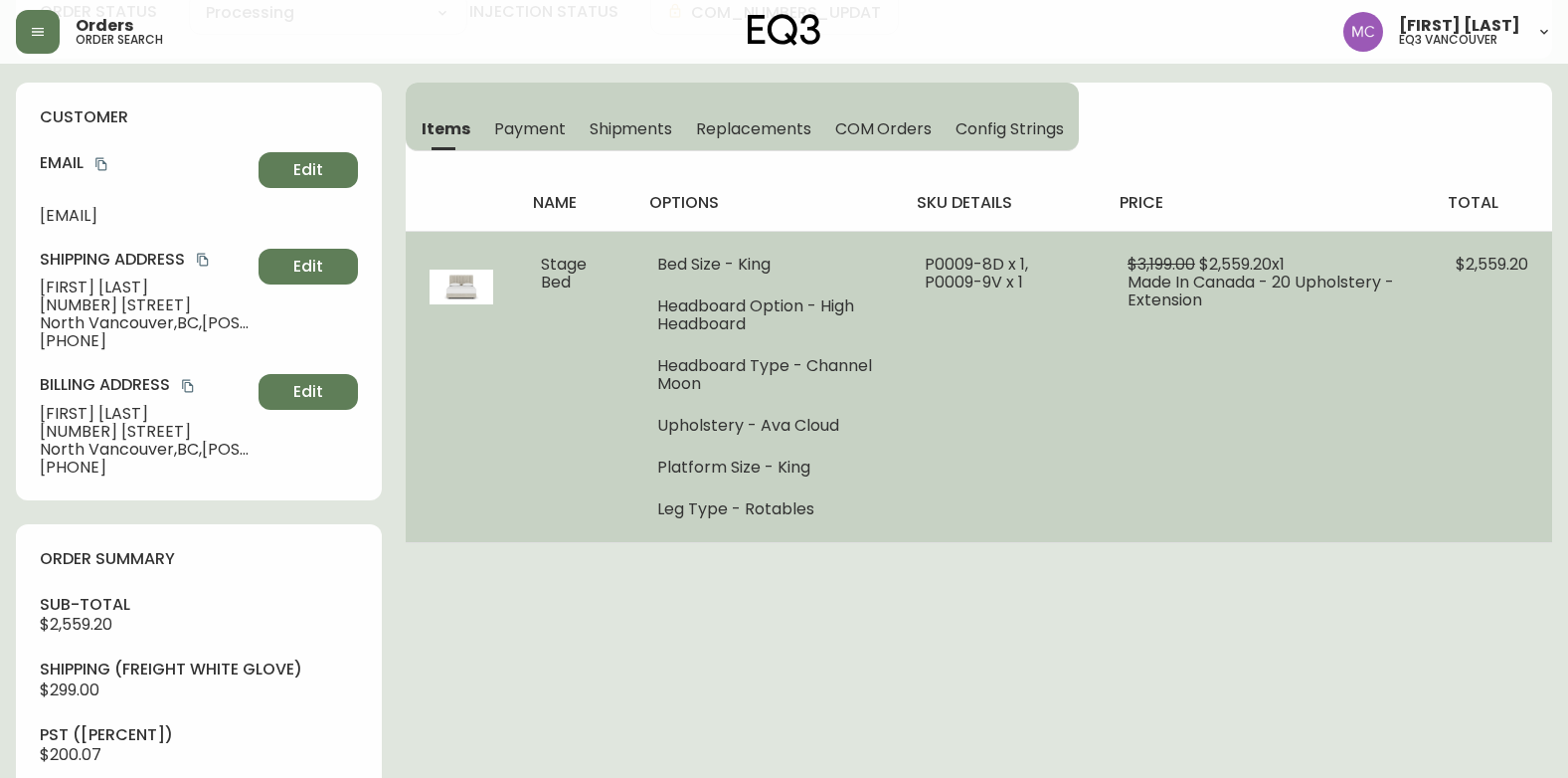 drag, startPoint x: 892, startPoint y: 448, endPoint x: 828, endPoint y: 504, distance: 85.04117 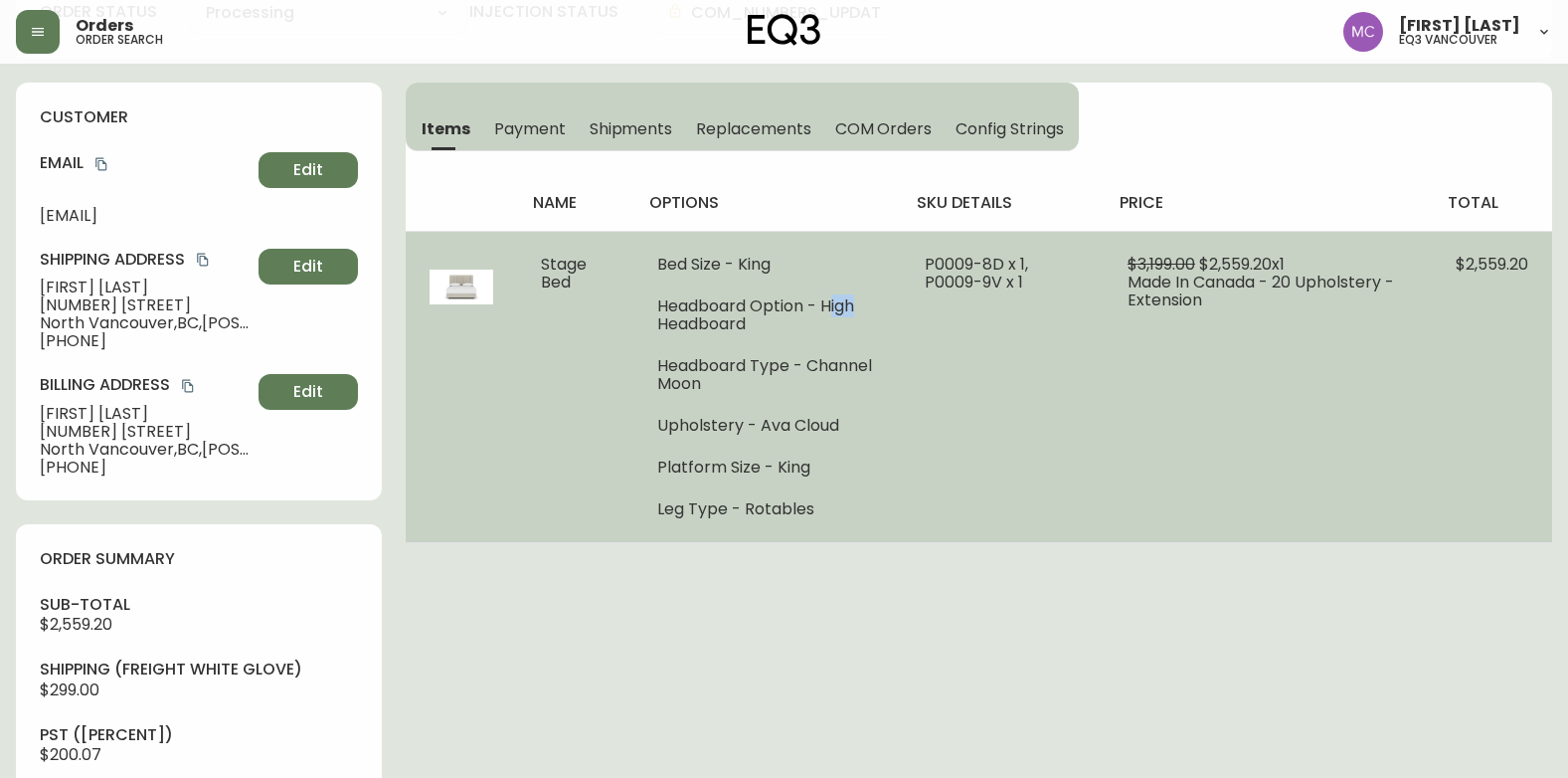 drag, startPoint x: 859, startPoint y: 304, endPoint x: 896, endPoint y: 313, distance: 38.078866 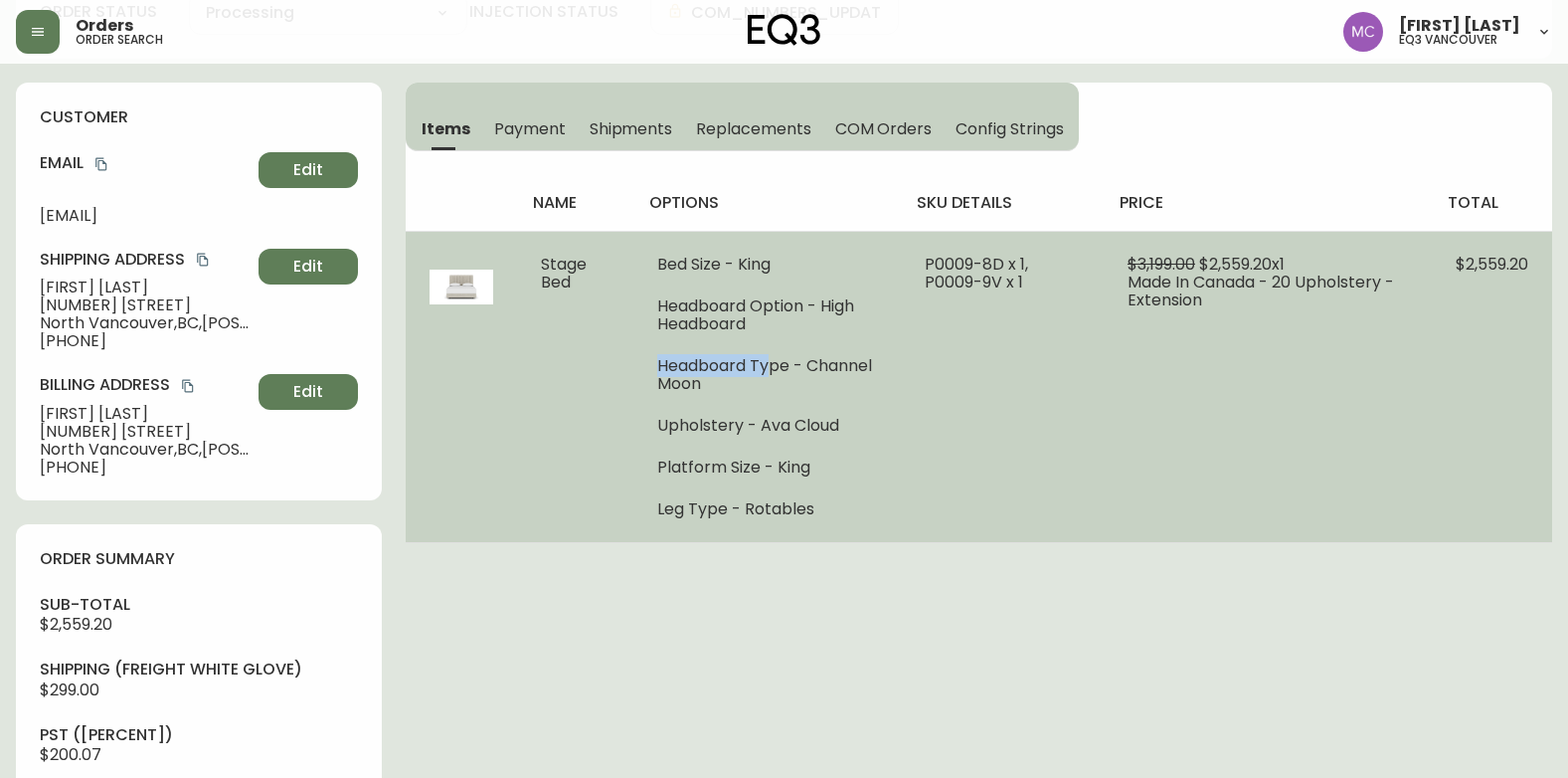 drag, startPoint x: 767, startPoint y: 337, endPoint x: 647, endPoint y: 348, distance: 120.50311 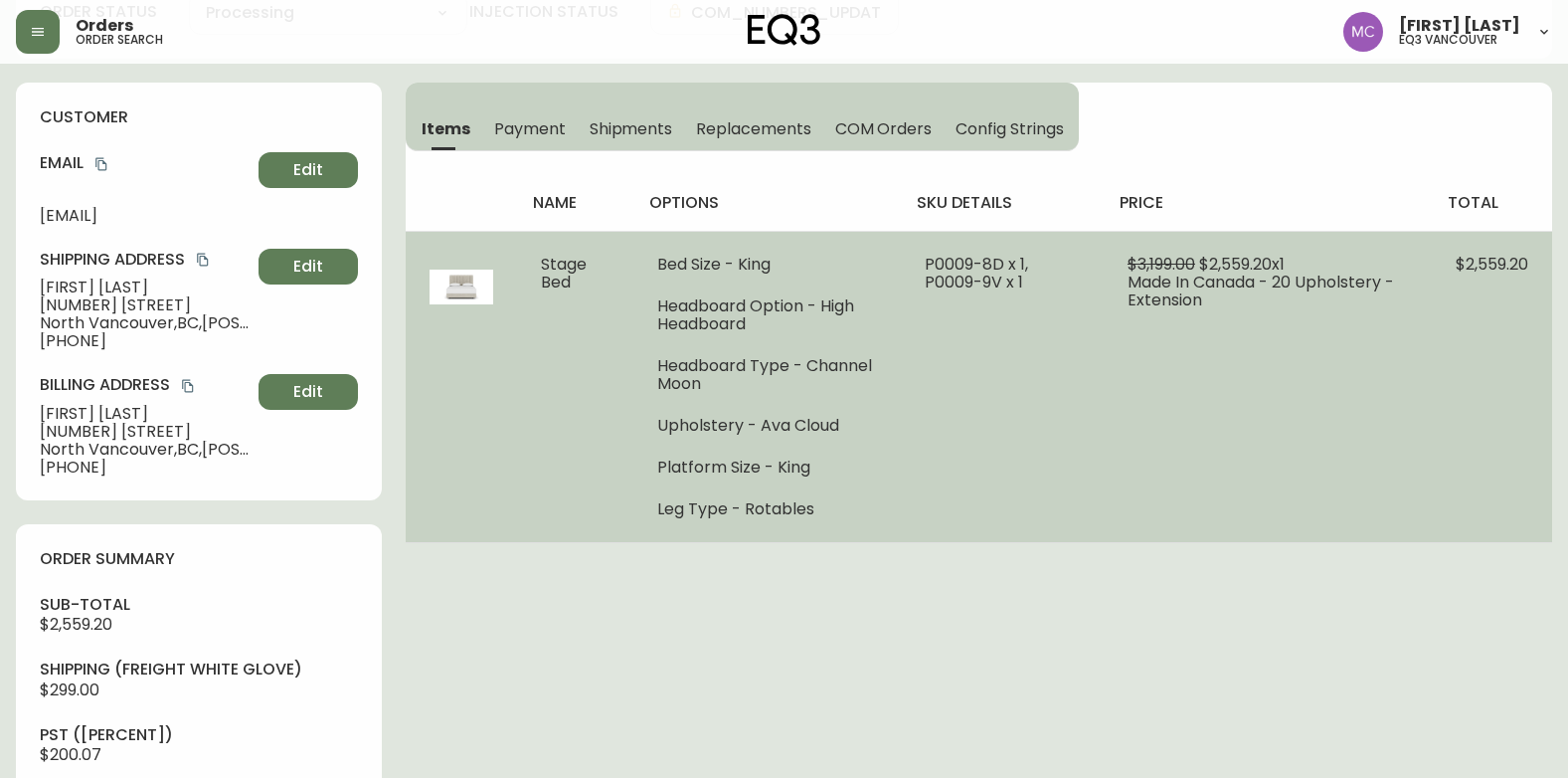 click at bounding box center [461, 288] 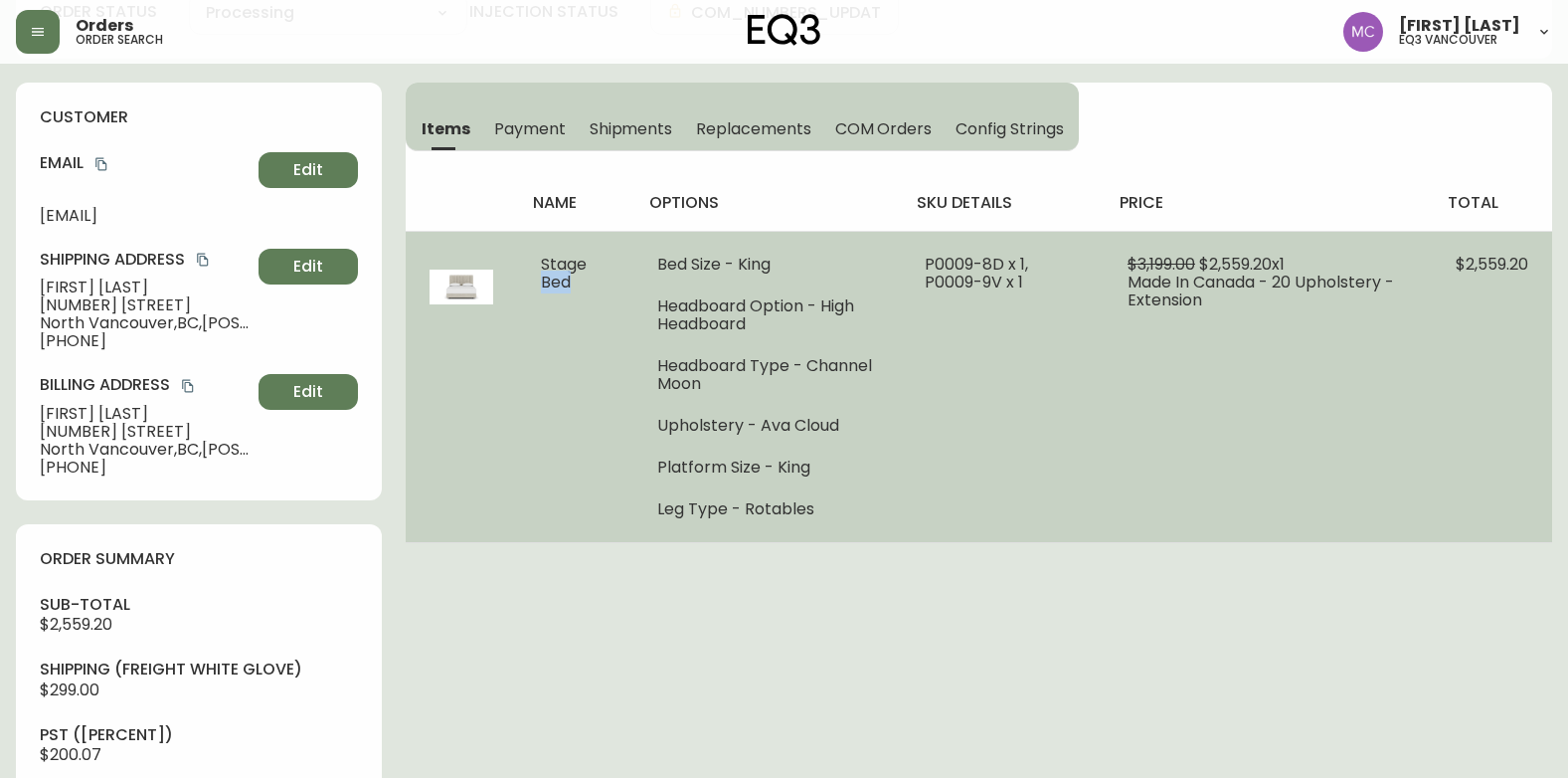 click on "Stage Bed" at bounding box center (575, 386) 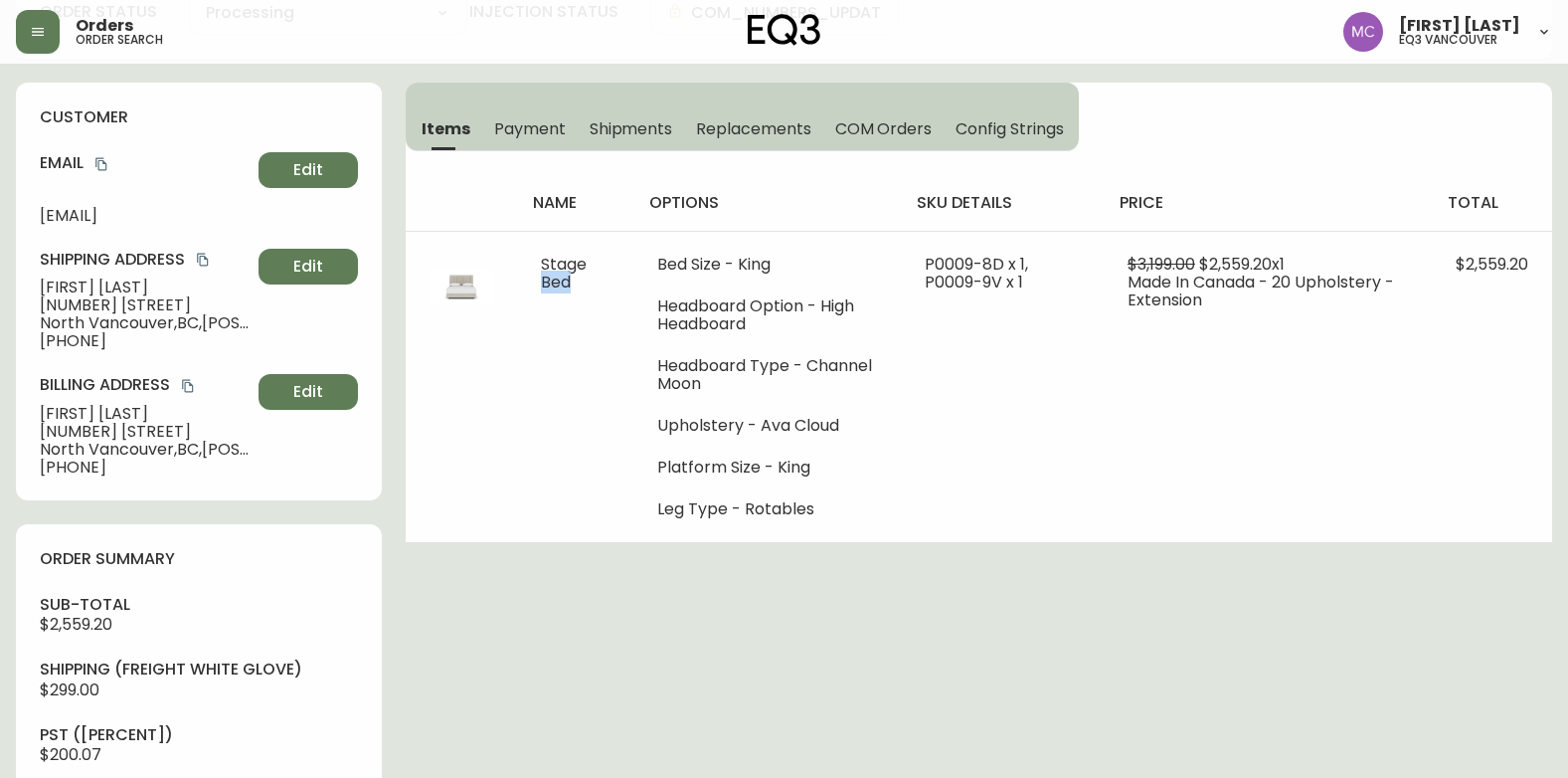 click on "Payment" at bounding box center [530, 128] 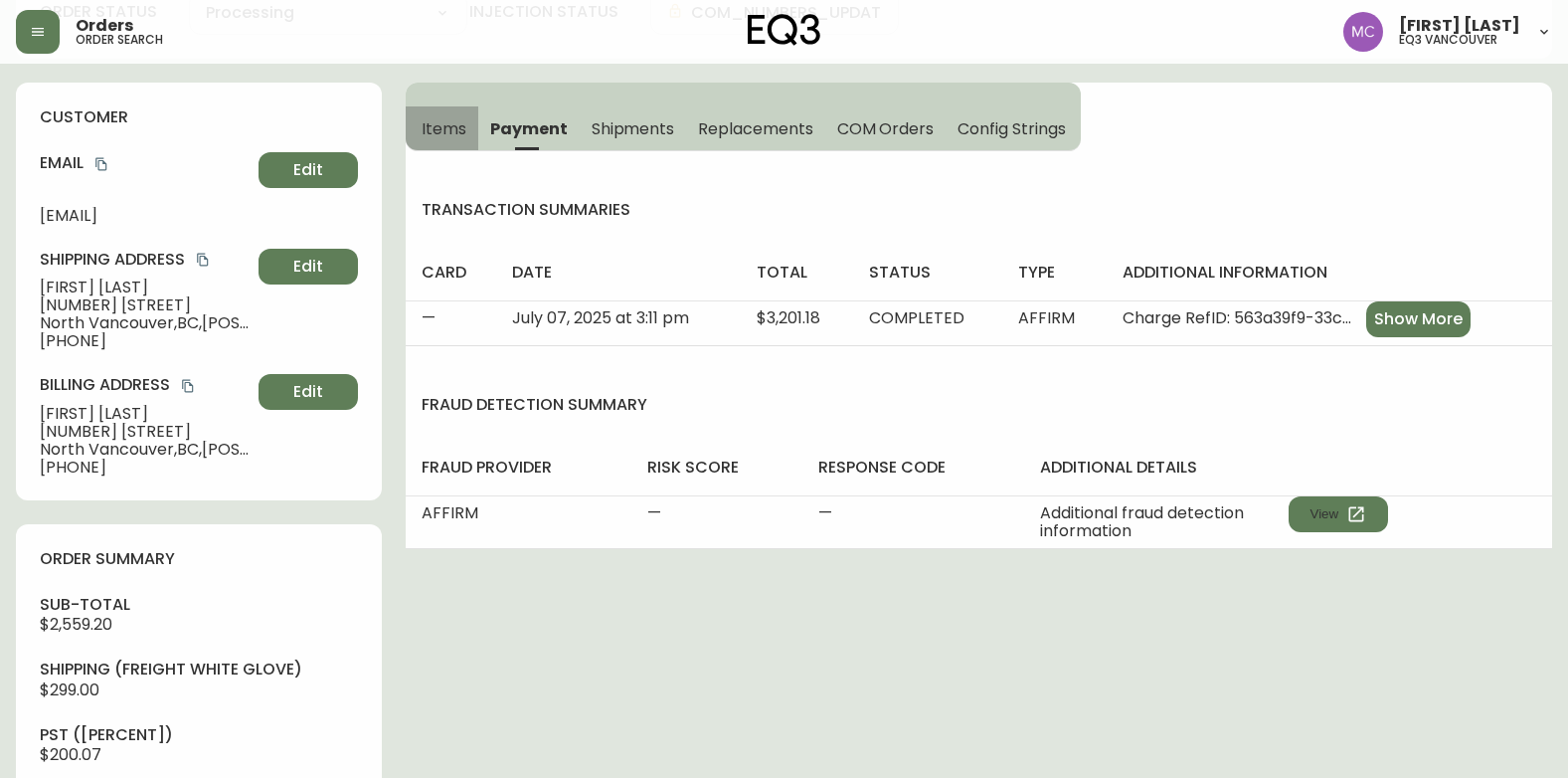 click on "Items" at bounding box center [443, 128] 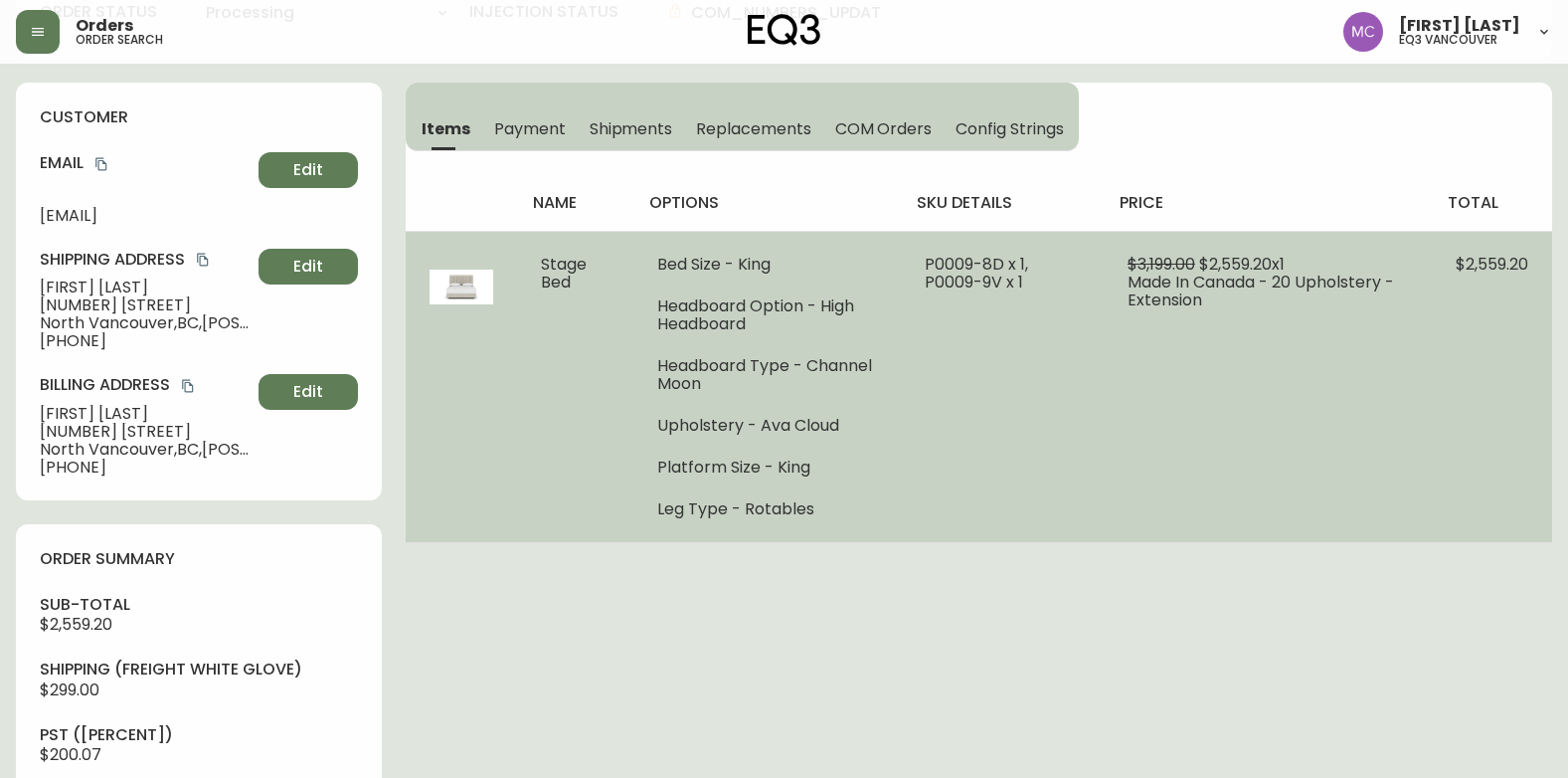 click at bounding box center (461, 288) 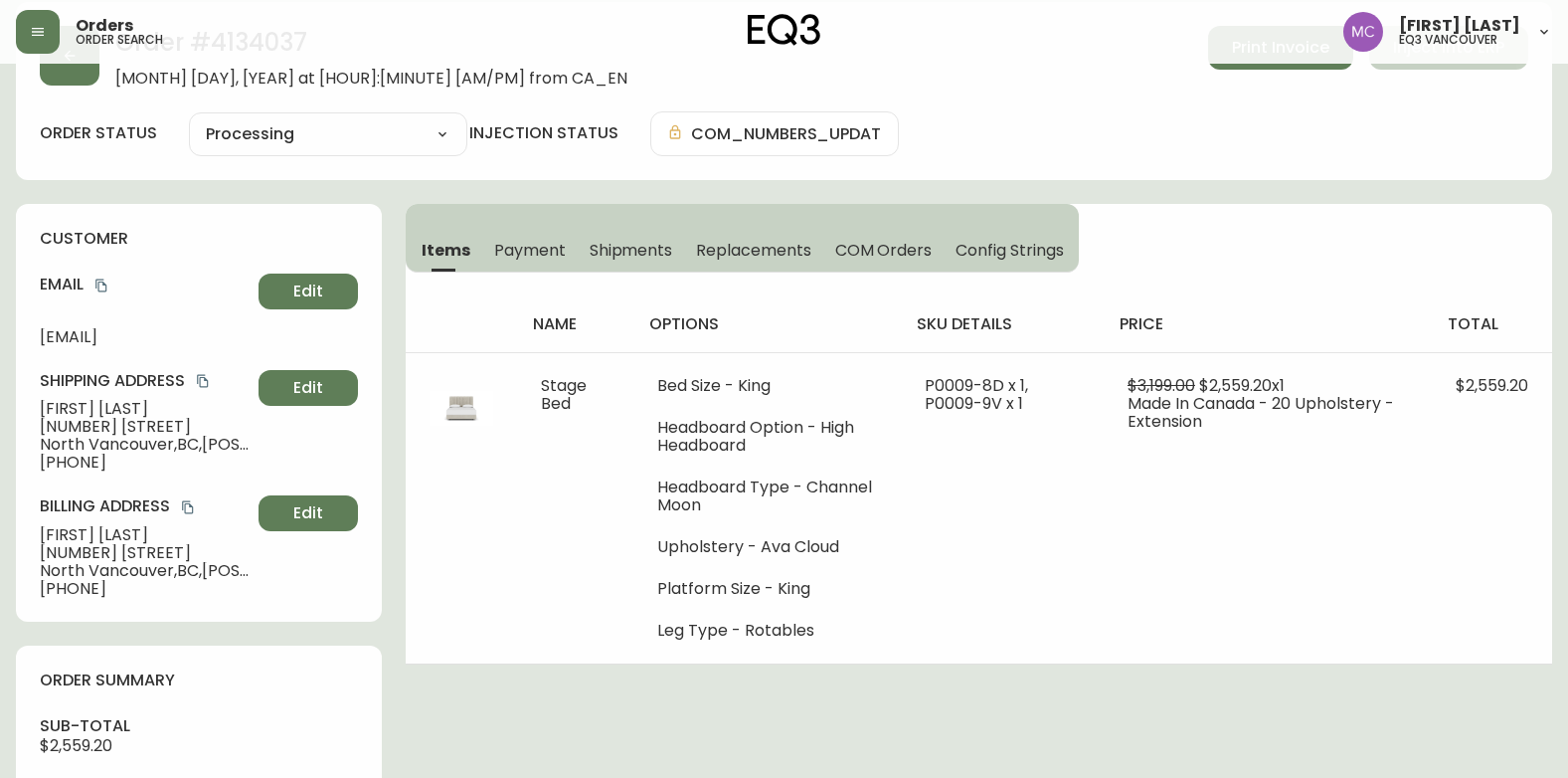 scroll, scrollTop: 0, scrollLeft: 0, axis: both 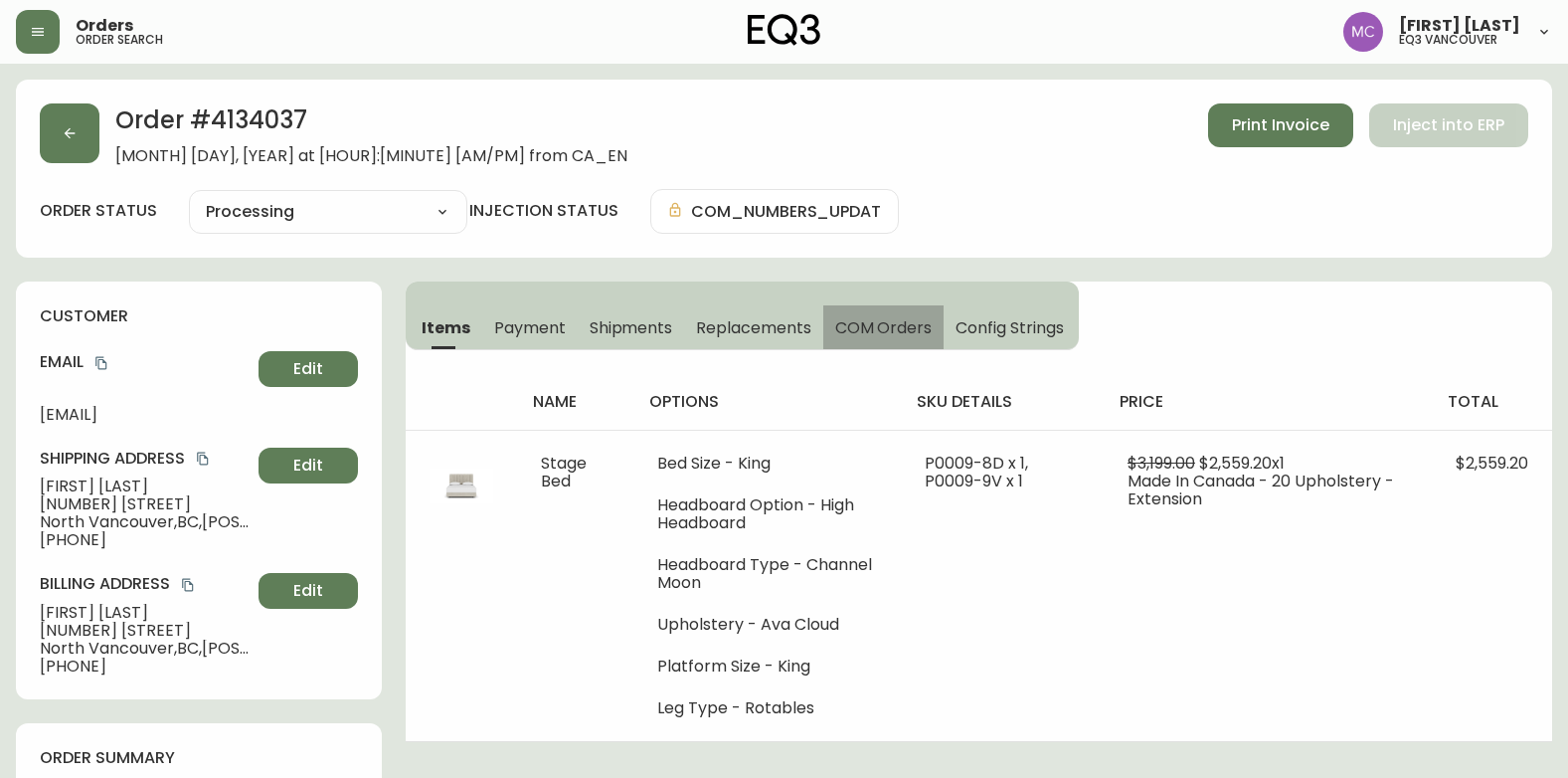 click on "COM Orders" at bounding box center (884, 327) 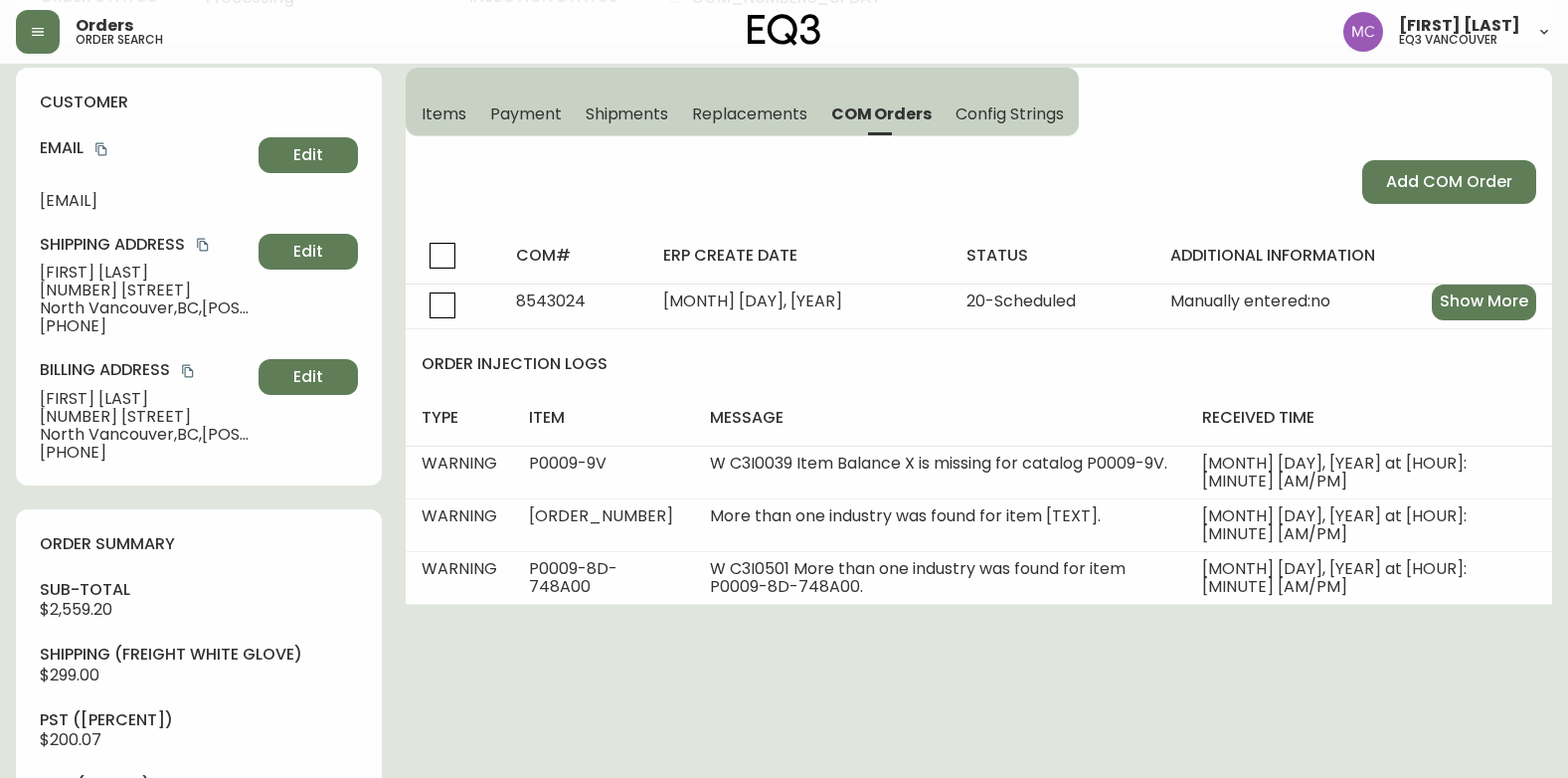 scroll, scrollTop: 0, scrollLeft: 0, axis: both 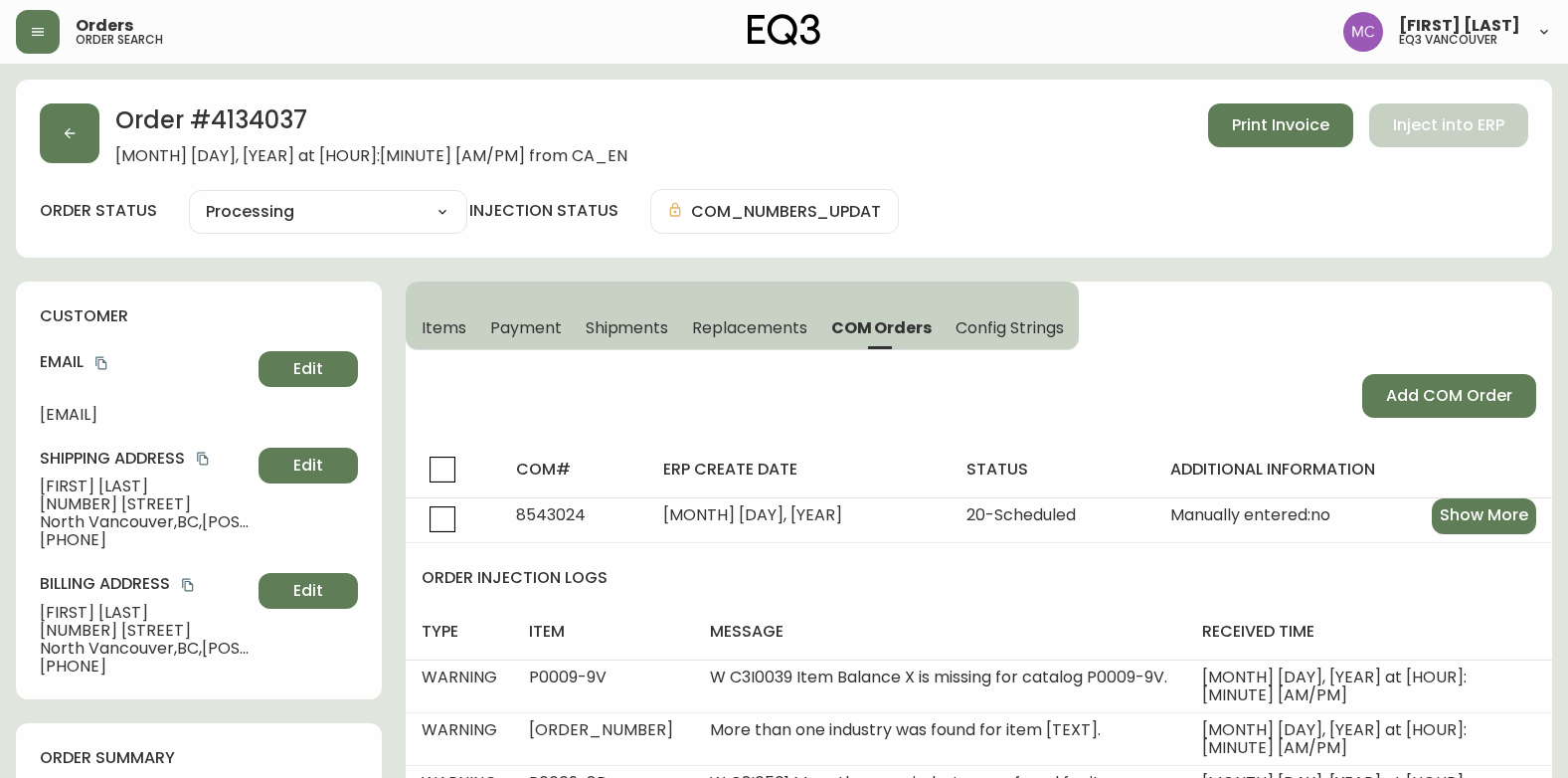 click on "Items" at bounding box center [443, 327] 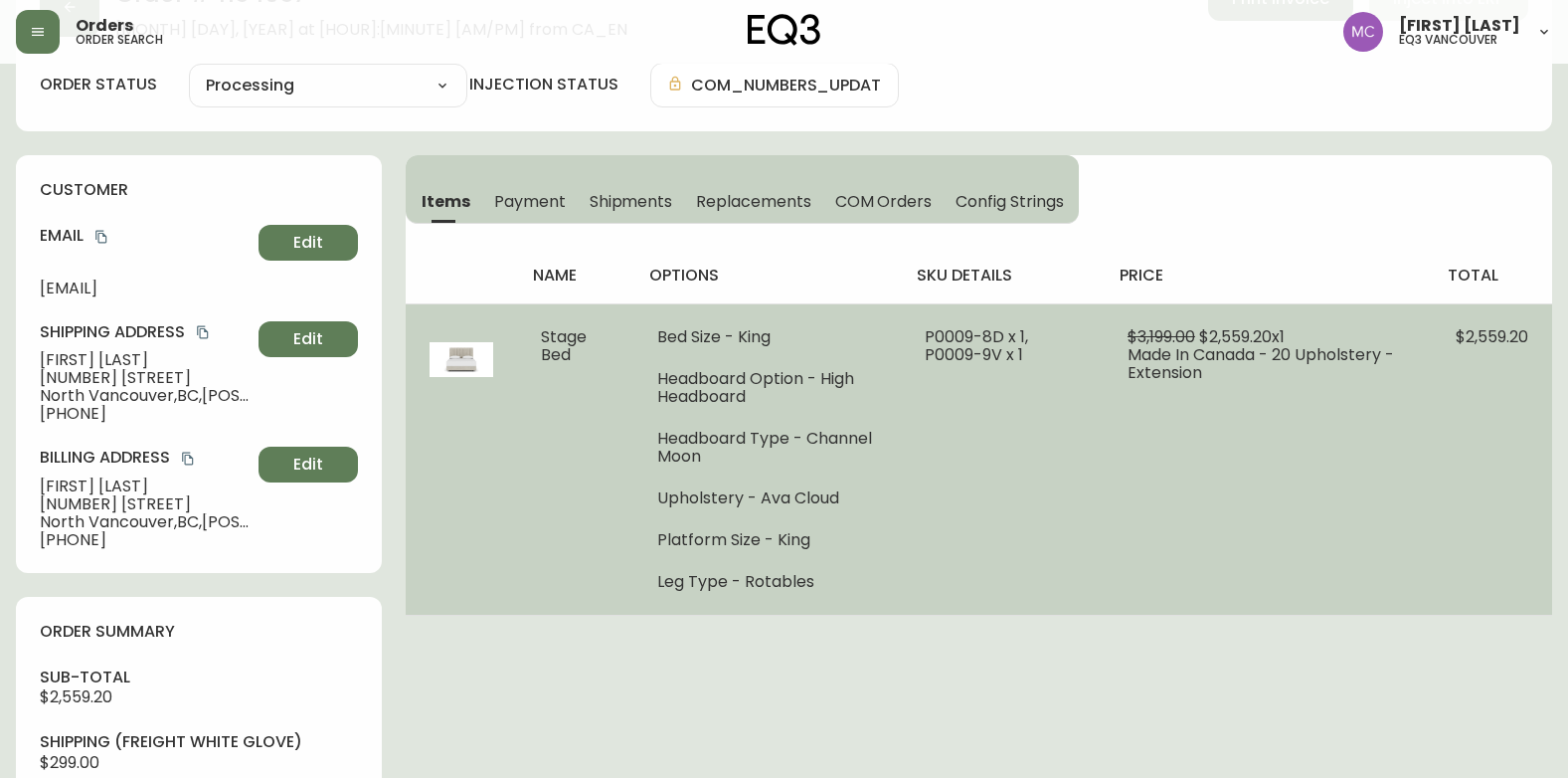 scroll, scrollTop: 199, scrollLeft: 0, axis: vertical 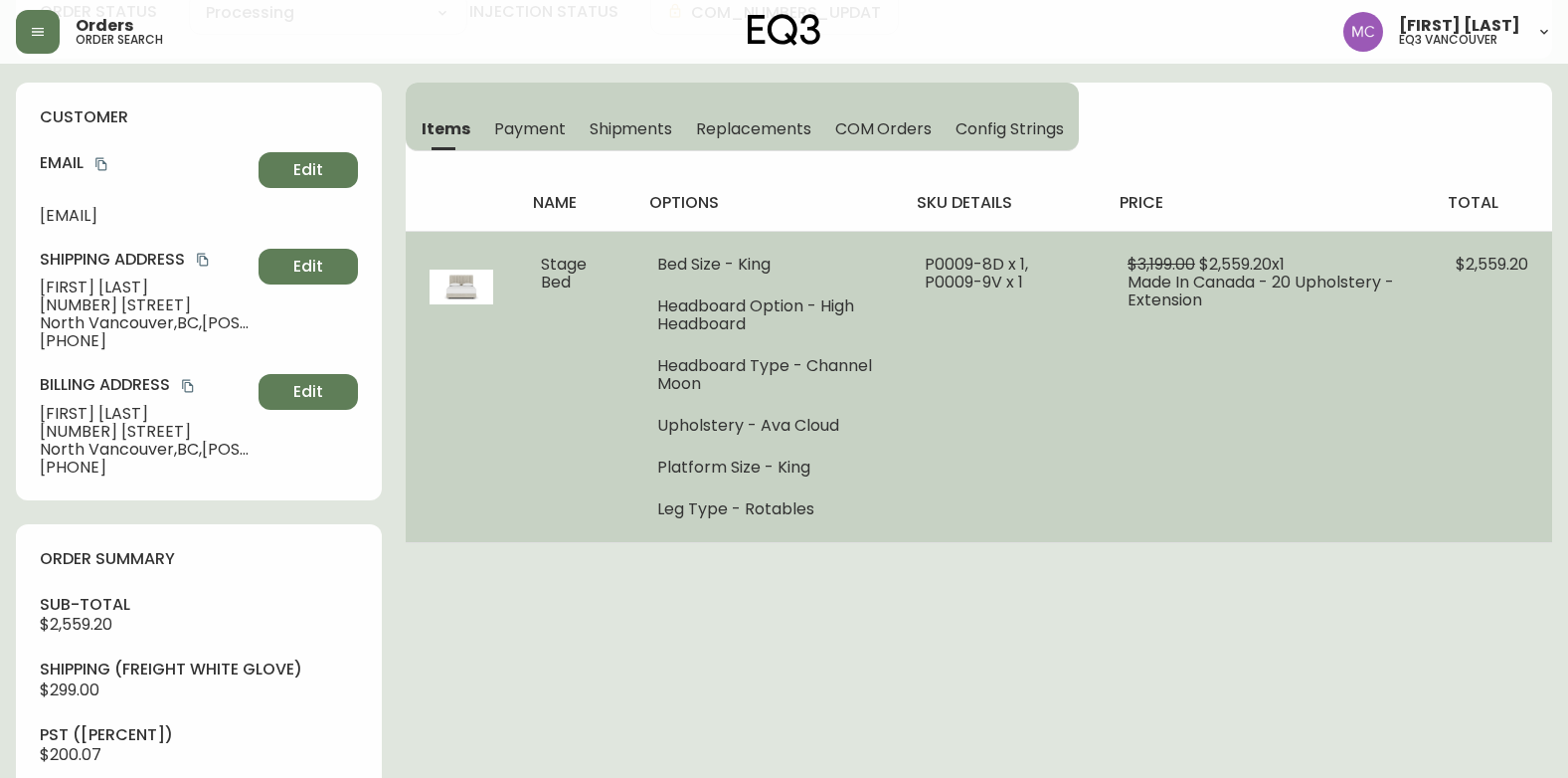 click on "Bed Size - King Headboard Option - High Headboard Headboard Type - Channel Moon Upholstery - Ava Cloud Platform Size - King Leg Type - Rotables" at bounding box center [768, 387] 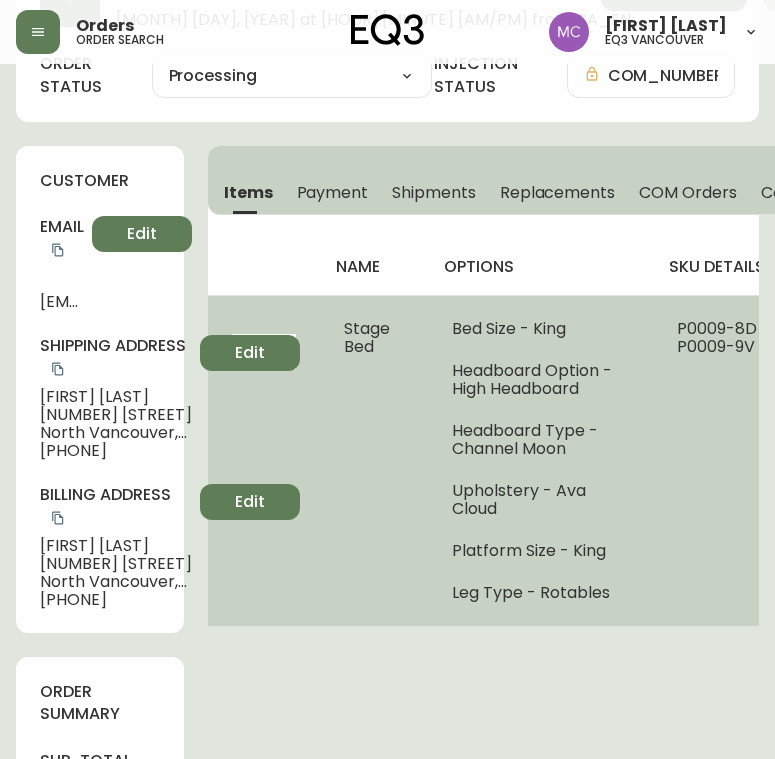 scroll, scrollTop: 89, scrollLeft: 0, axis: vertical 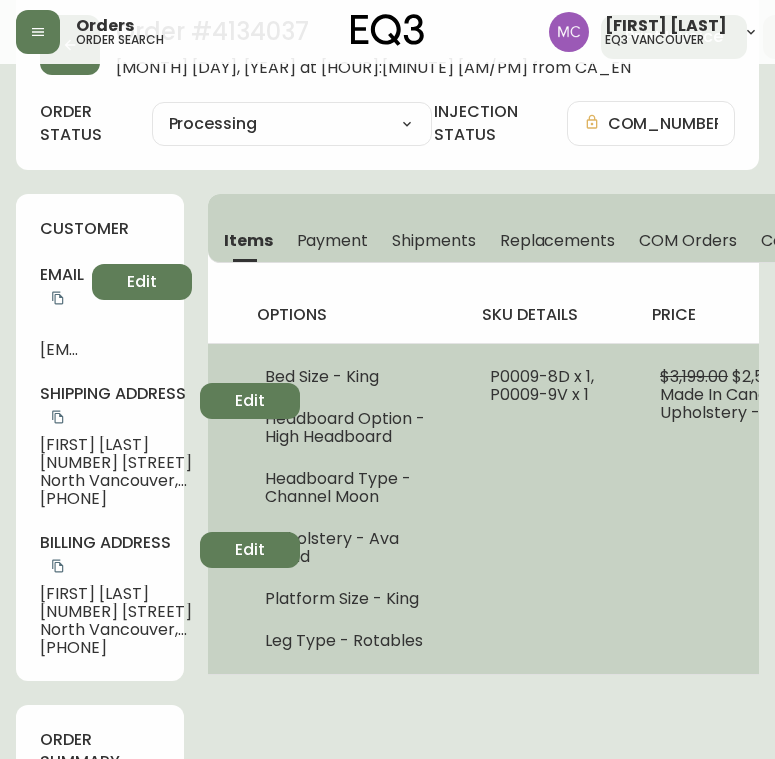 click on "P0009-8D x 1, P0009-9V x 1" at bounding box center [551, 508] 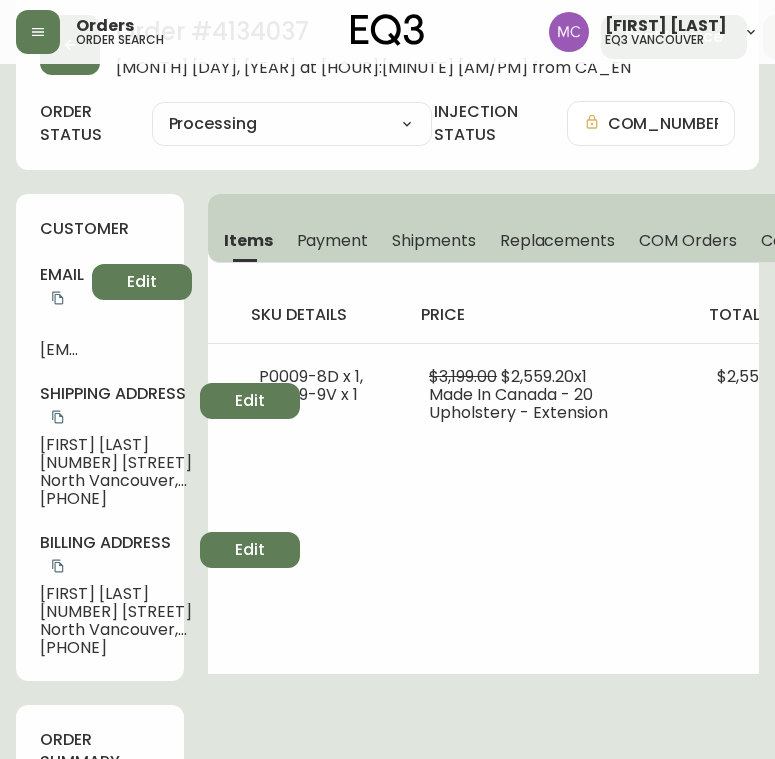scroll, scrollTop: 0, scrollLeft: 0, axis: both 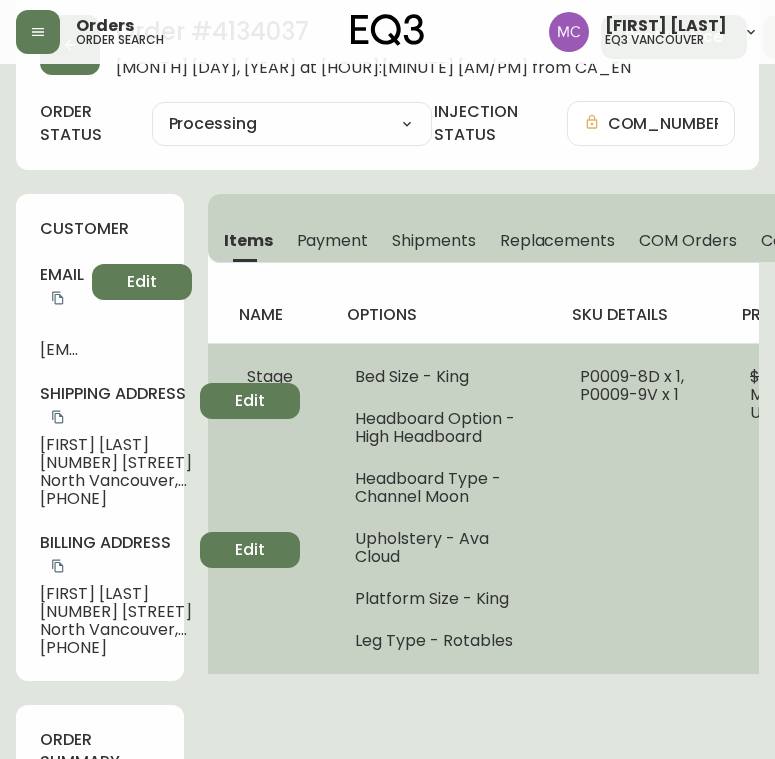 click on "Headboard Type - Channel Moon" at bounding box center [443, 488] 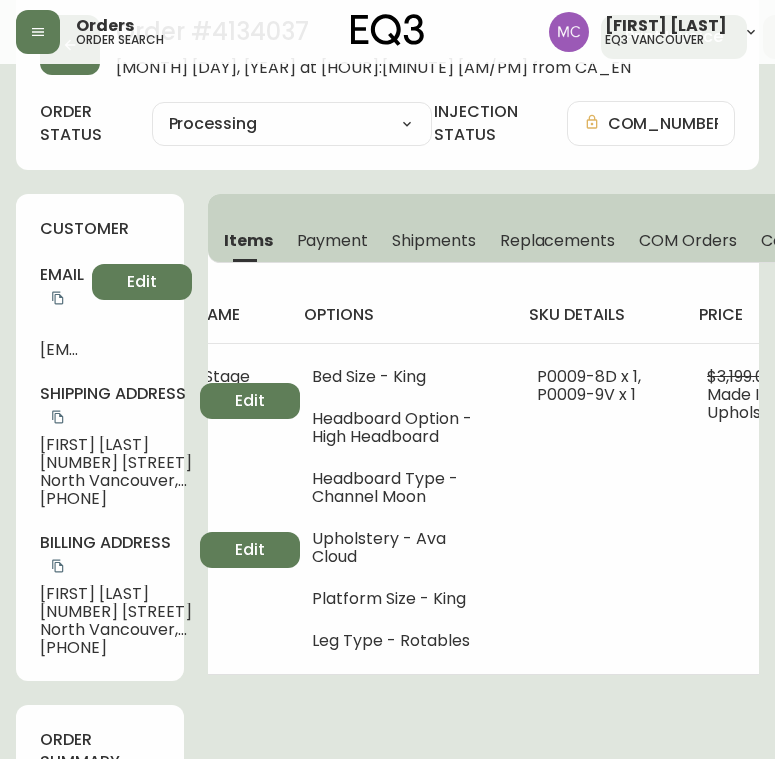 scroll, scrollTop: 0, scrollLeft: 0, axis: both 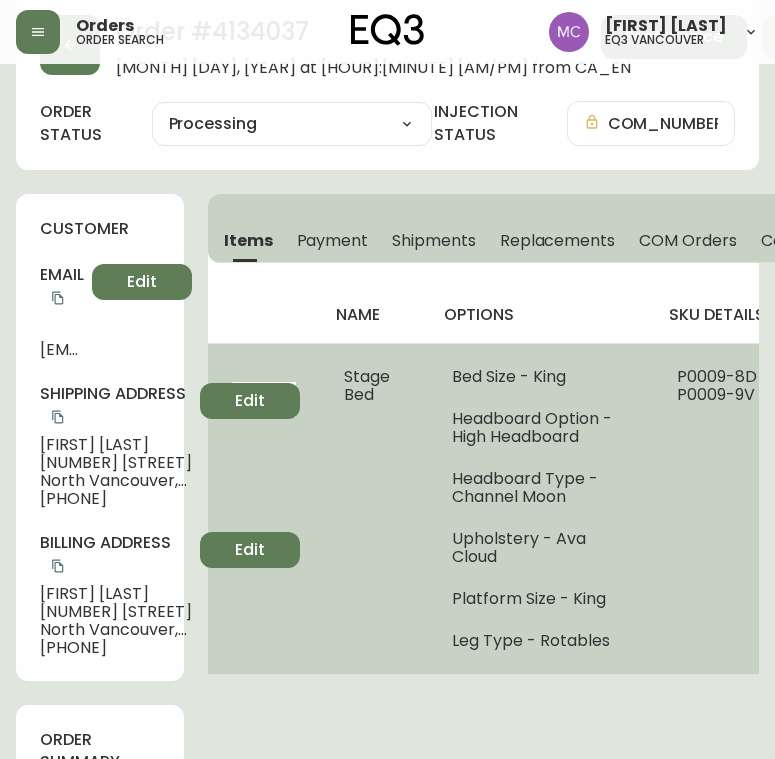 click on "Stage Bed" at bounding box center [374, 508] 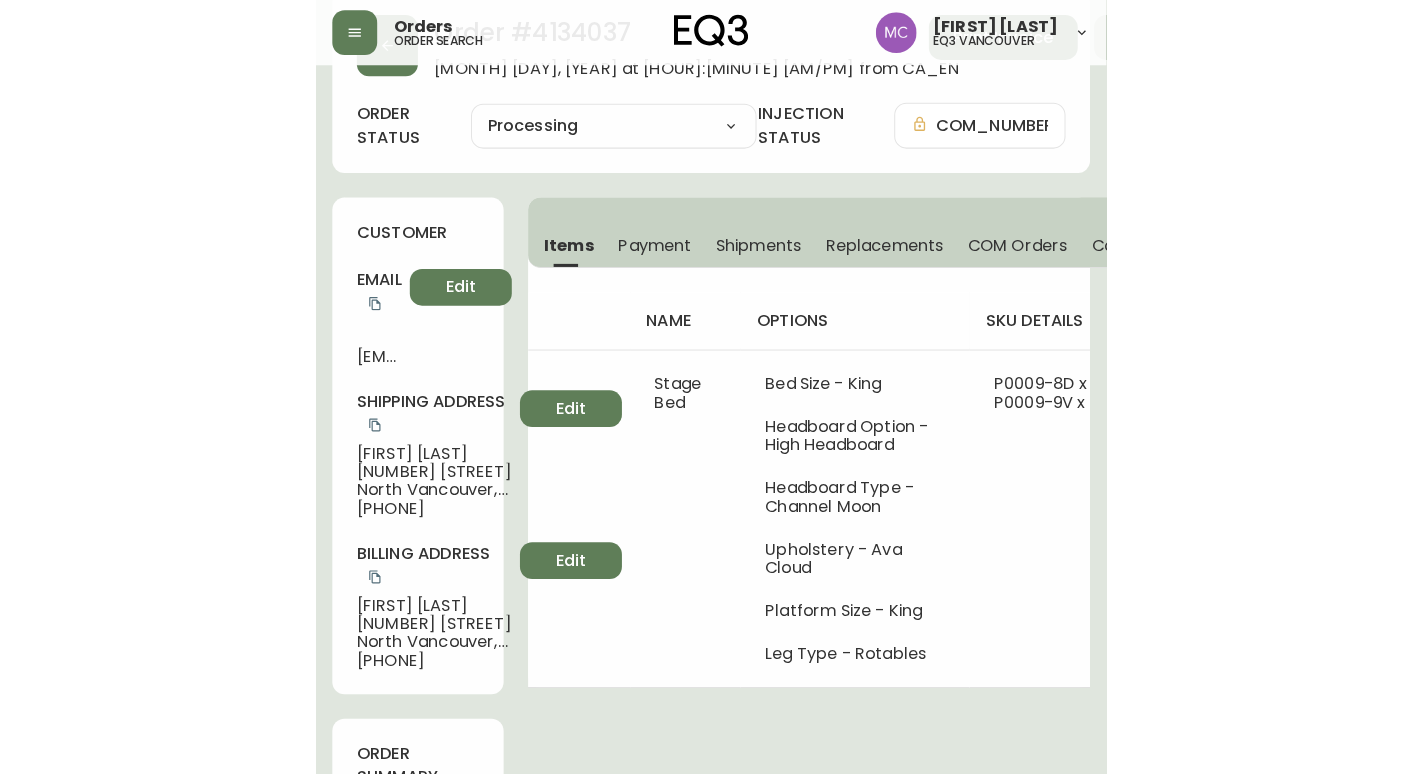 scroll, scrollTop: 0, scrollLeft: 16, axis: horizontal 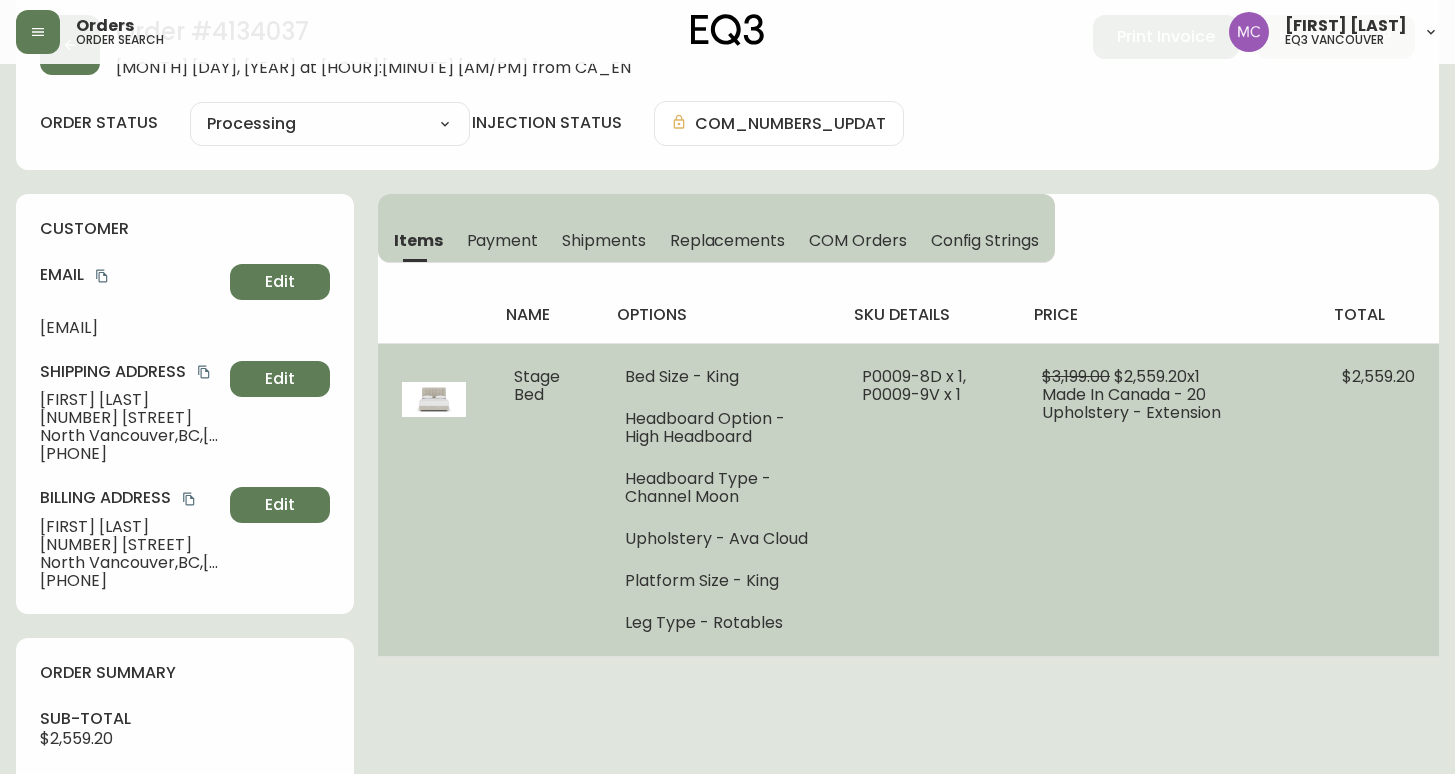 click on "$3,199.00   $2,559.20  x  1 Made In Canada - 20 Upholstery - Extension" at bounding box center (1168, 499) 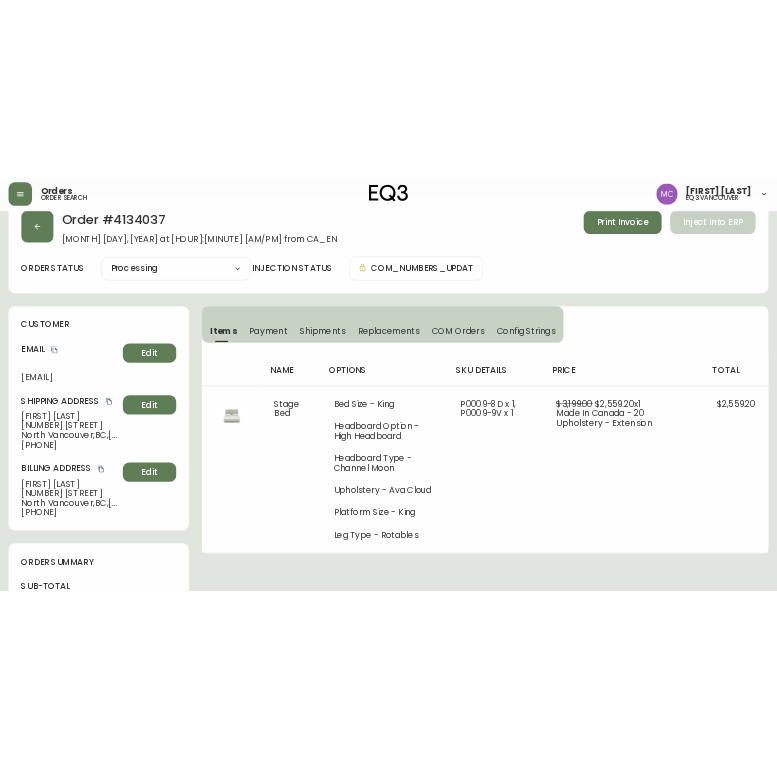 scroll, scrollTop: 0, scrollLeft: 0, axis: both 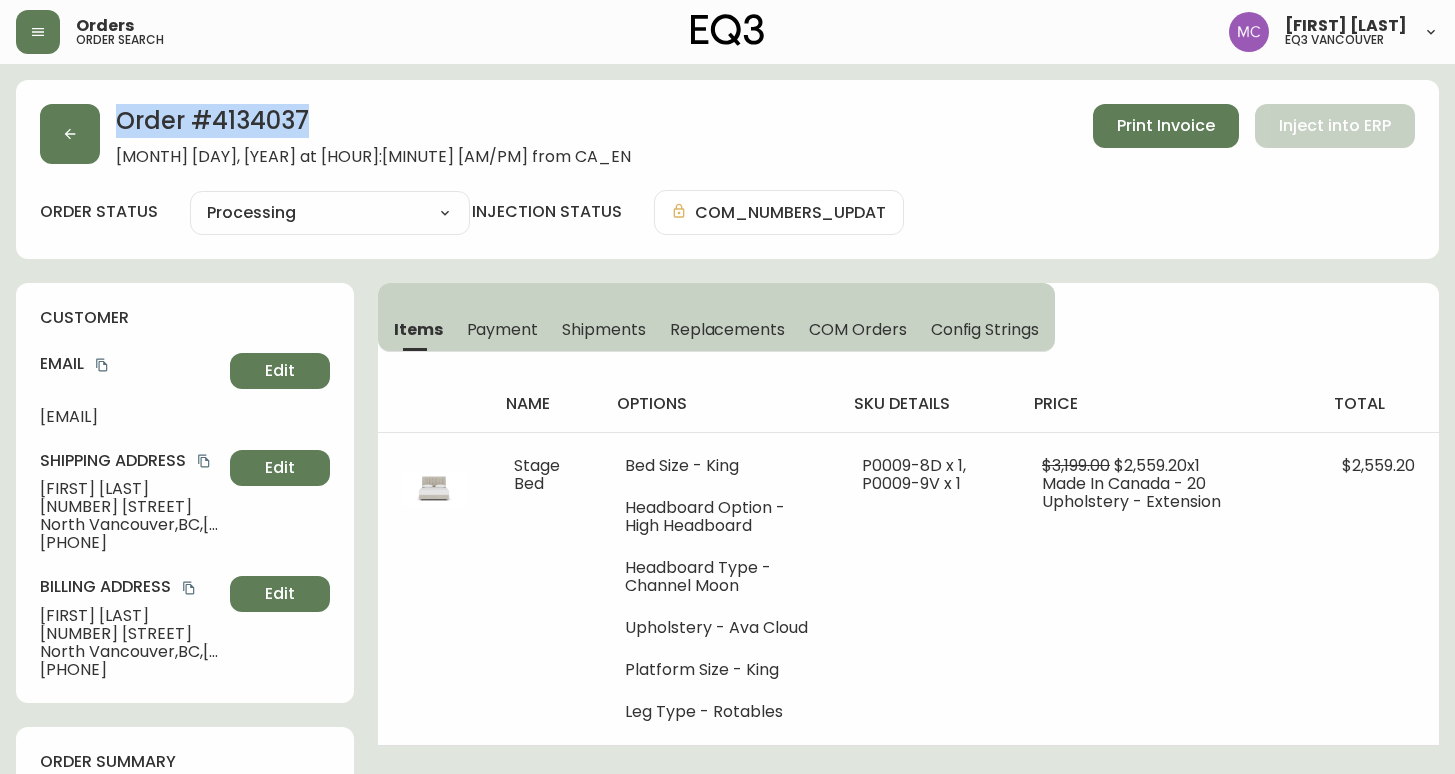 drag, startPoint x: 116, startPoint y: 119, endPoint x: 349, endPoint y: 111, distance: 233.1373 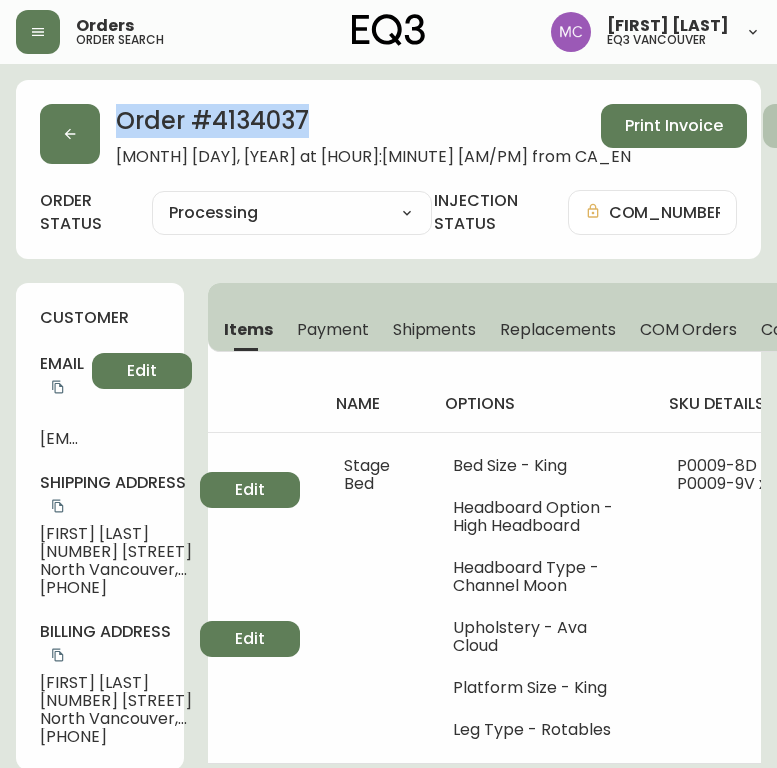 click on "Order # 4134037" at bounding box center [373, 126] 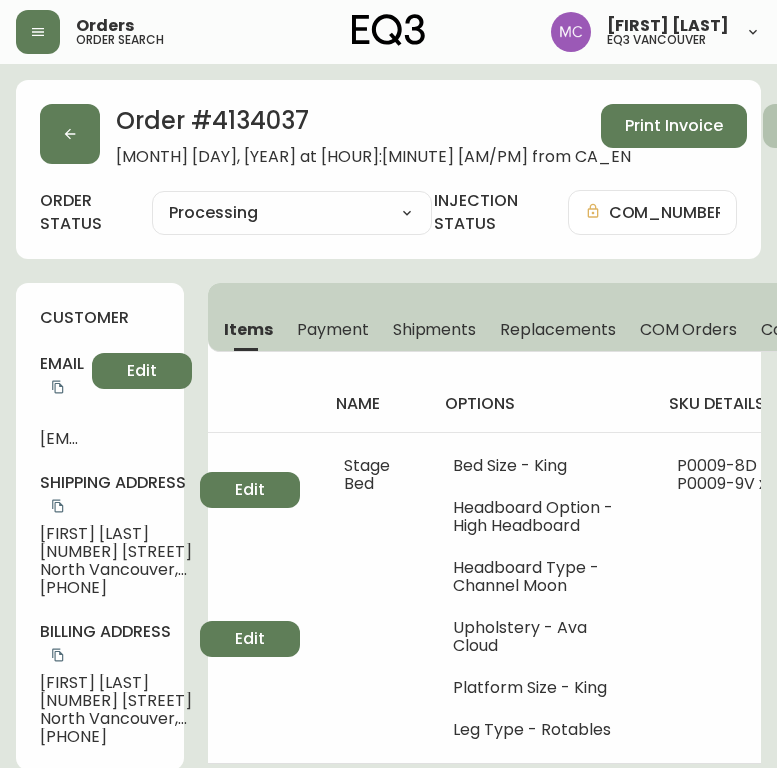 click on "Cancelled Fully Shipped Processing Partially Shipped" at bounding box center [292, 213] 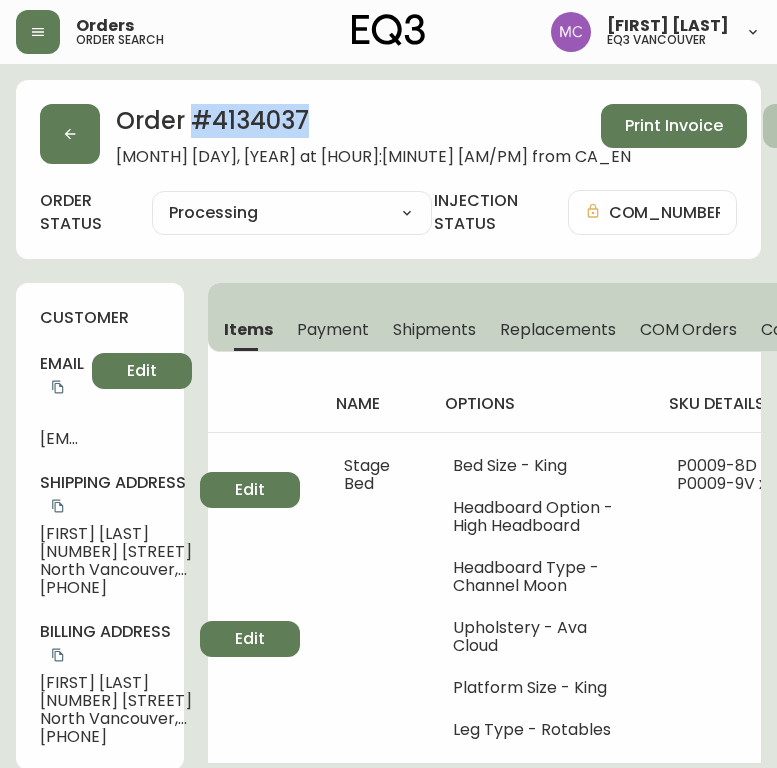 drag, startPoint x: 345, startPoint y: 116, endPoint x: 191, endPoint y: 116, distance: 154 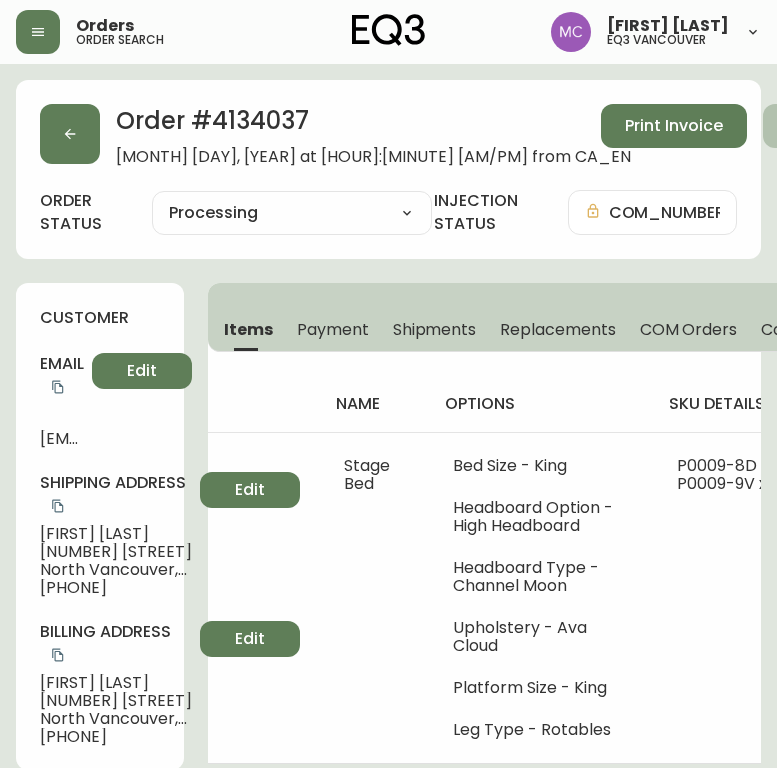 drag, startPoint x: 191, startPoint y: 116, endPoint x: 183, endPoint y: 180, distance: 64.49806 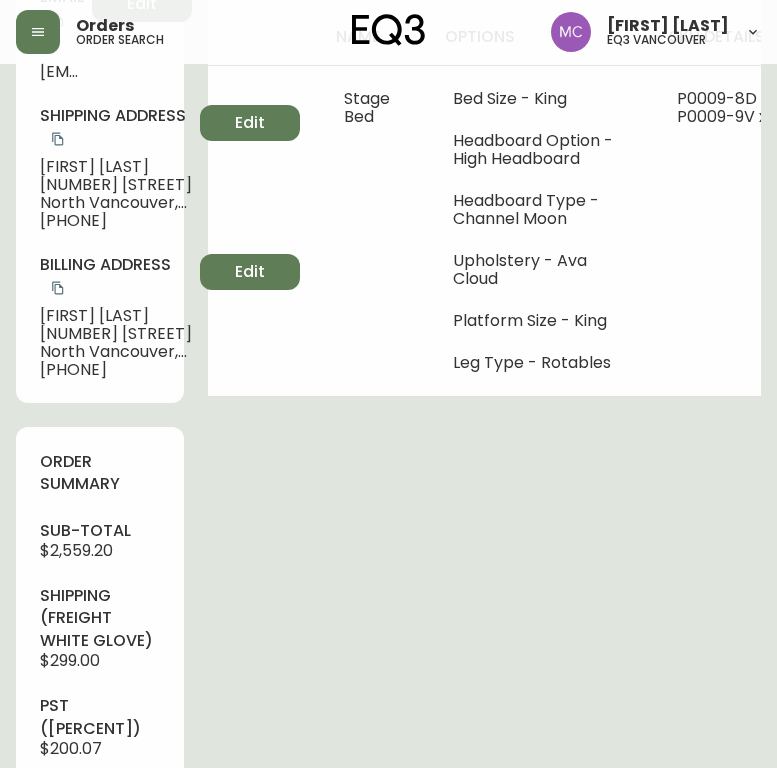 scroll, scrollTop: 100, scrollLeft: 0, axis: vertical 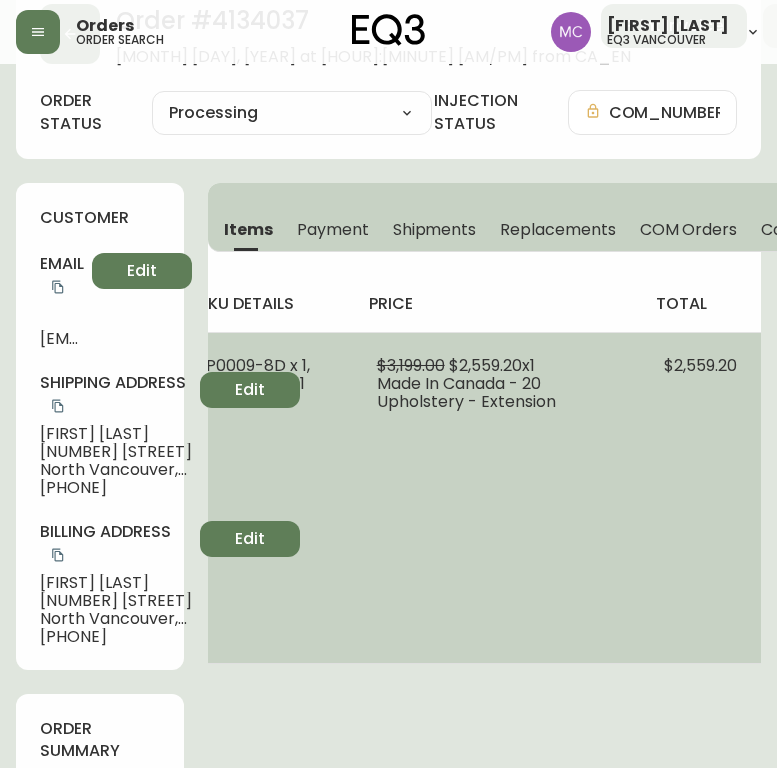 click on "$2,559.20" at bounding box center [700, 365] 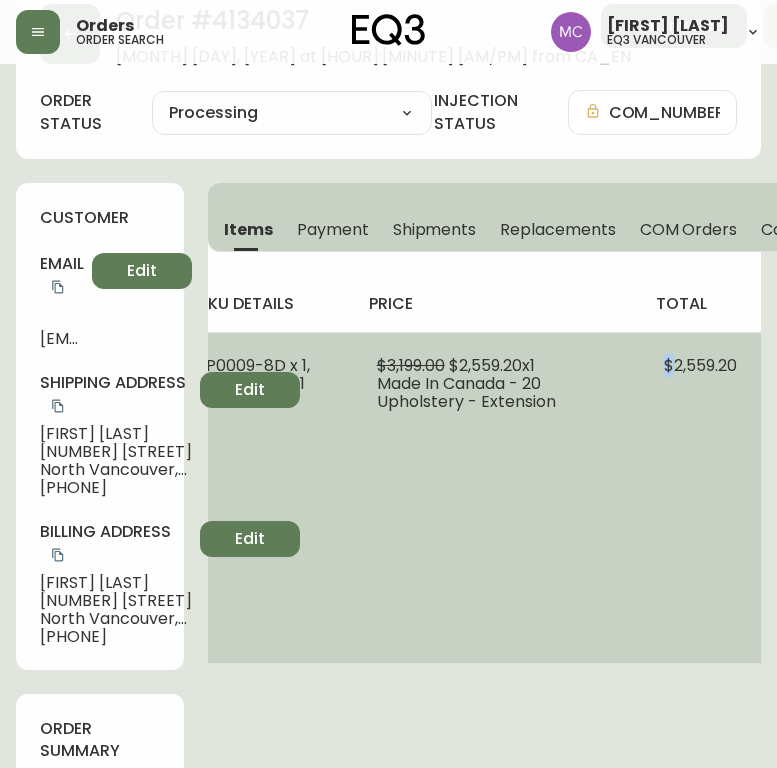 click on "$2,559.20" at bounding box center [700, 365] 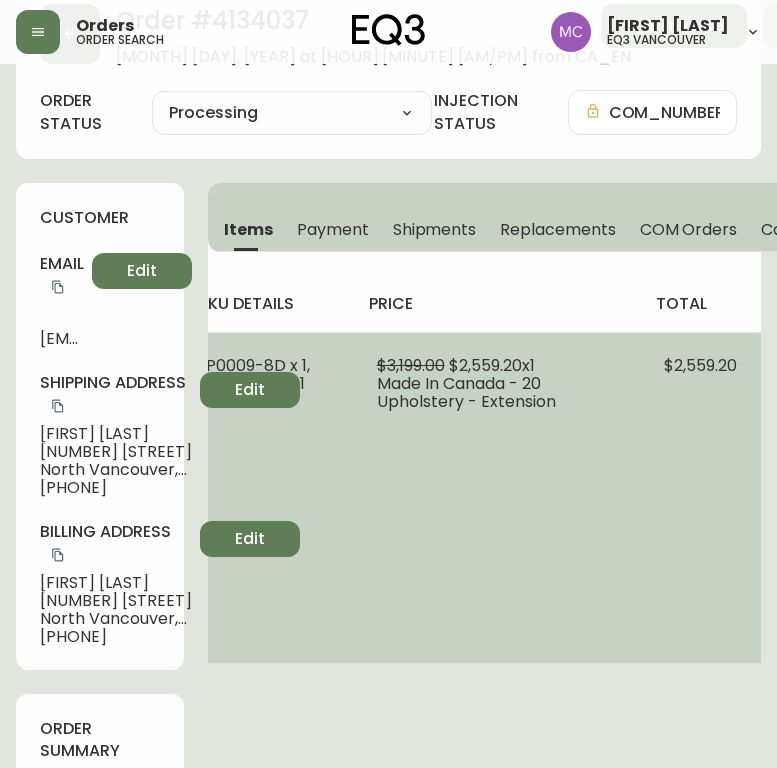 drag, startPoint x: 664, startPoint y: 361, endPoint x: 508, endPoint y: 386, distance: 157.99051 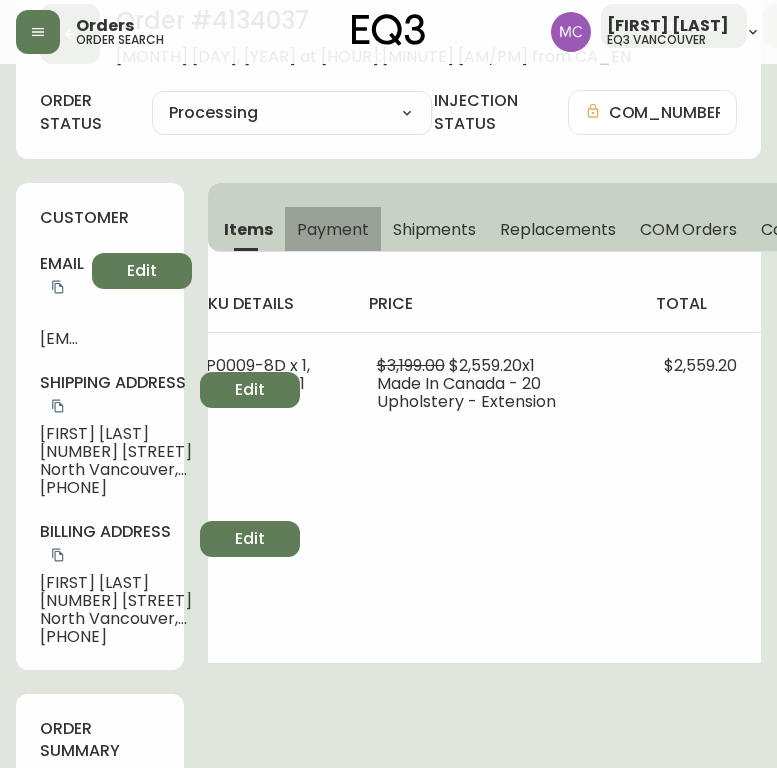 click on "Payment" at bounding box center (333, 229) 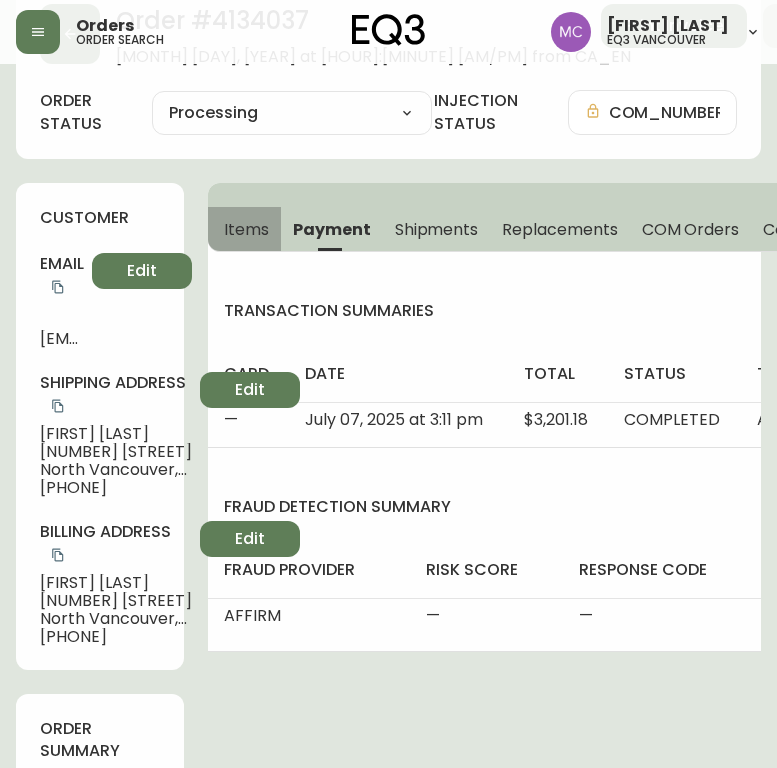 click on "Items" at bounding box center (246, 229) 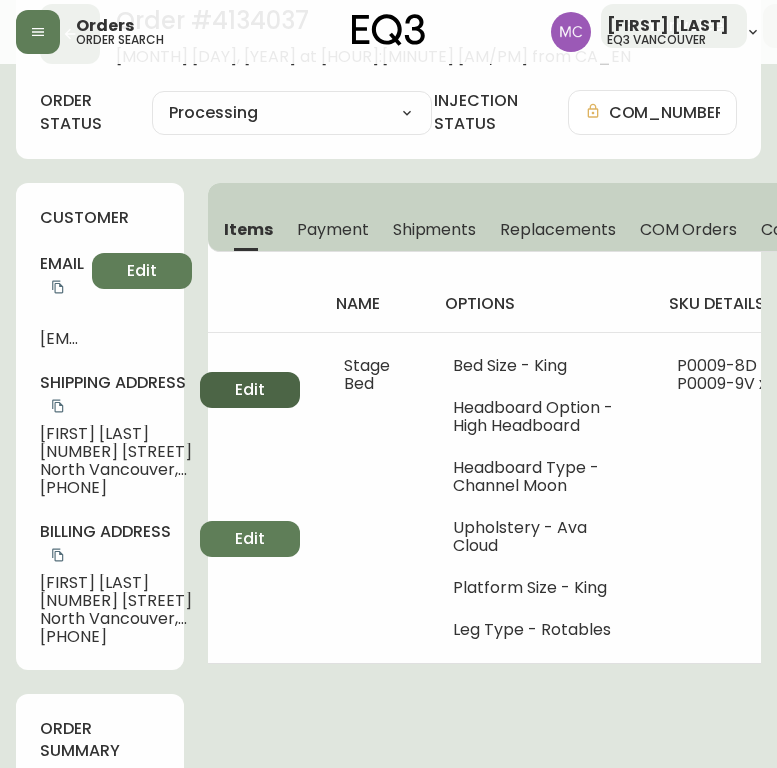 click on "Edit" at bounding box center [250, 390] 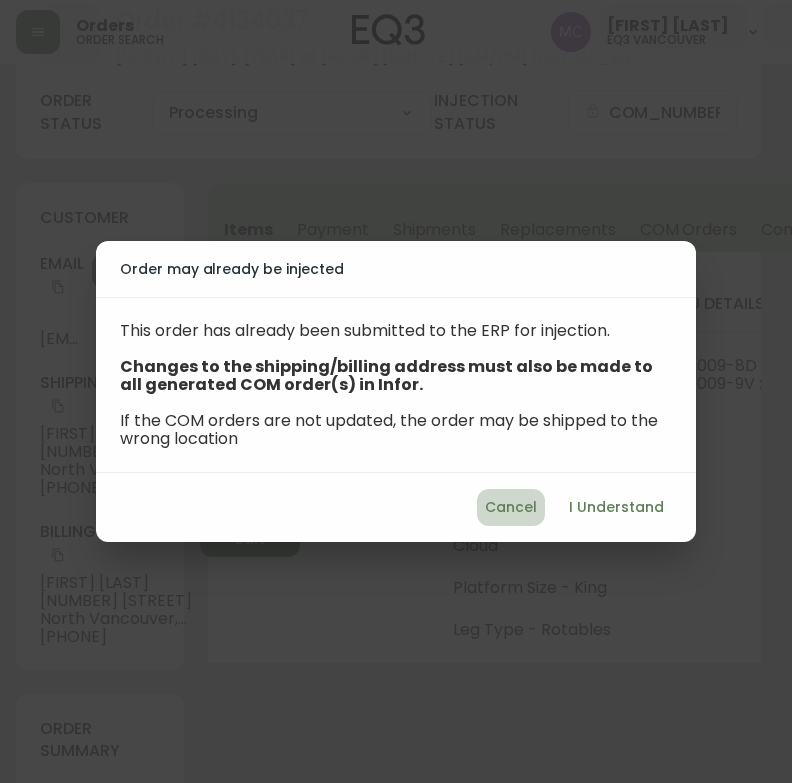 click on "Cancel" at bounding box center [511, 507] 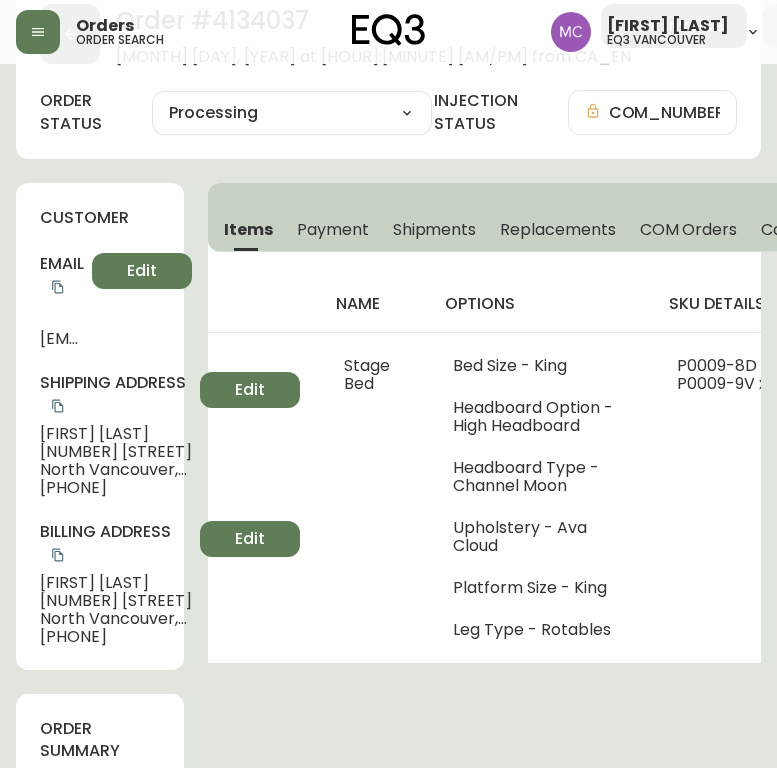 click on "Order # 4134037 July 7, 2025 at 3:11 pm from CA_EN Print Invoice Inject into ERP order status Processing Cancelled Fully Shipped Processing Partially Shipped injection status COM_NUMBERS_UPDATED customer Email mah.torki@gmail.com Edit Shipping Address Mahtab   Torki 3602 Loraine Avenue North Vancouver ,  BC ,  V7R 4B8 ,  CA +17786680361 Edit Billing Address Mahtab   Torki 3602 Loraine Avenue North Vancouver ,  BC ,  V7R 4B8 ,  CA +17786680361 Edit order summary sub-total $2,559.20 Shipping ( Freight White Glove ) $299.00 pst (7.000%) $200.07 gst (5.000%) $142.91 total $3,201.18 *Taxes are calculated based on product subtotal and shipping fees com order summary scheduled 8543024 comments Add july 07, 2025 at 9:25 pm rcustodio@eq3.ca MANUAL FRAUD REVIEW - Affirm july 07, 2025 at 3:20 pm erp_sync ERP completed order injection with 1 COM numbers [8543024]. Moving status to PROCESSING Items Payment Shipments Replacements COM Orders Config Strings name options sku details price total Stage Bed Bed Size - King   1" at bounding box center [388, 1059] 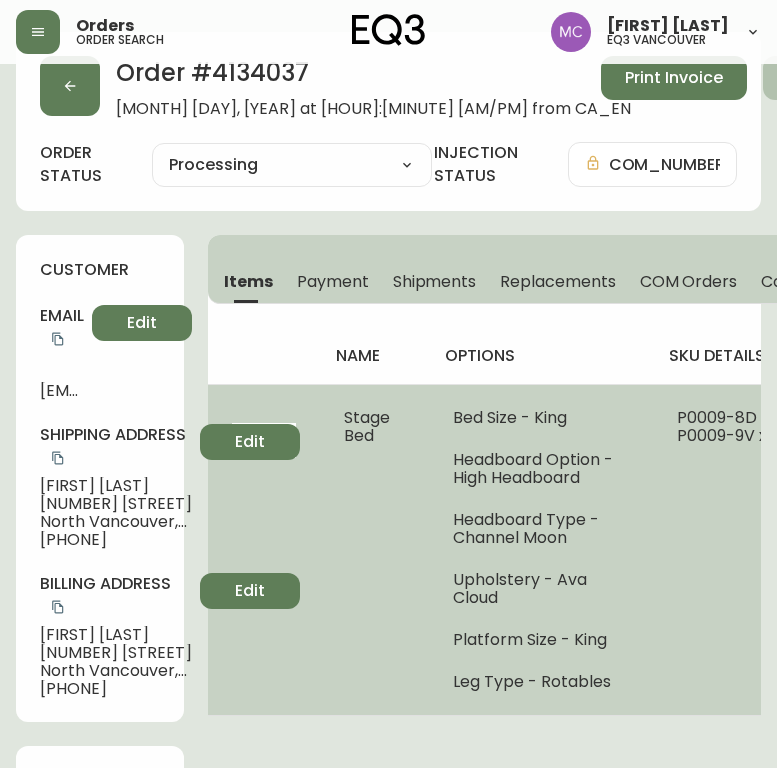 scroll, scrollTop: 300, scrollLeft: 0, axis: vertical 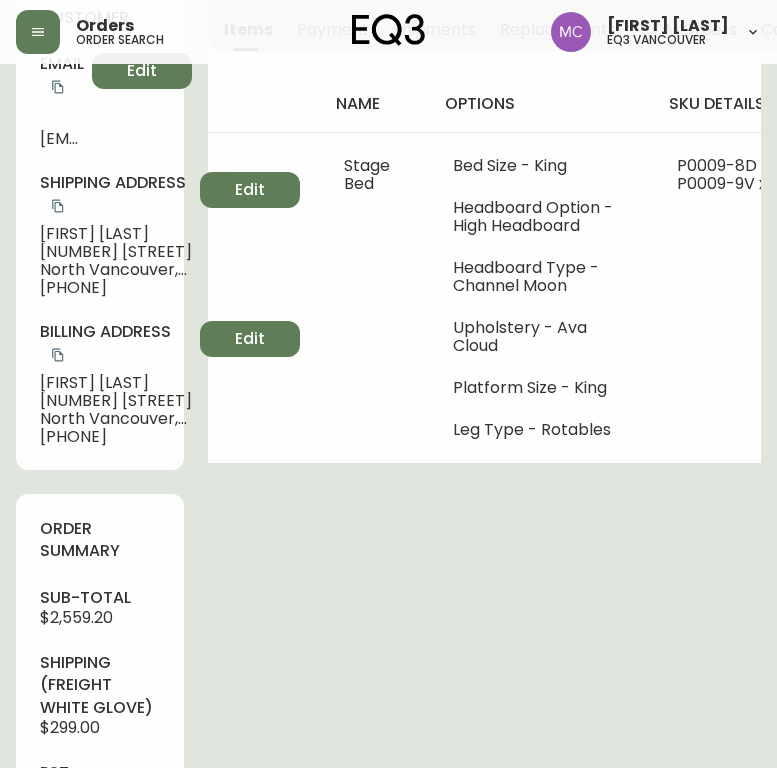 drag, startPoint x: 440, startPoint y: 479, endPoint x: 409, endPoint y: 479, distance: 31 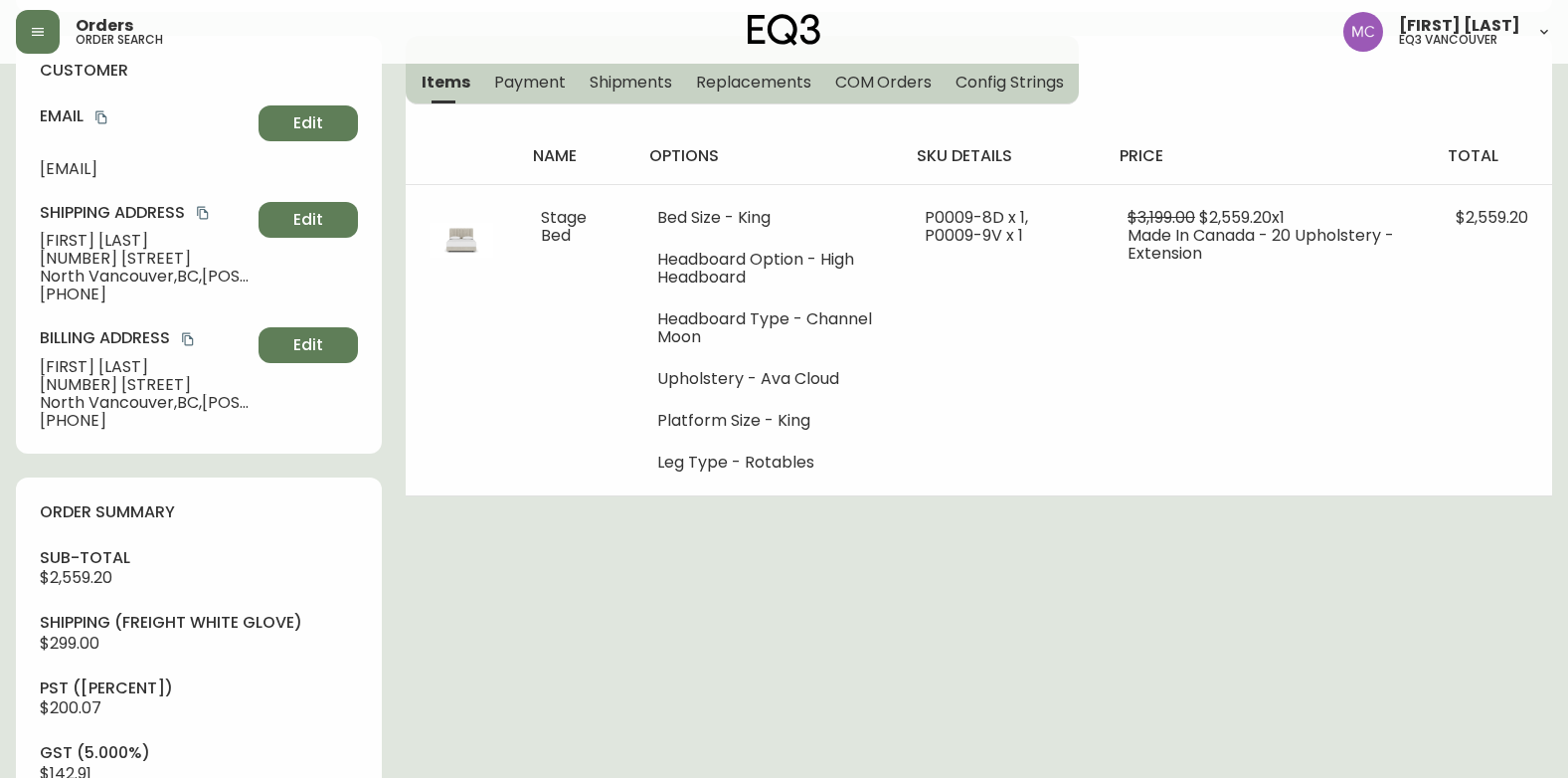 scroll, scrollTop: 170, scrollLeft: 0, axis: vertical 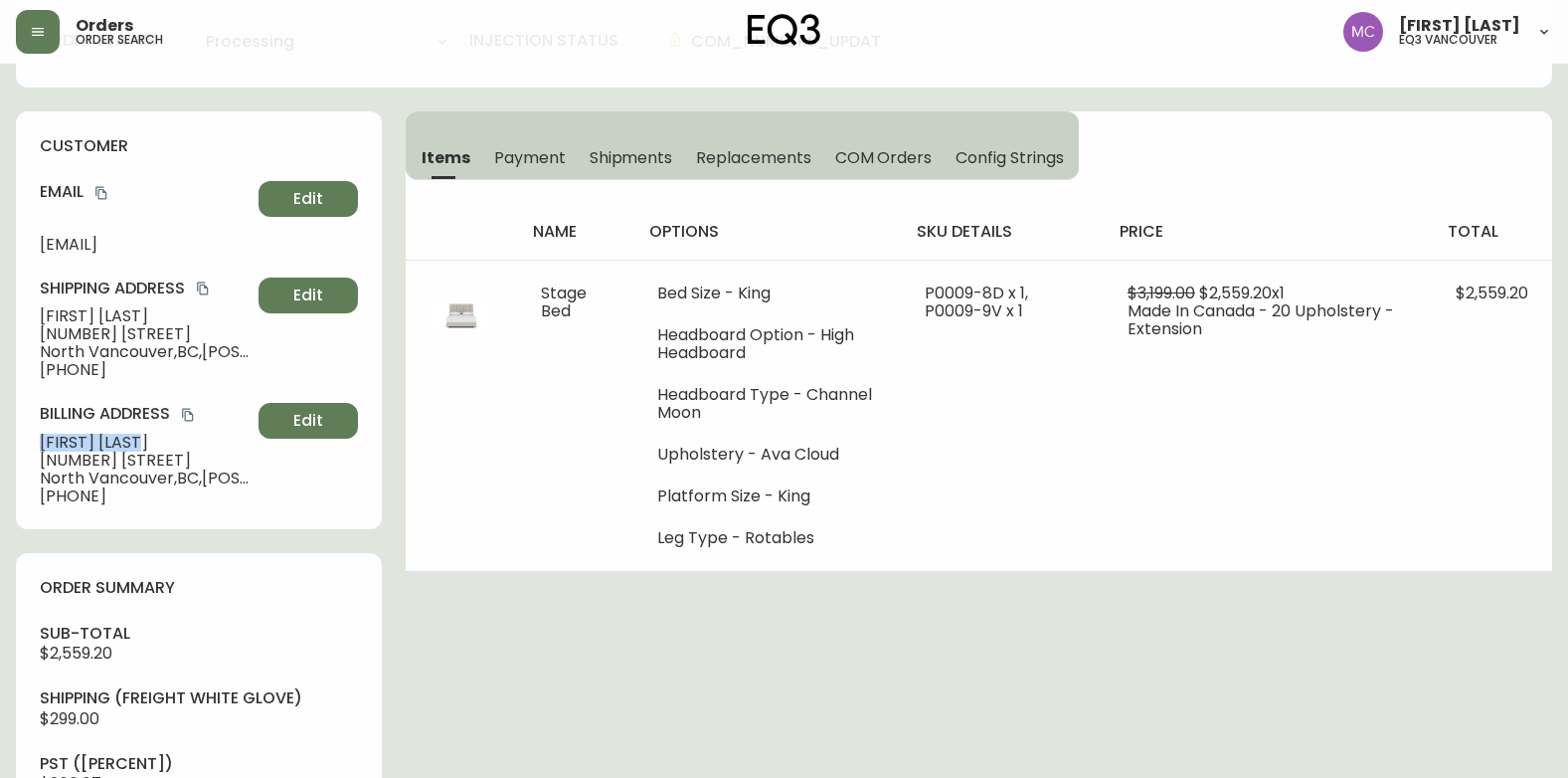 drag, startPoint x: 42, startPoint y: 440, endPoint x: 147, endPoint y: 444, distance: 105.07616 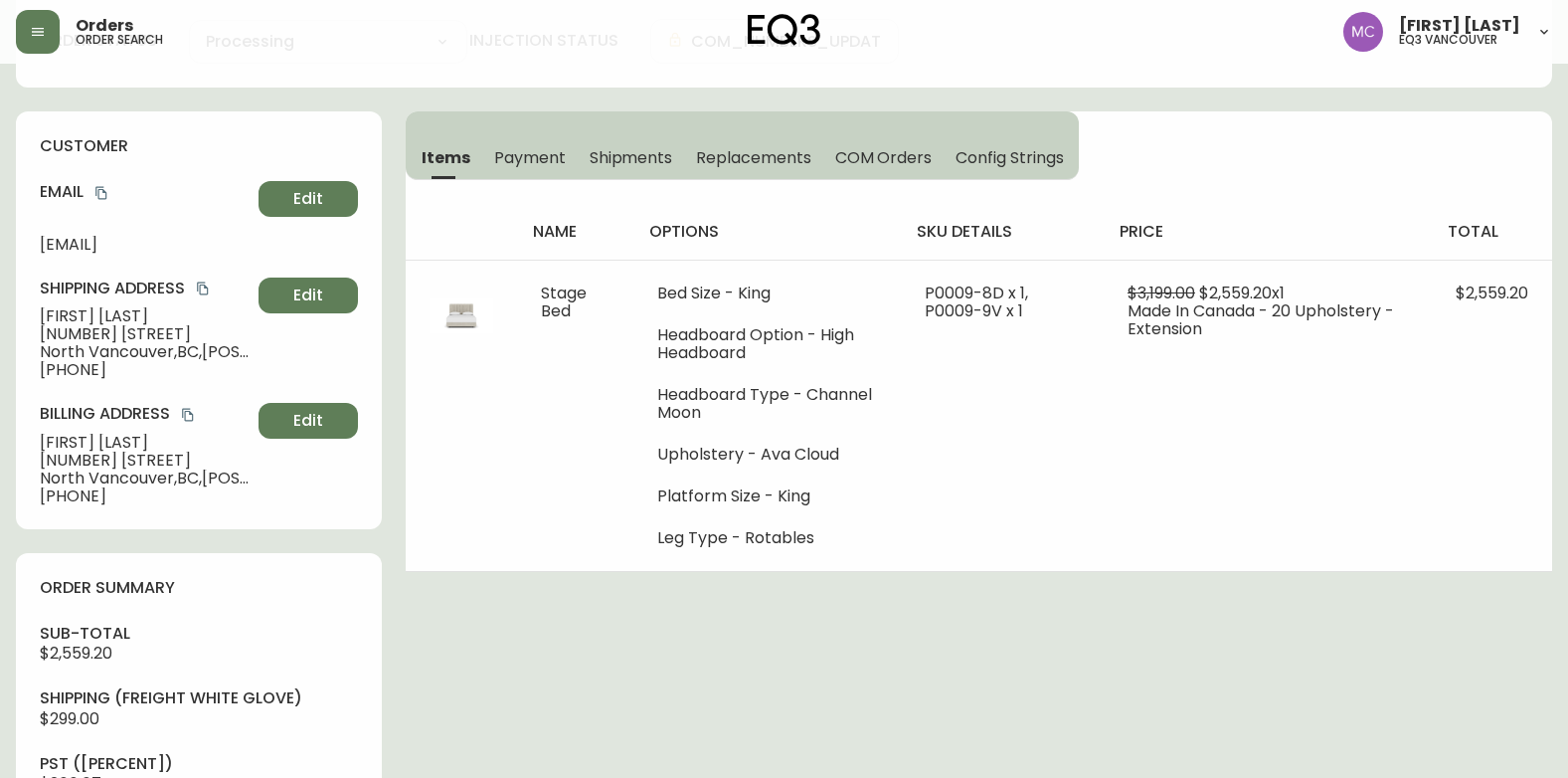 click on "Order # 4134037 July 7, 2025 at 3:11 pm from CA_EN Print Invoice Inject into ERP order status Processing Cancelled Fully Shipped Processing Partially Shipped injection status COM_NUMBERS_UPDATED customer Email mah.torki@gmail.com Edit Shipping Address Mahtab   Torki 3602 Loraine Avenue North Vancouver ,  BC ,  V7R 4B8 ,  CA +17786680361 Edit Billing Address Mahtab   Torki 3602 Loraine Avenue North Vancouver ,  BC ,  V7R 4B8 ,  CA +17786680361 Edit order summary sub-total $2,559.20 Shipping ( Freight White Glove ) $299.00 pst (7.000%) $200.07 gst (5.000%) $142.91 total $3,201.18 *Taxes are calculated based on product subtotal and shipping fees com order summary scheduled 8543024 comments Add july 07, 2025 at 9:25 pm rcustodio@eq3.ca MANUAL FRAUD REVIEW - Affirm july 07, 2025 at 3:20 pm erp_sync ERP completed order injection with 1 COM numbers [8543024]. Moving status to PROCESSING Items Payment Shipments Replacements COM Orders Config Strings name options sku details price total Stage Bed Bed Size - King   1" at bounding box center [784, 741] 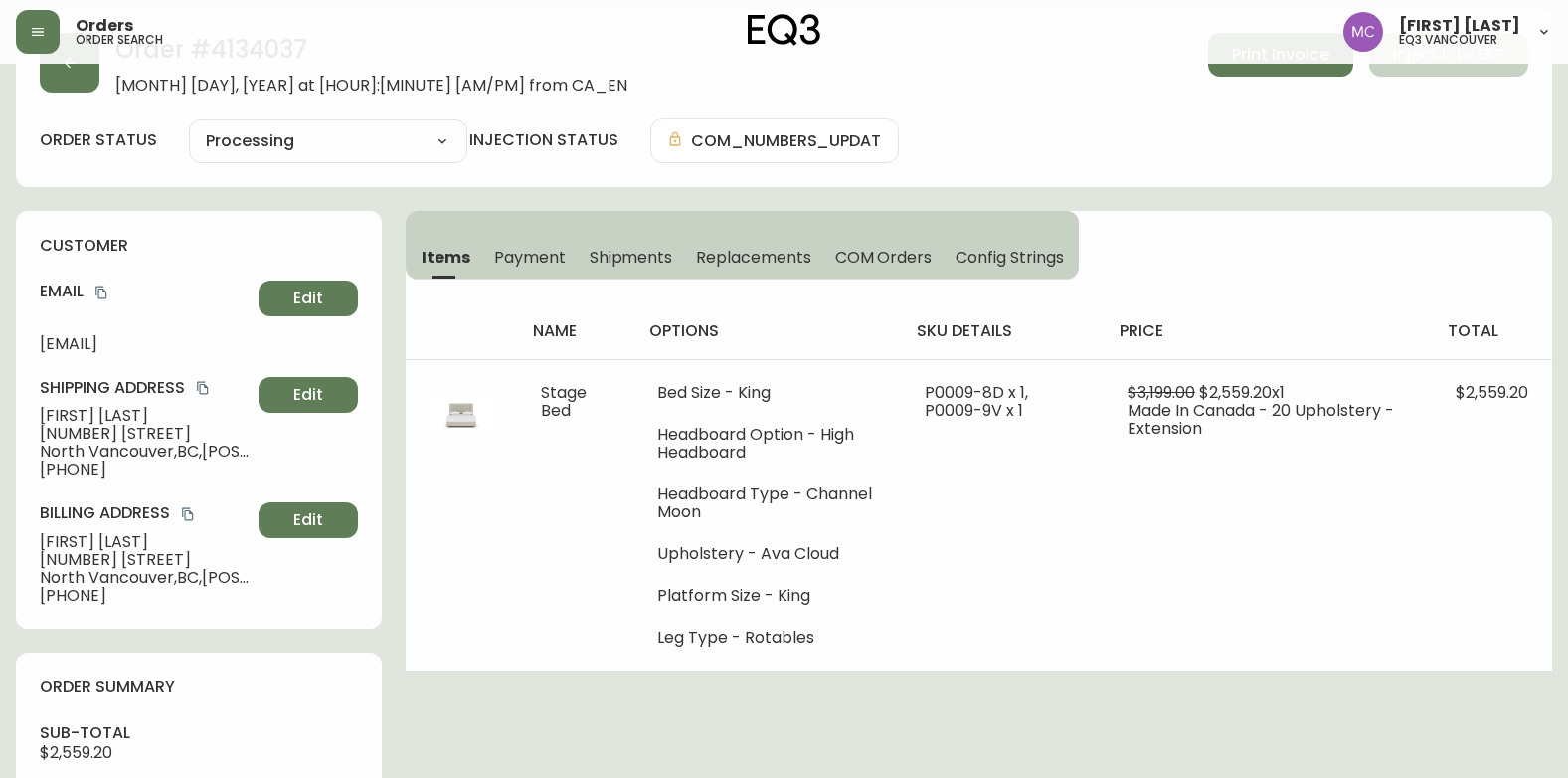 drag, startPoint x: 229, startPoint y: 339, endPoint x: -4, endPoint y: 332, distance: 233.10513 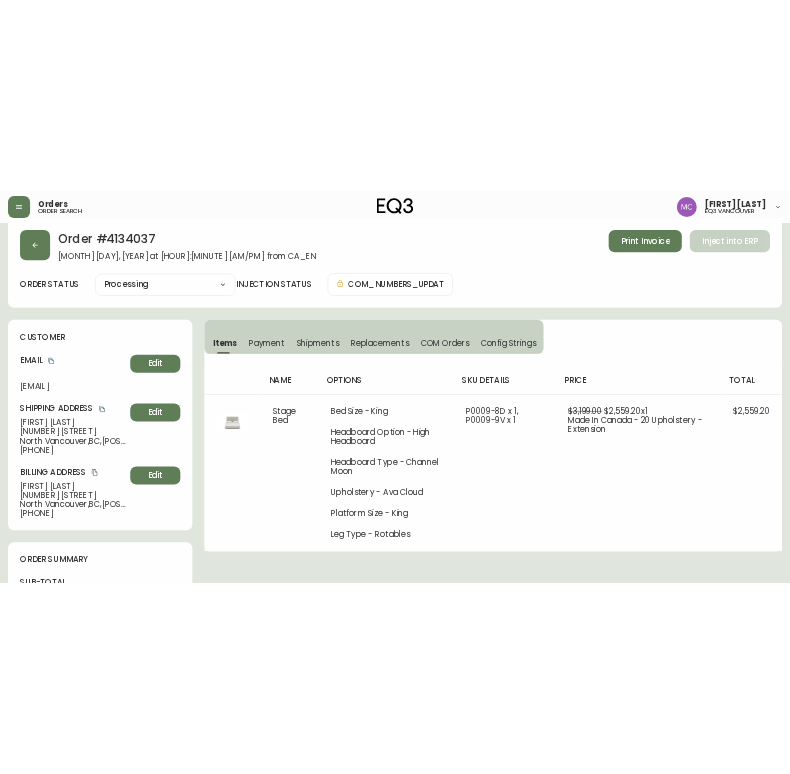 scroll, scrollTop: 0, scrollLeft: 0, axis: both 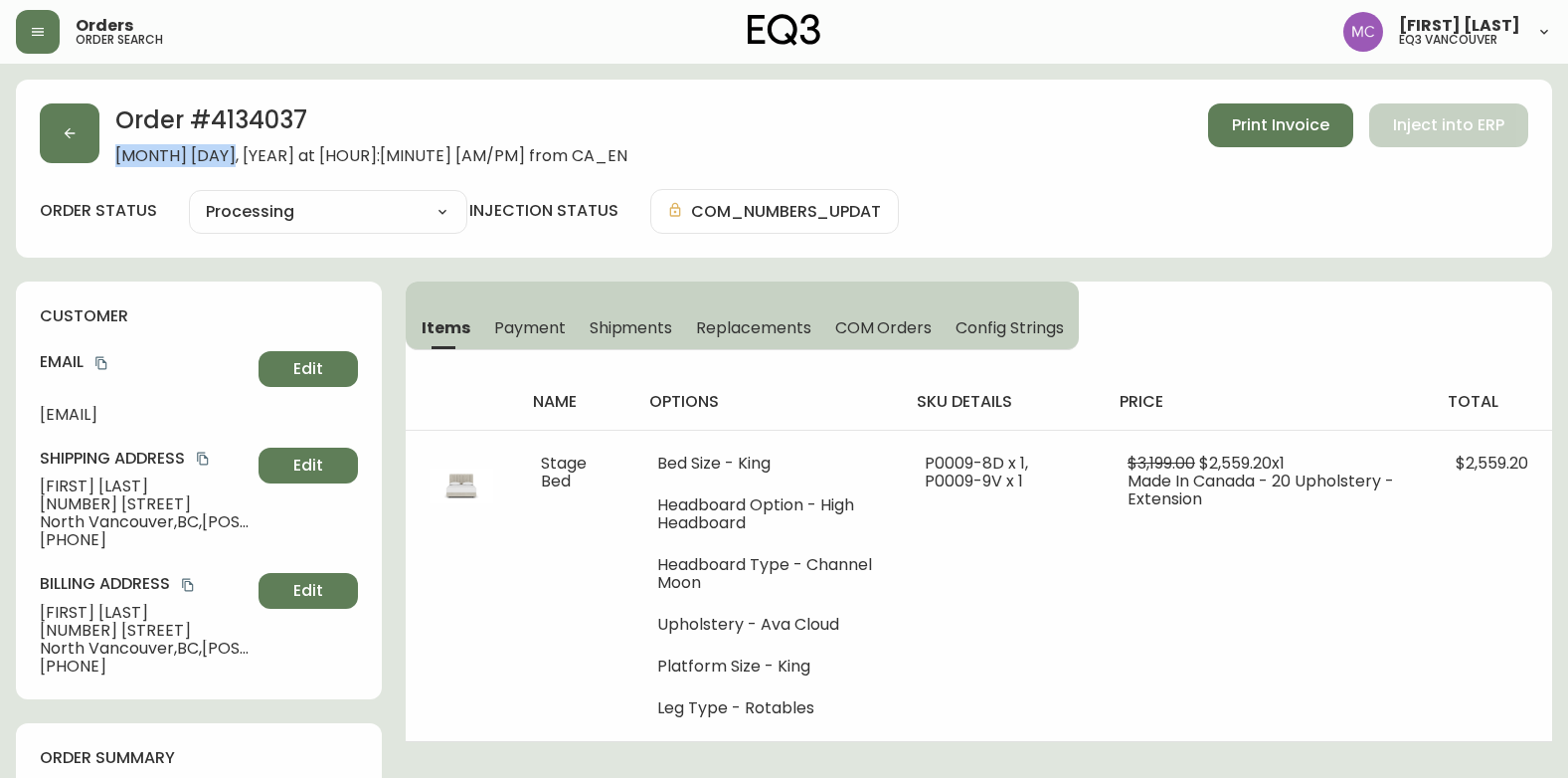 drag, startPoint x: 117, startPoint y: 158, endPoint x: 209, endPoint y: 162, distance: 92.086915 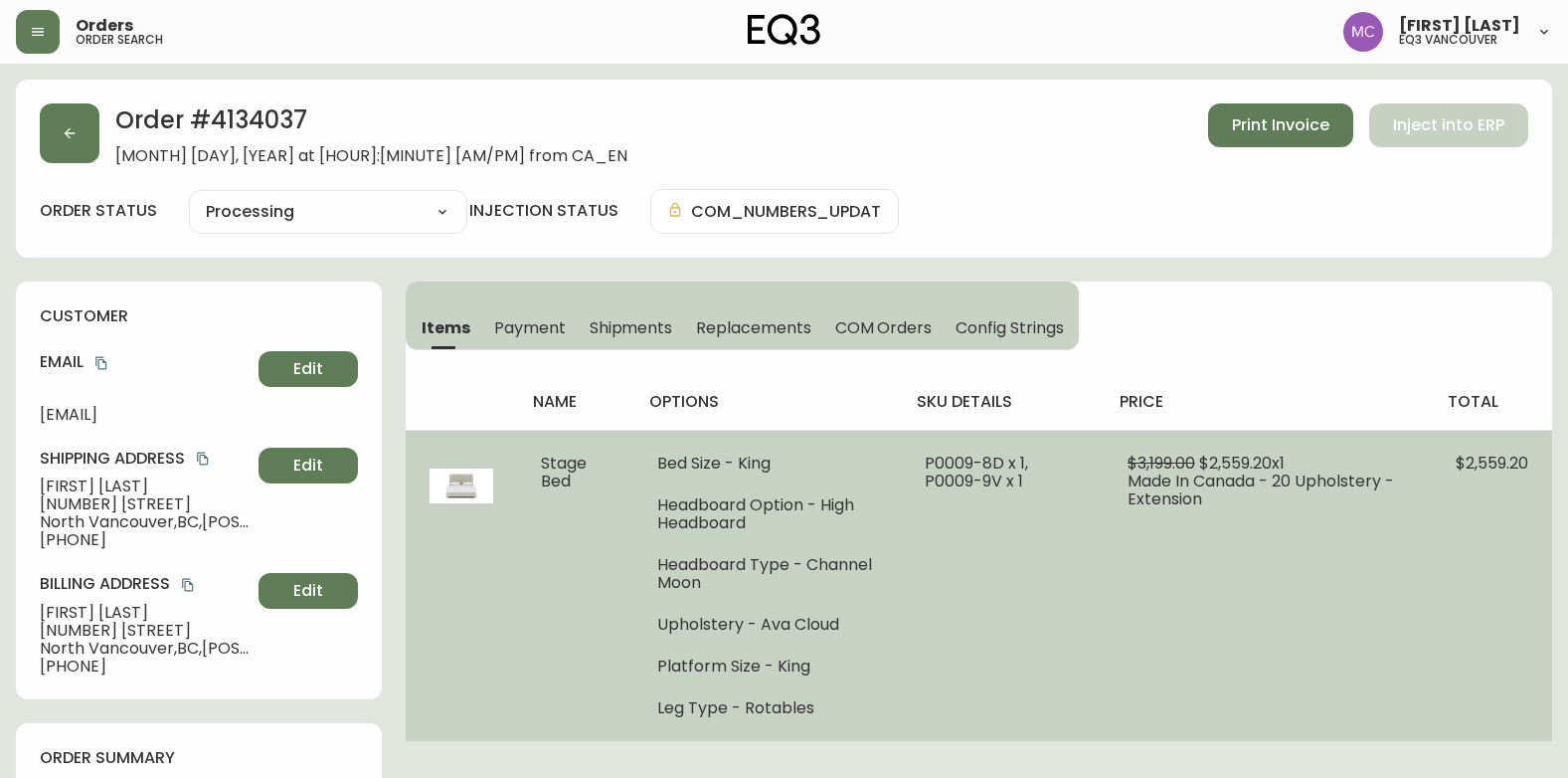 click on "P0009-8D x 1, P0009-9V x 1" at bounding box center (1002, 585) 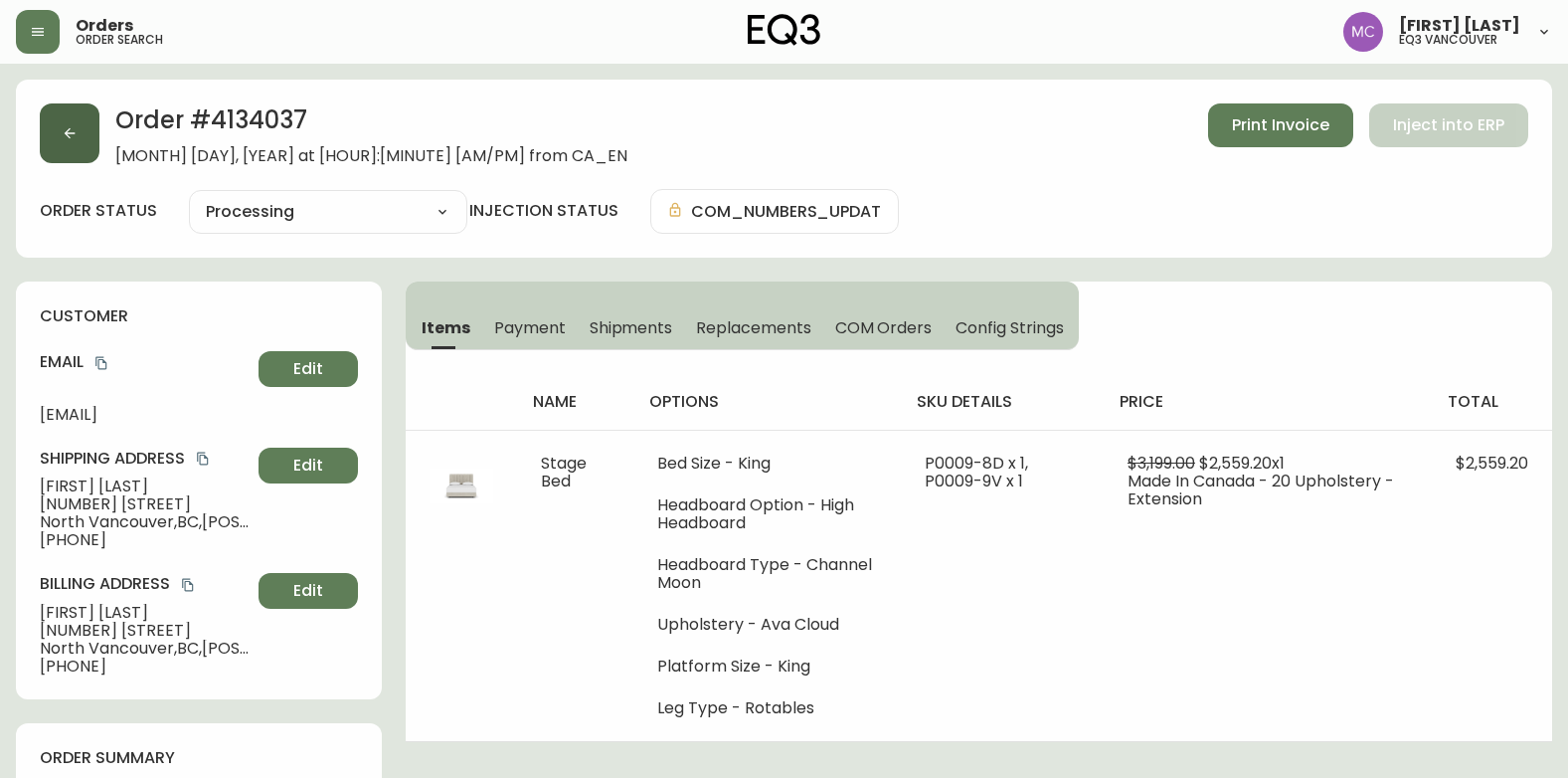 click at bounding box center [70, 133] 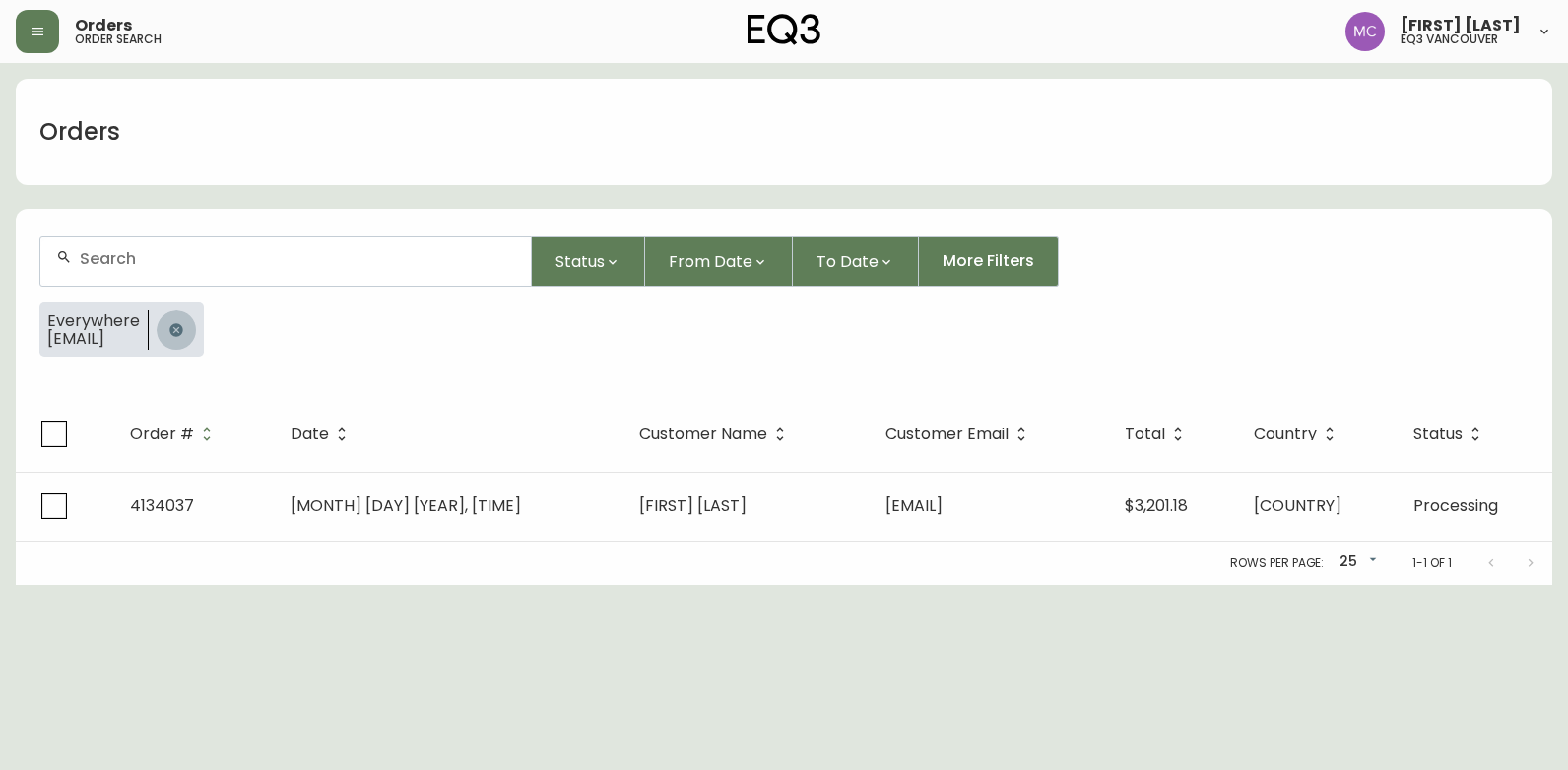 click at bounding box center [176, 330] 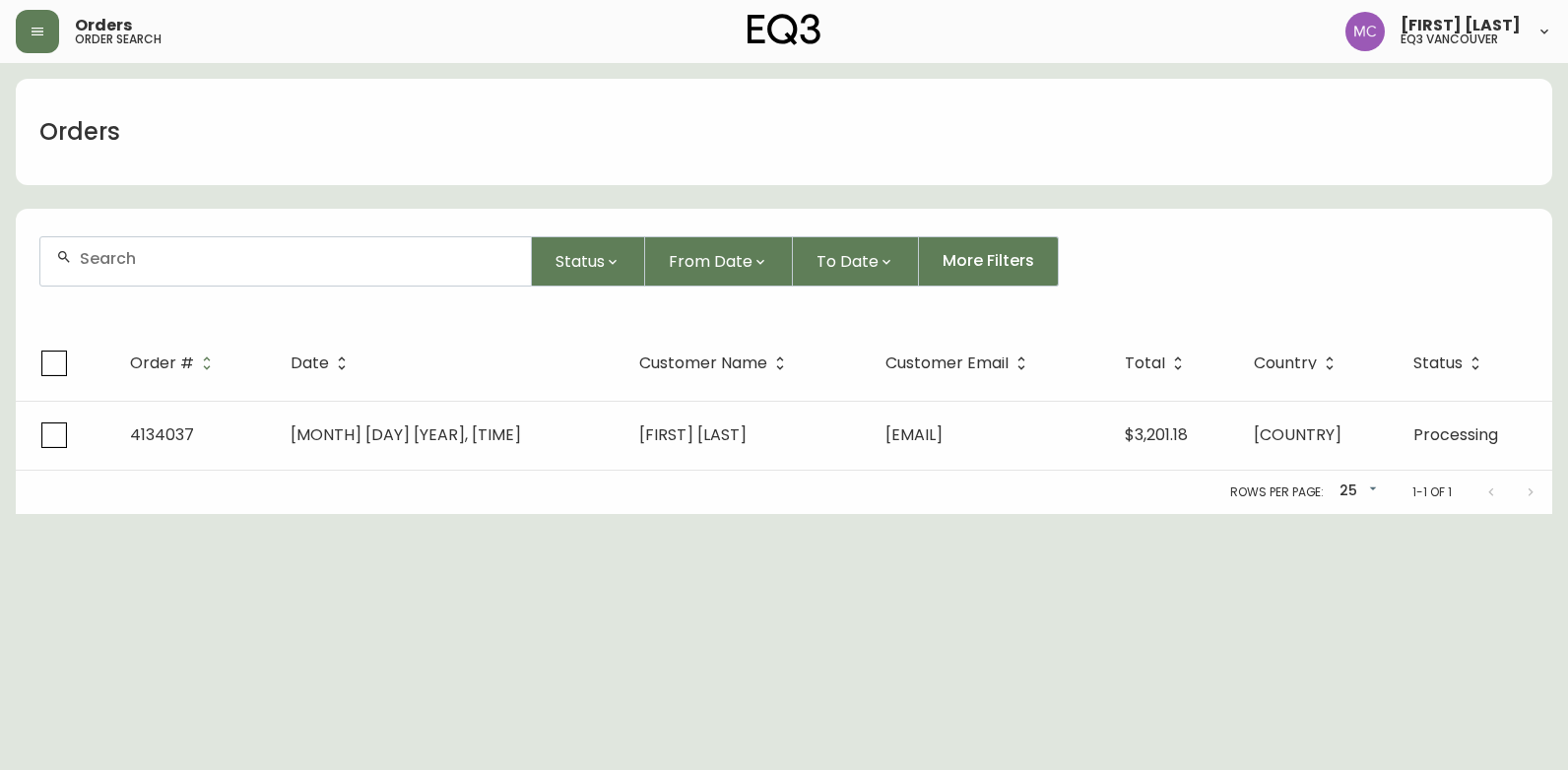 click at bounding box center (286, 261) 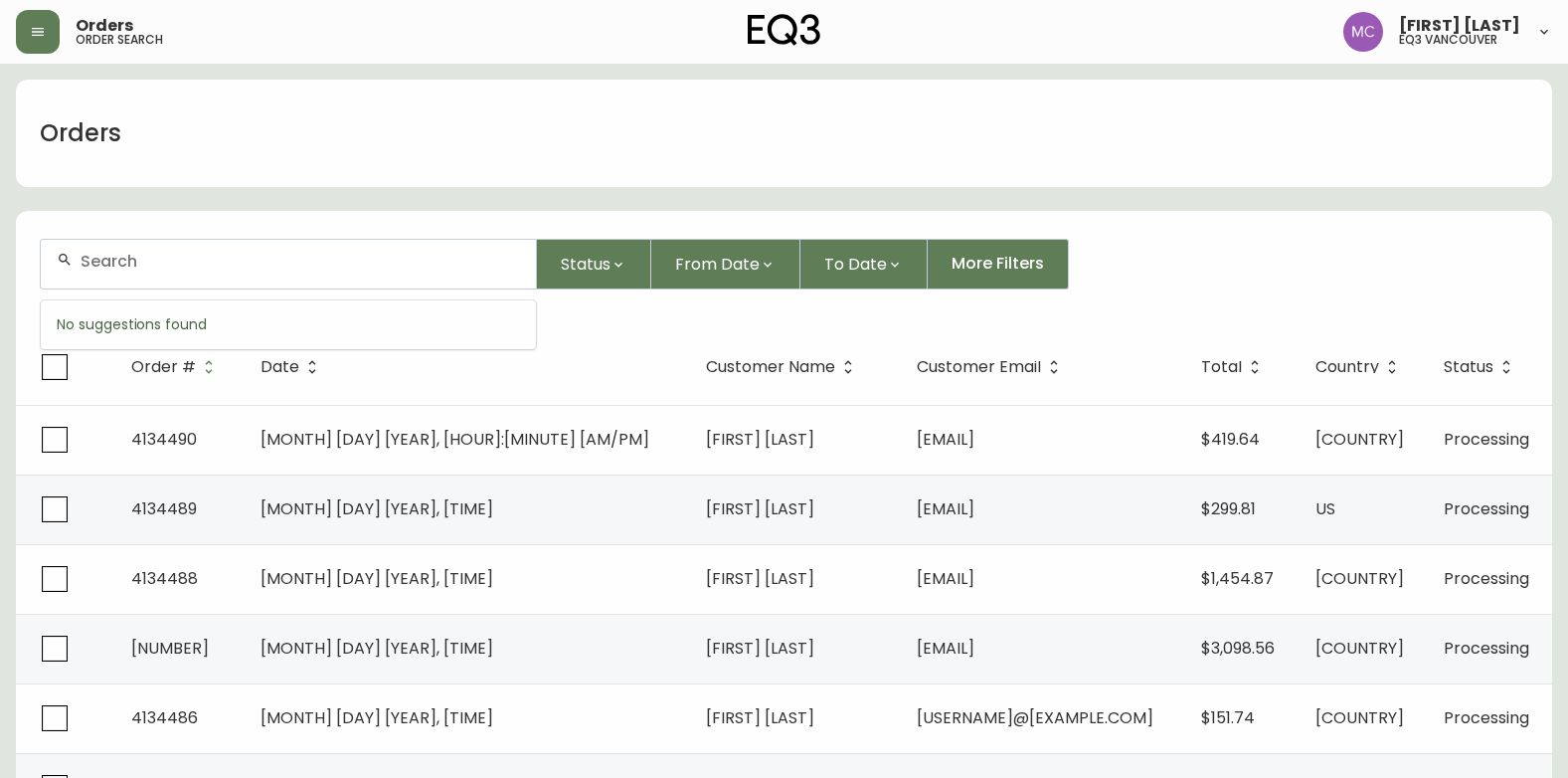 click at bounding box center [300, 261] 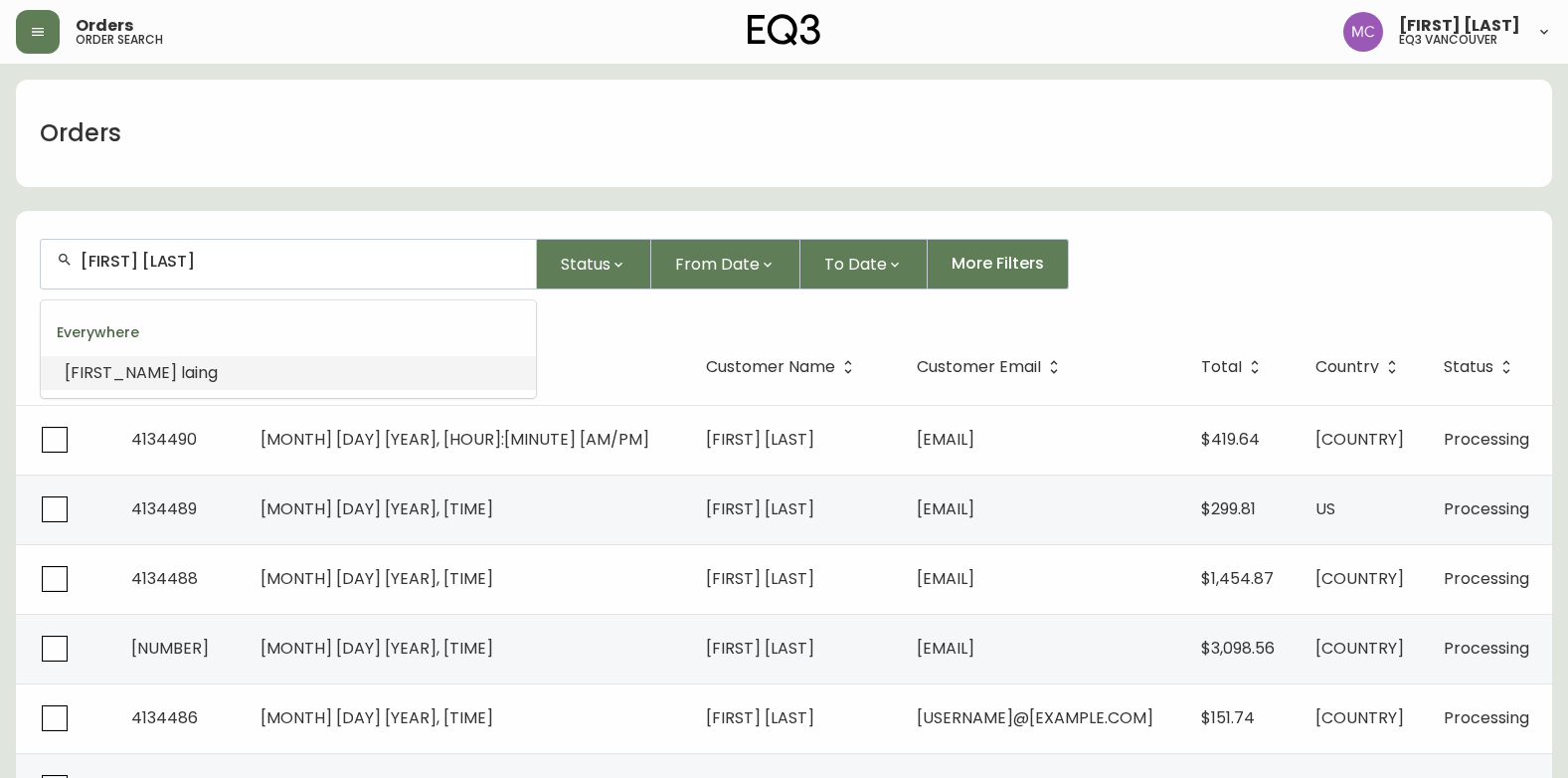 click on "david   laing" at bounding box center (288, 373) 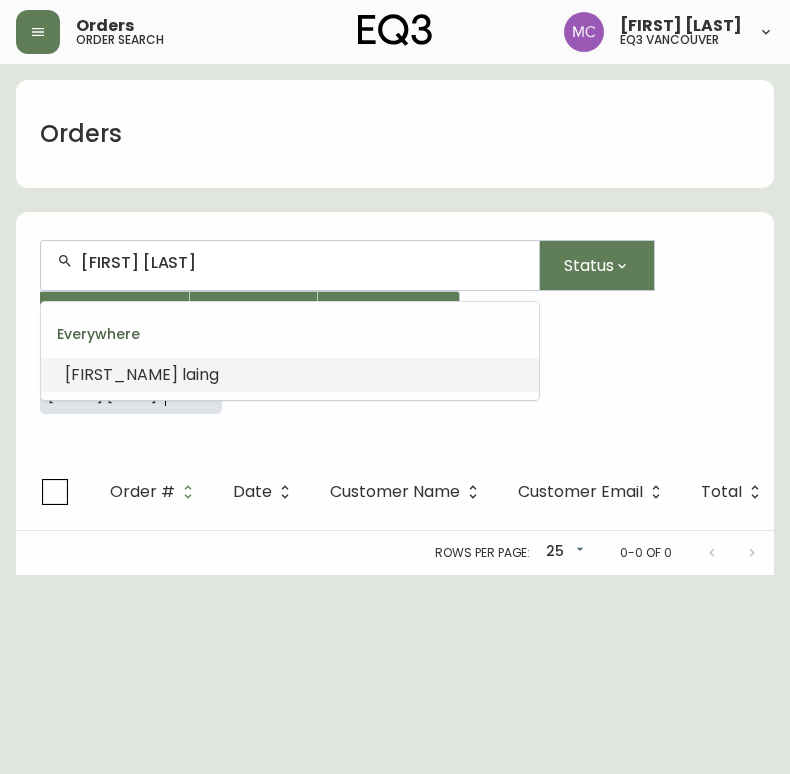 scroll, scrollTop: 1, scrollLeft: 0, axis: vertical 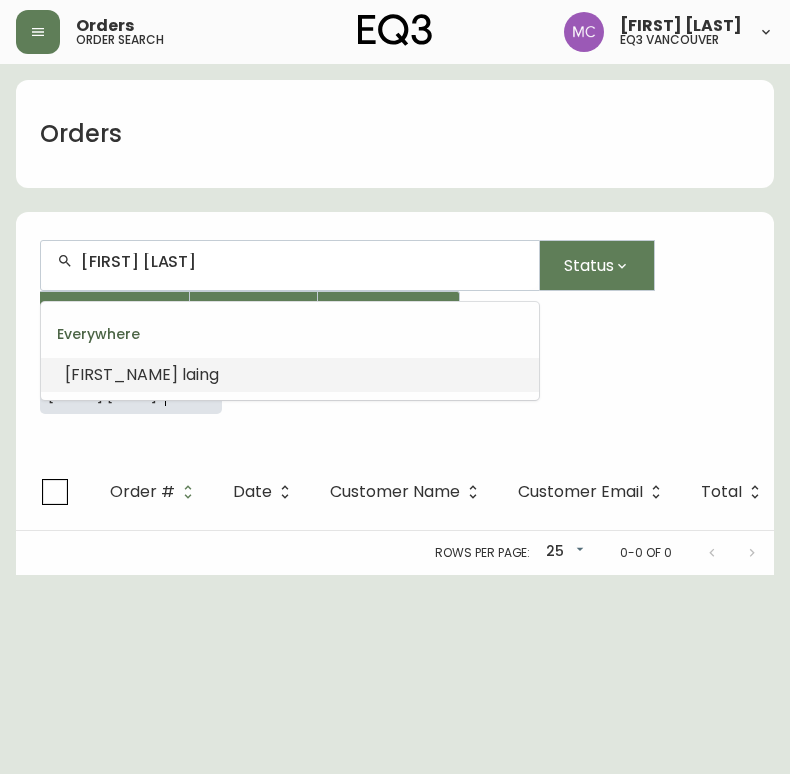 drag, startPoint x: 237, startPoint y: 256, endPoint x: 21, endPoint y: 278, distance: 217.11748 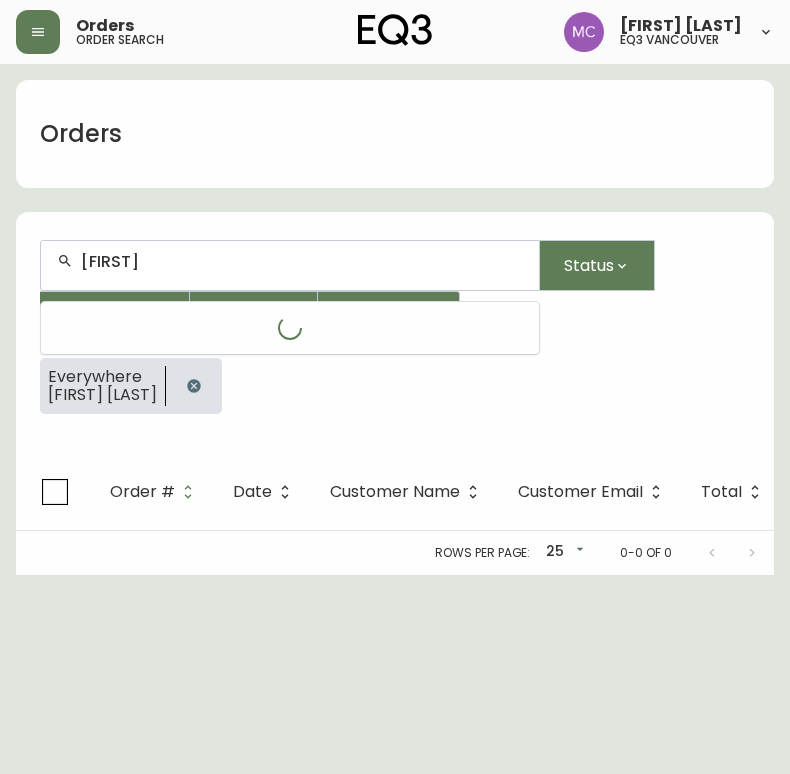 type on "jacky l" 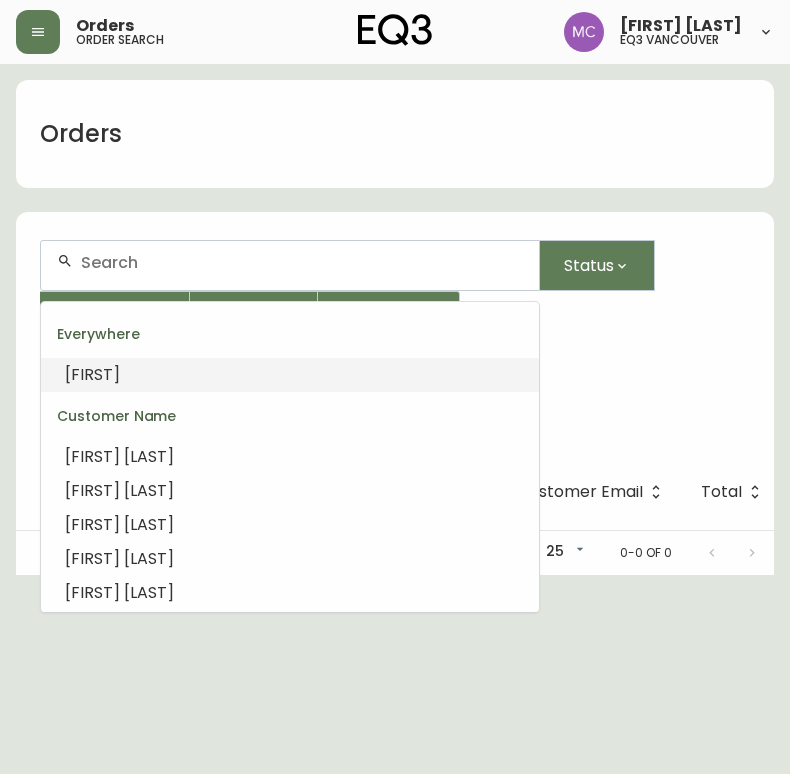 scroll, scrollTop: 0, scrollLeft: 0, axis: both 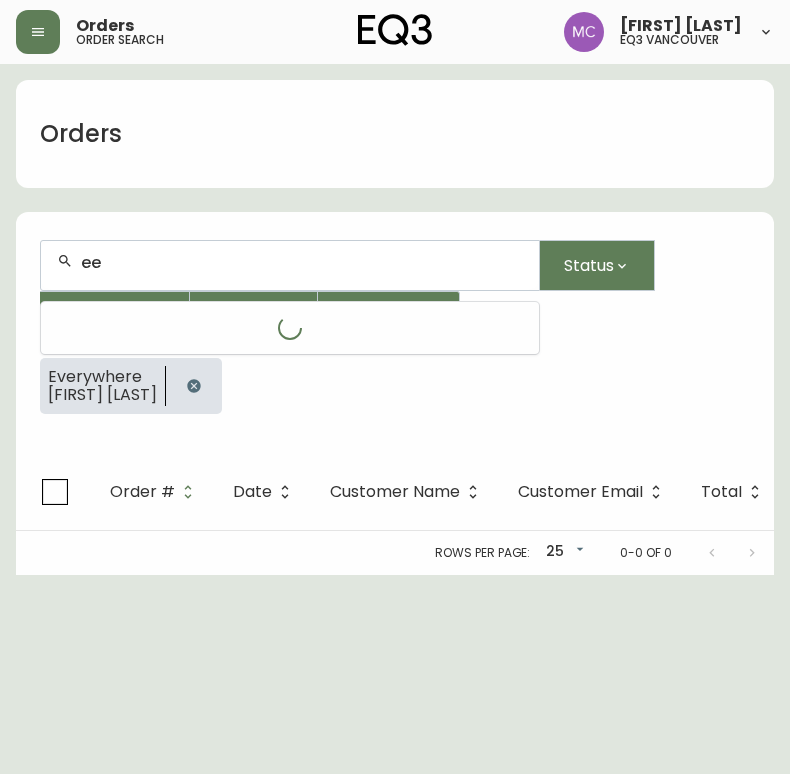 drag, startPoint x: 118, startPoint y: 253, endPoint x: 29, endPoint y: 261, distance: 89.358826 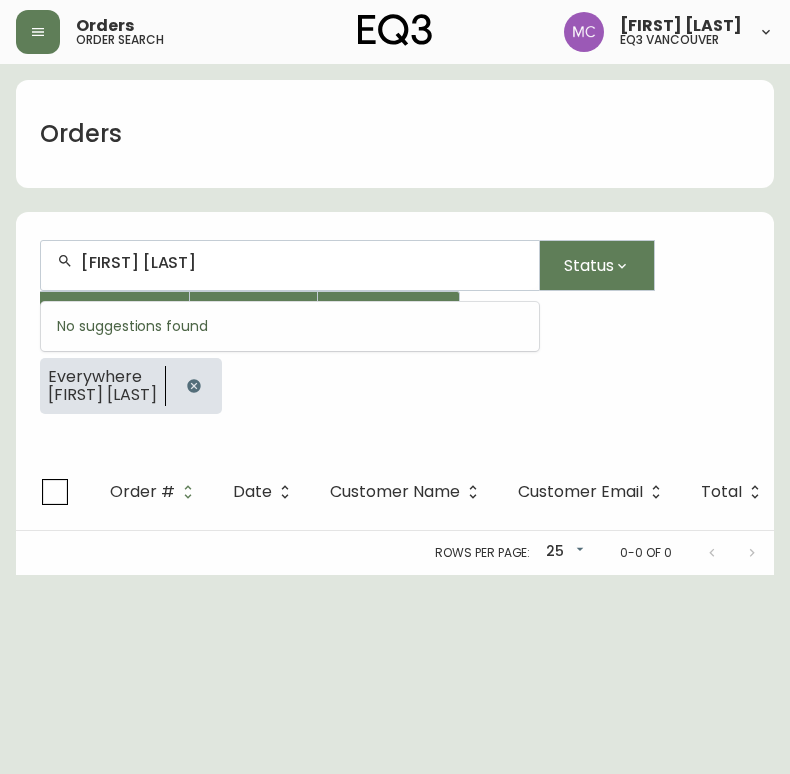 type on "jacky lee" 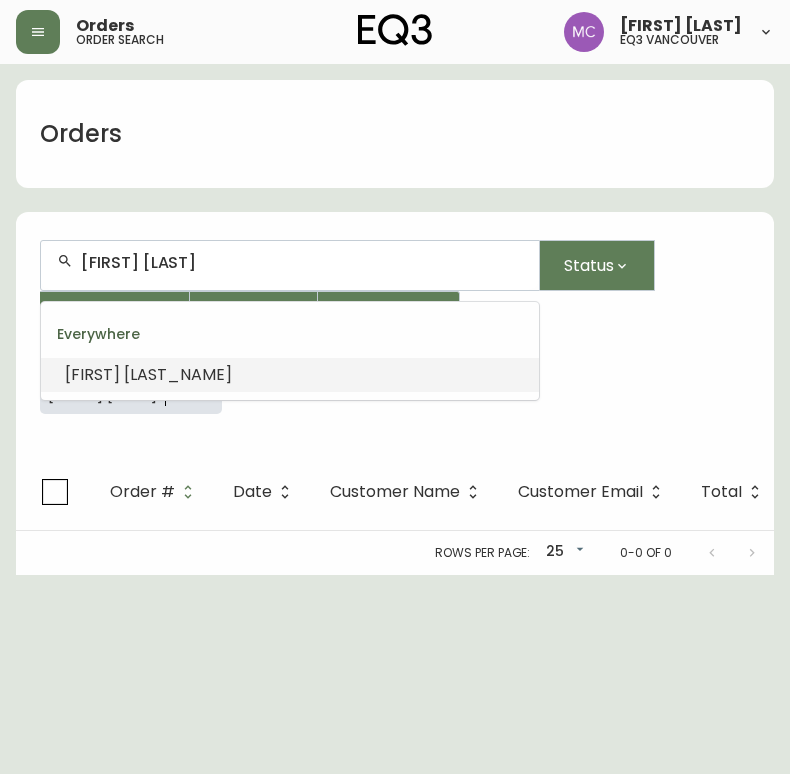 click on "jacky   lee" at bounding box center (290, 375) 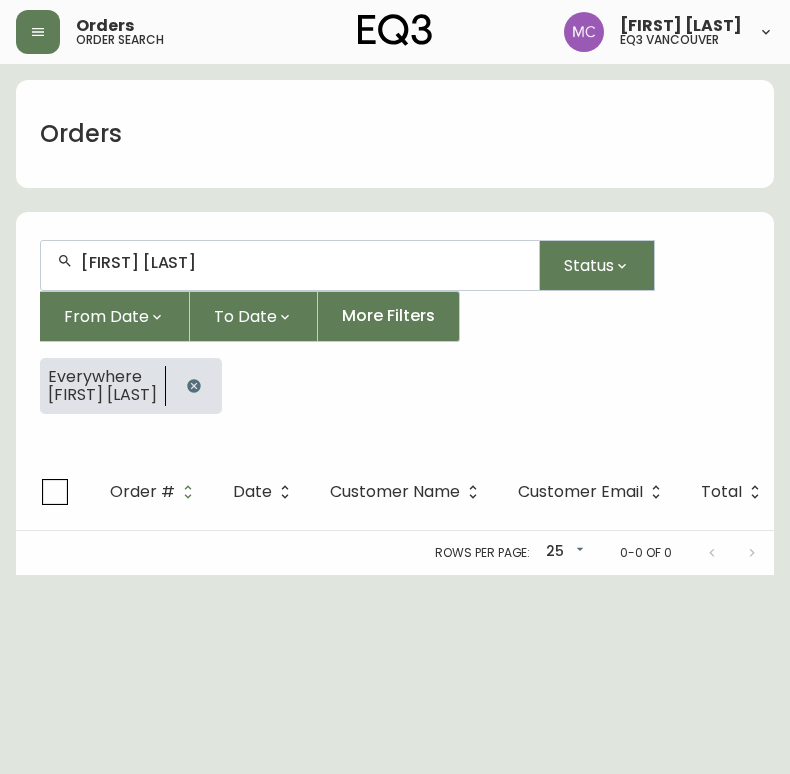 click 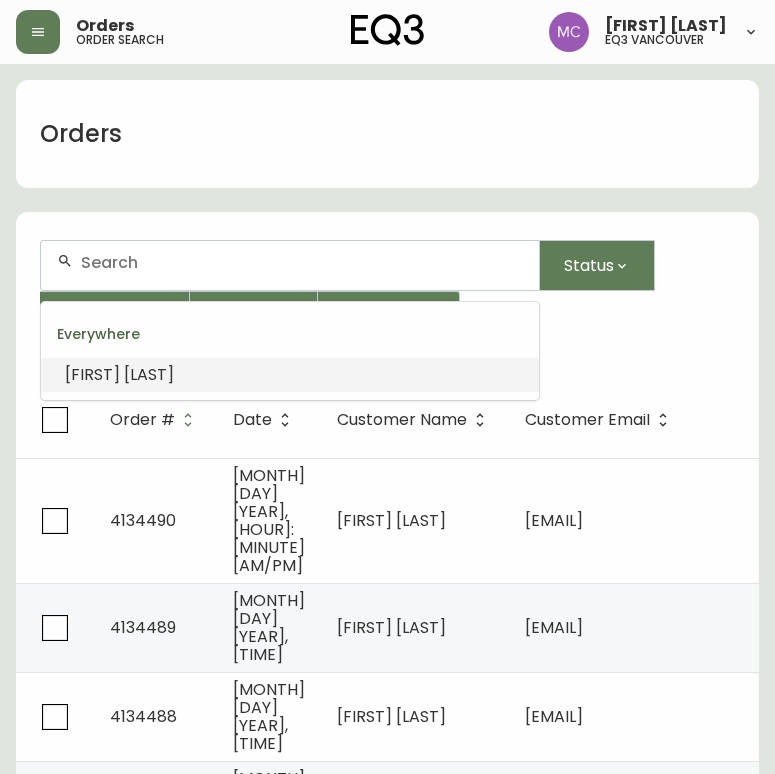 click at bounding box center (302, 262) 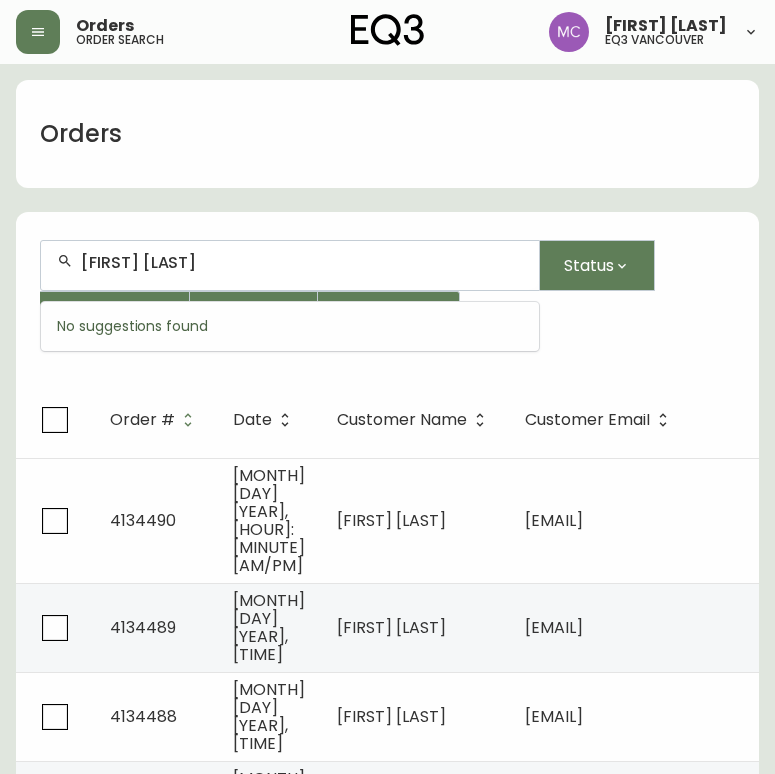 type on "JACKY LEE" 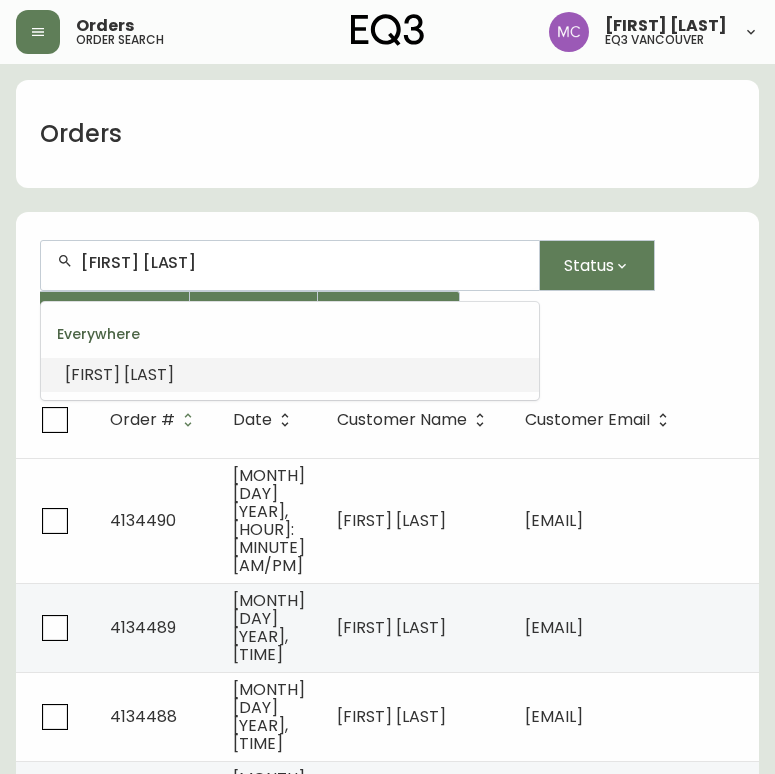 click on "JACKY   LEE" at bounding box center [290, 375] 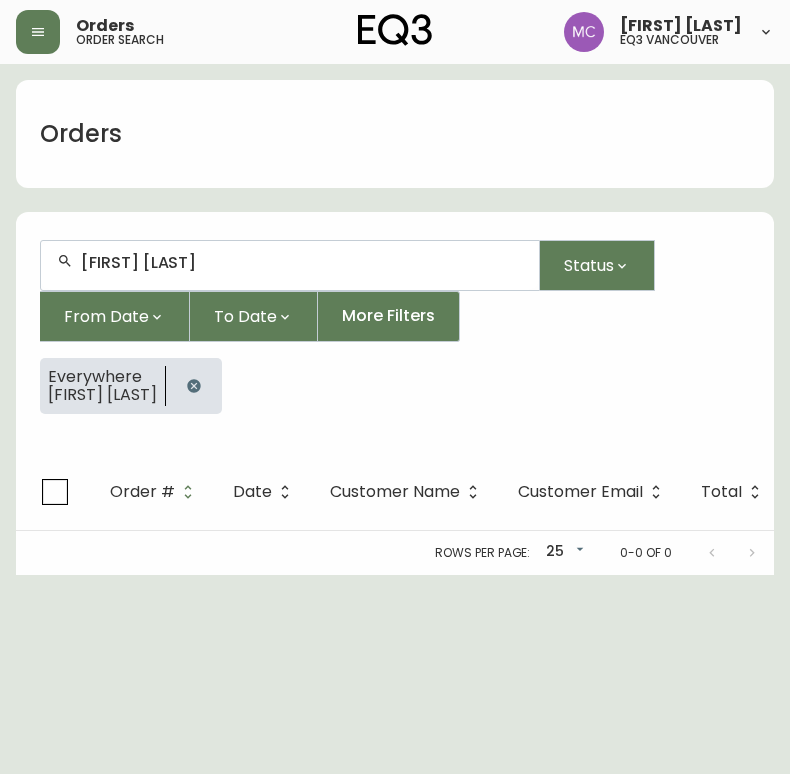 drag, startPoint x: 214, startPoint y: 274, endPoint x: -5, endPoint y: 278, distance: 219.03653 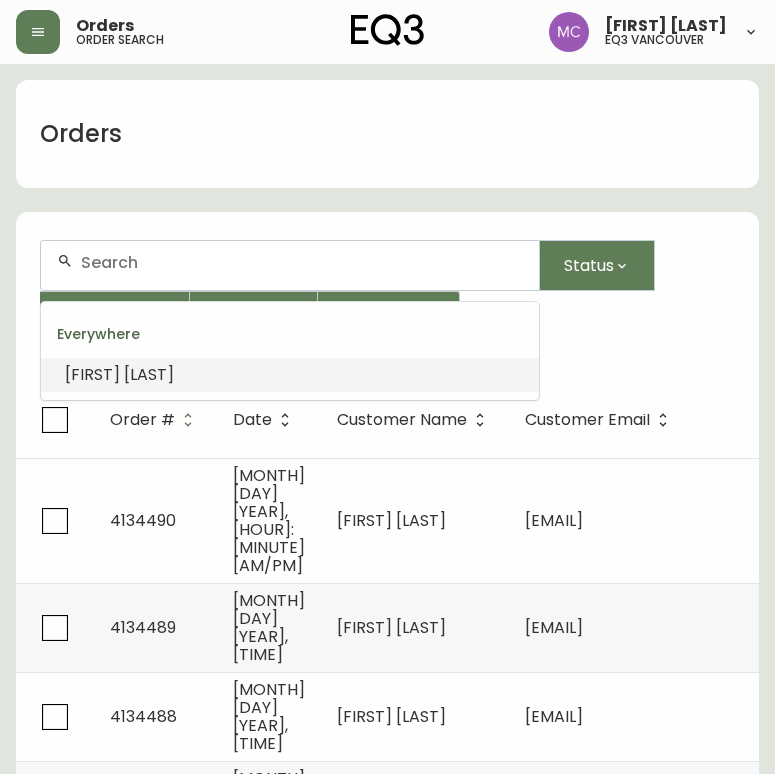 click at bounding box center (302, 262) 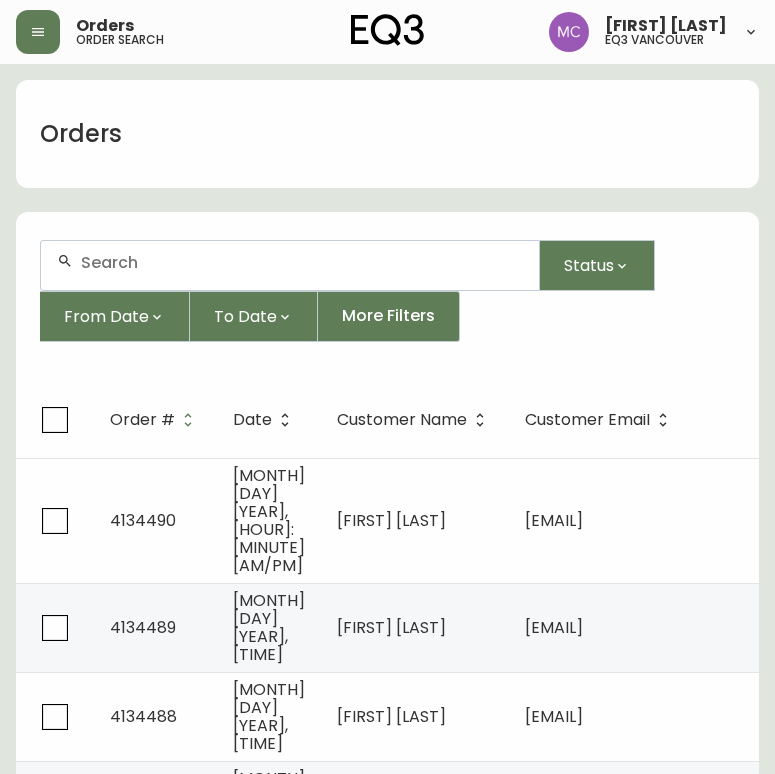 click at bounding box center (302, 262) 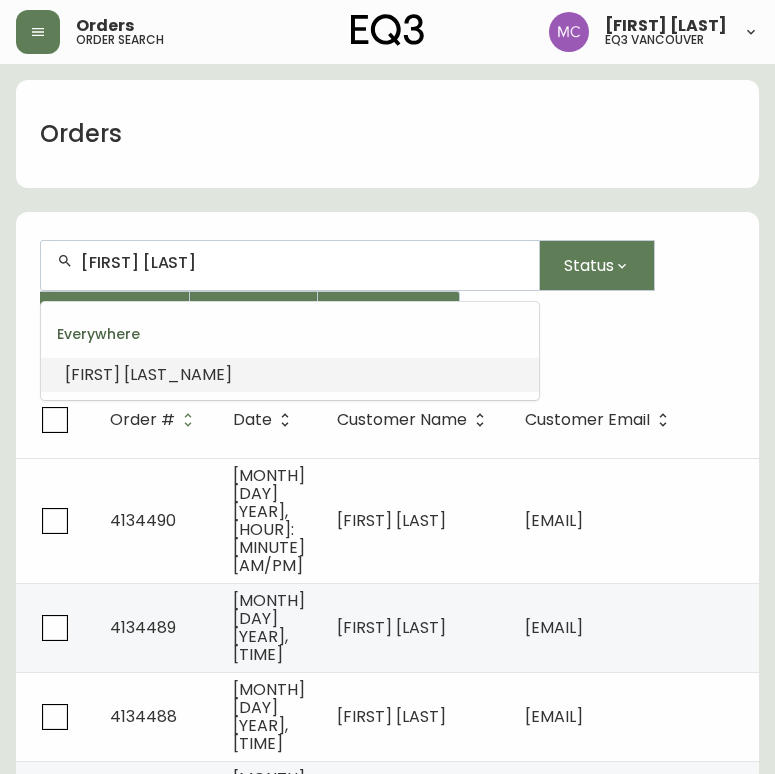 click on "CHANG" at bounding box center [178, 374] 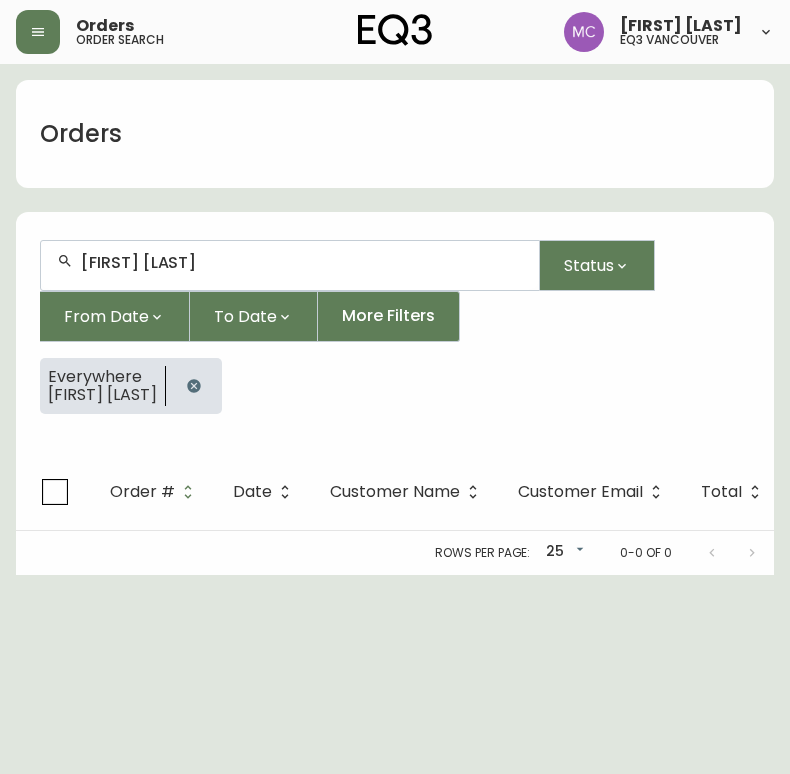 drag, startPoint x: 223, startPoint y: 252, endPoint x: -5, endPoint y: 262, distance: 228.2192 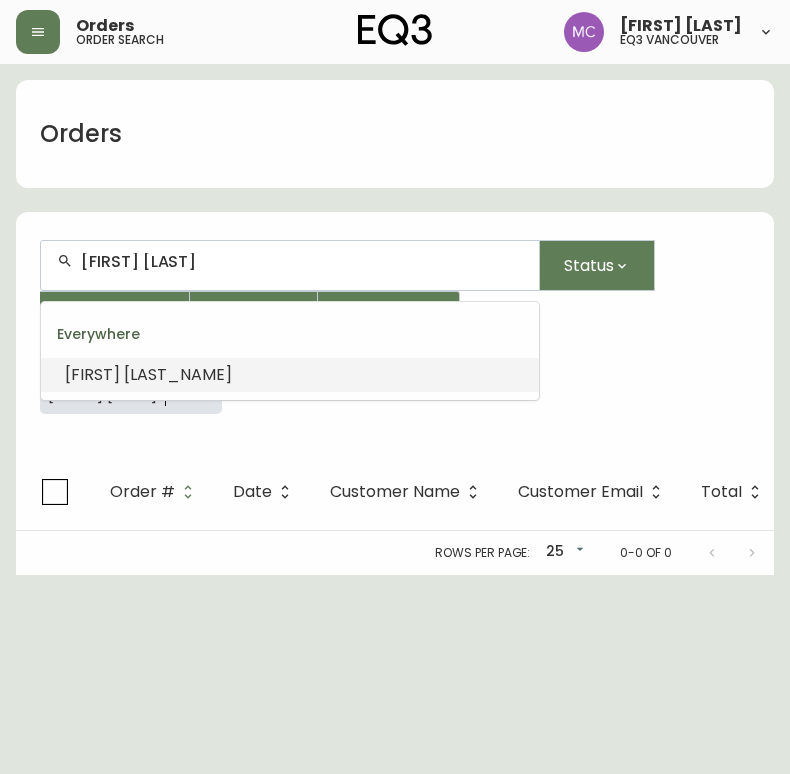 drag, startPoint x: 241, startPoint y: 261, endPoint x: -5, endPoint y: 286, distance: 247.26706 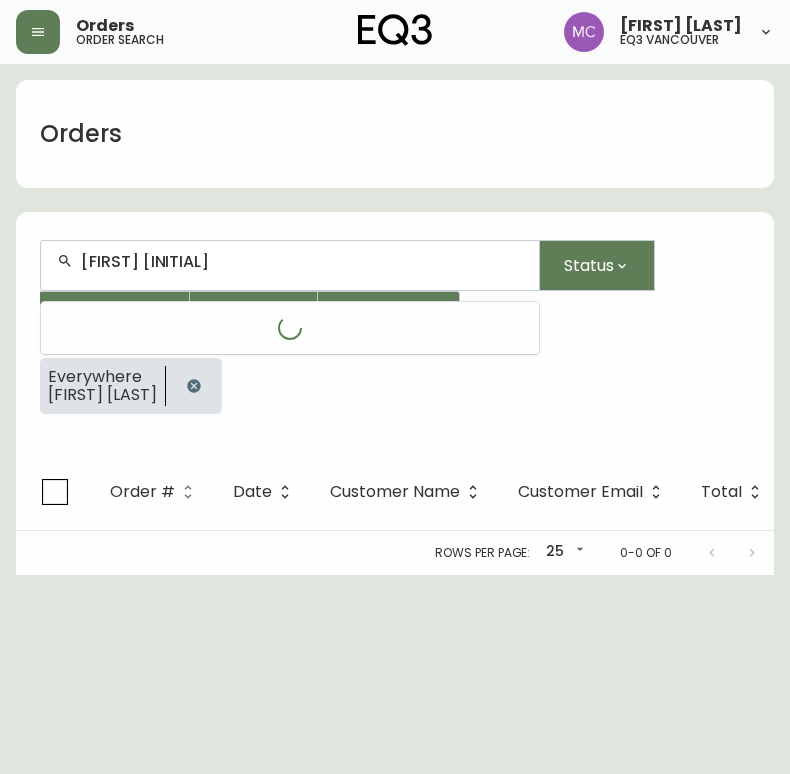 type on "SPENCER GO" 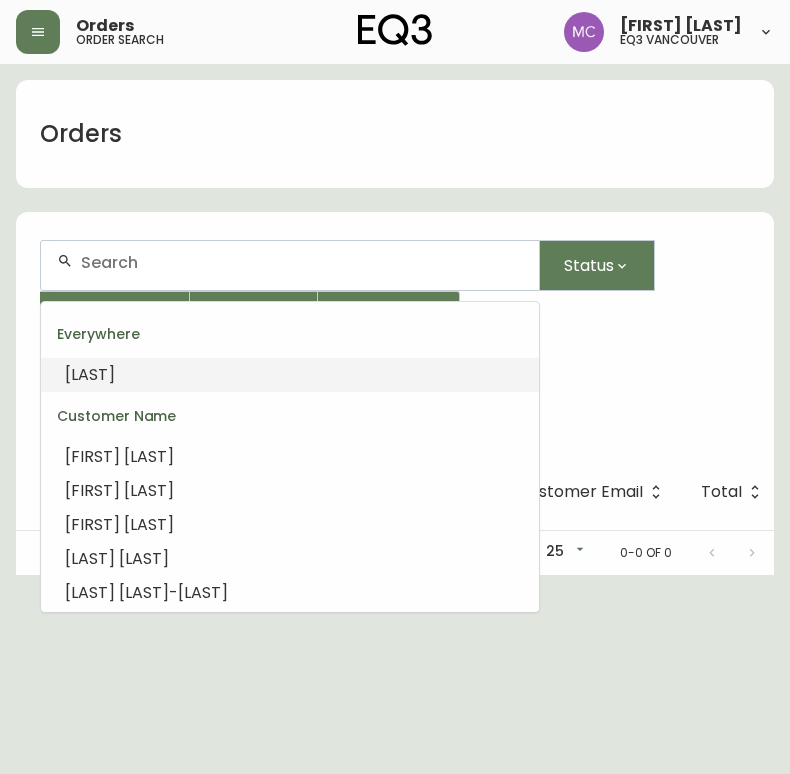 scroll, scrollTop: 0, scrollLeft: 0, axis: both 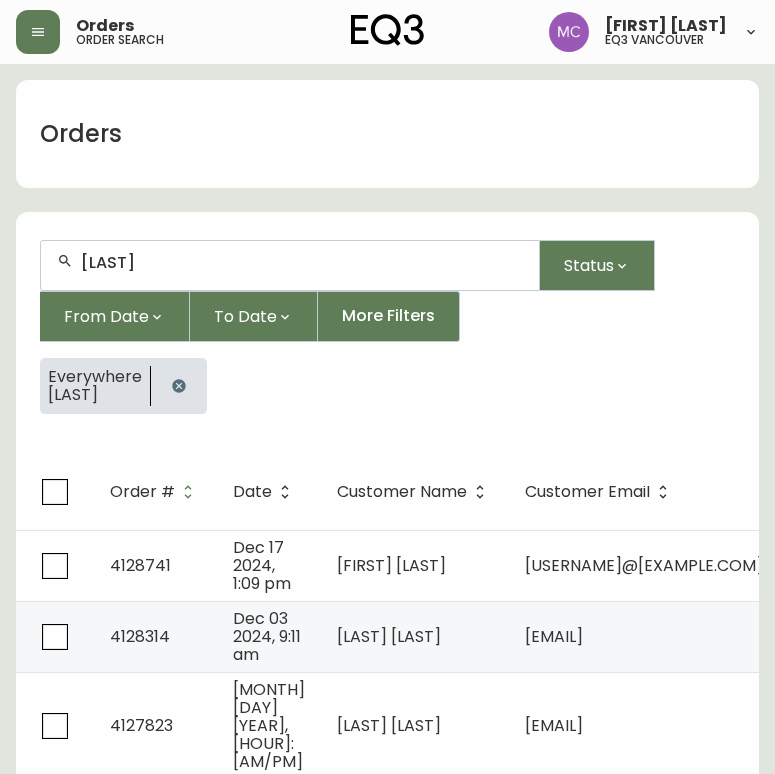 click on "SPENCER" at bounding box center (302, 262) 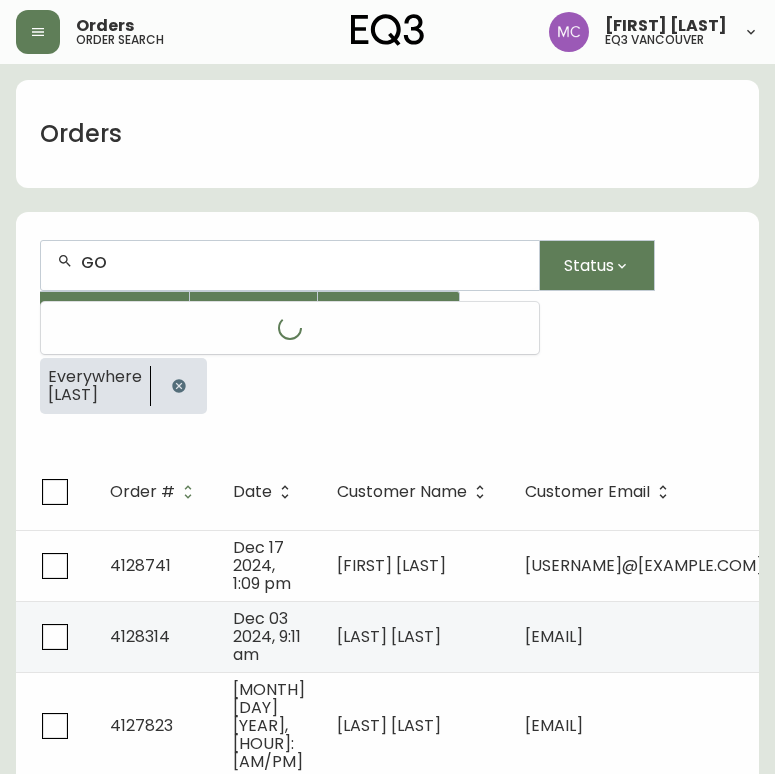 drag, startPoint x: 172, startPoint y: 260, endPoint x: -5, endPoint y: 262, distance: 177.01129 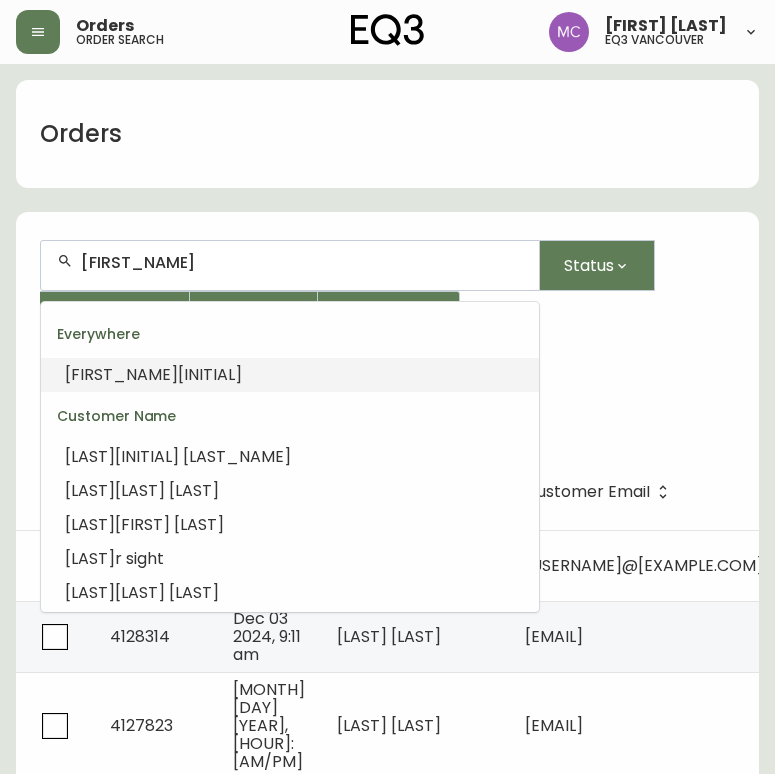 type on "SPENCER" 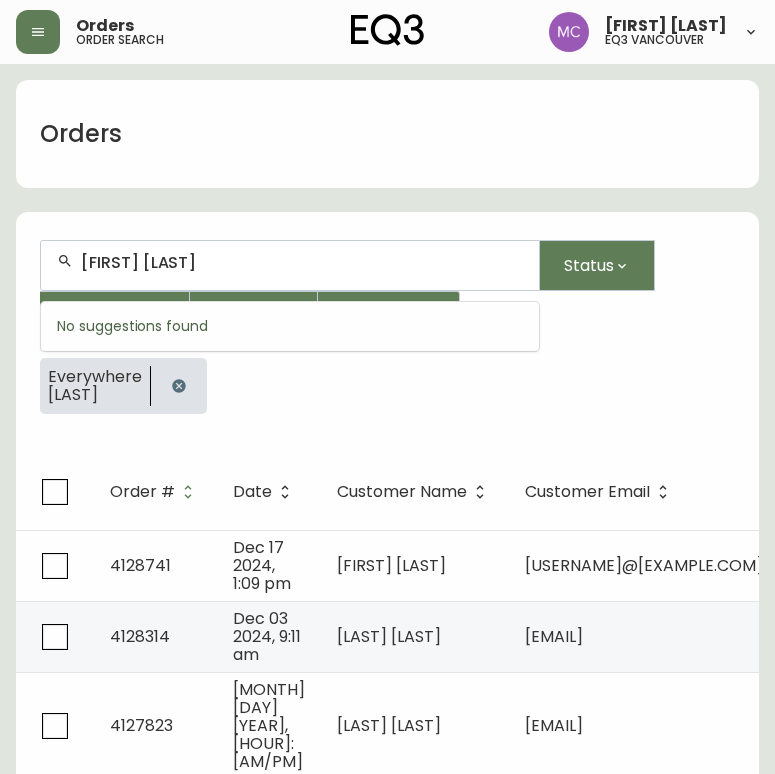type on "SPENCER GO" 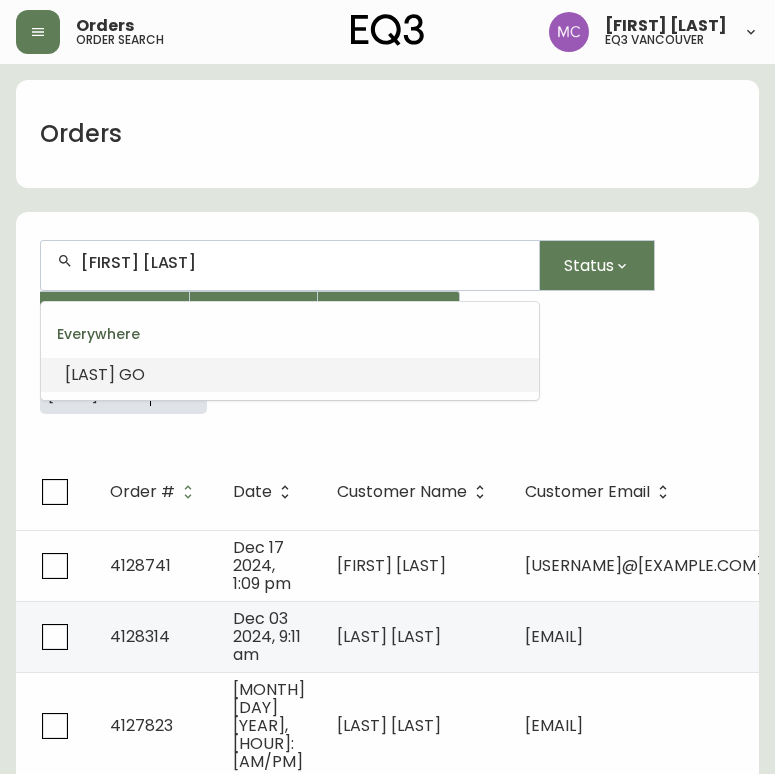 click on "SPENCER" at bounding box center [90, 374] 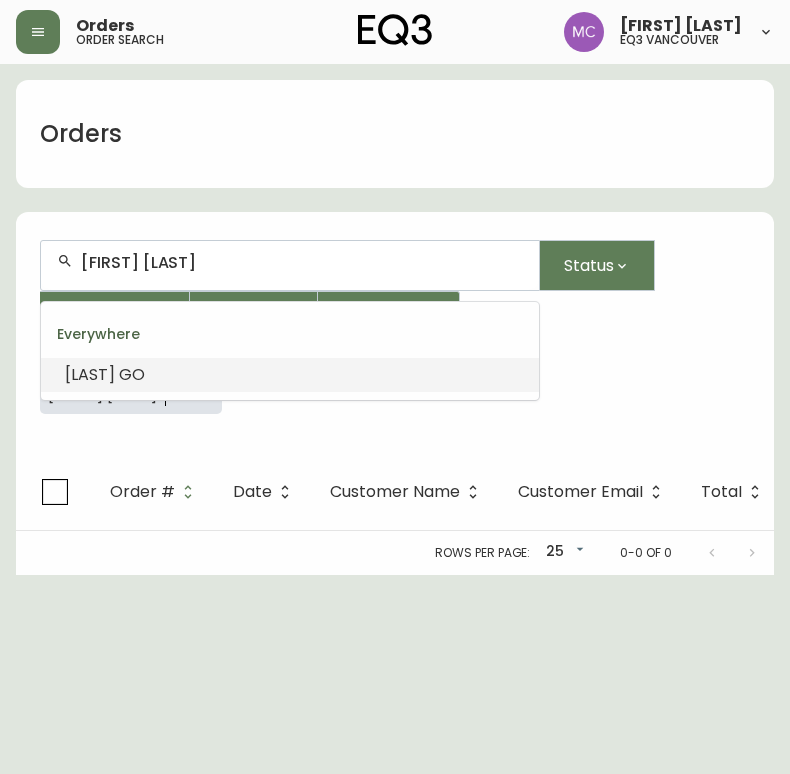 drag, startPoint x: 129, startPoint y: 280, endPoint x: 50, endPoint y: 280, distance: 79 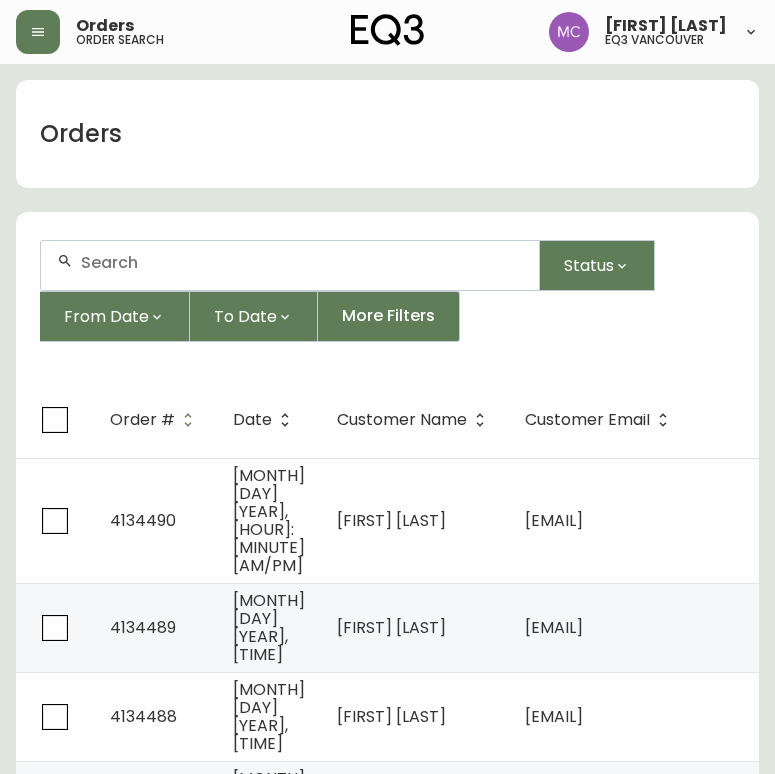 click at bounding box center [302, 262] 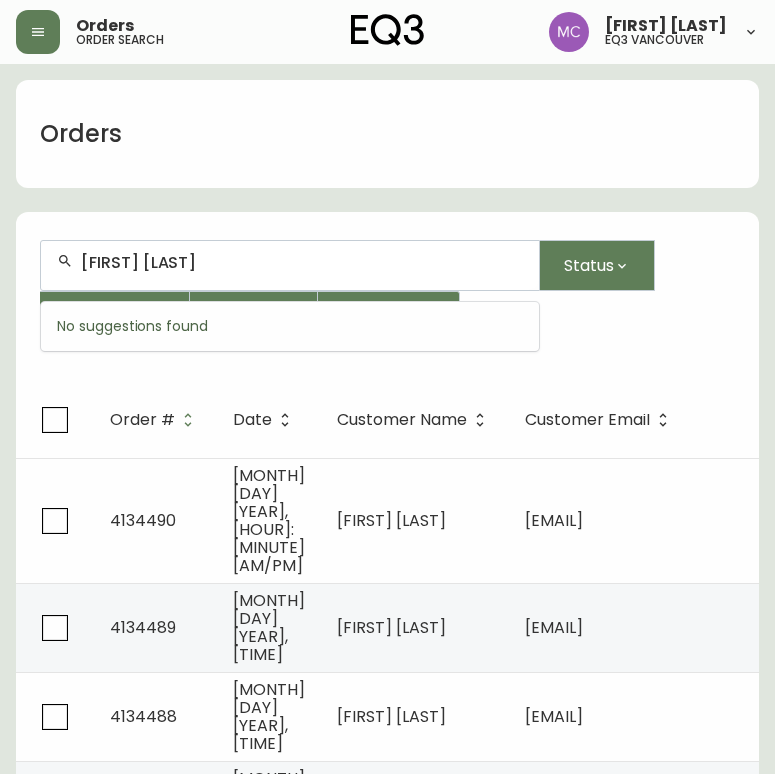 type on "CHRIS BROCK" 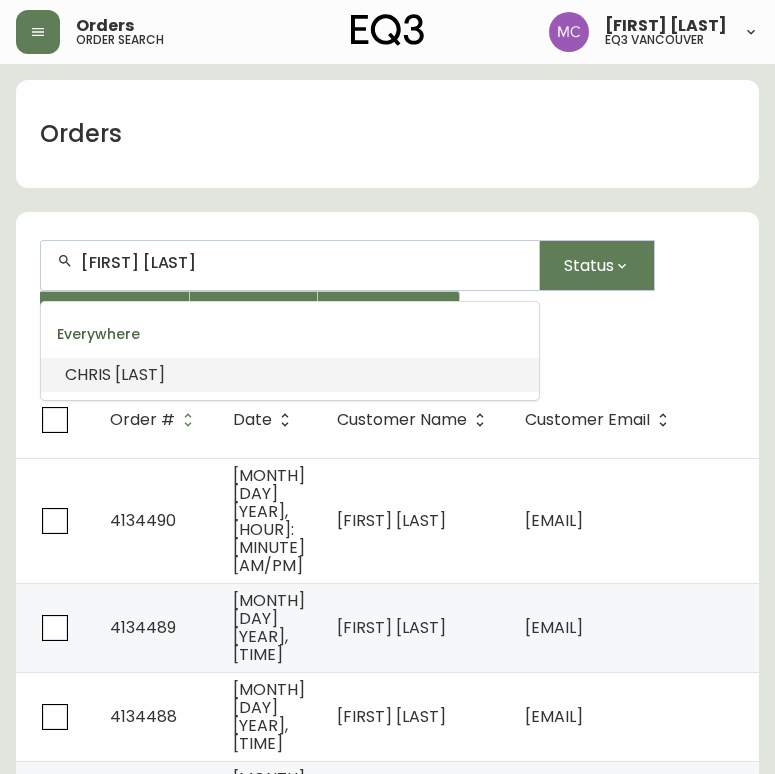 click on "BROCK" at bounding box center [140, 374] 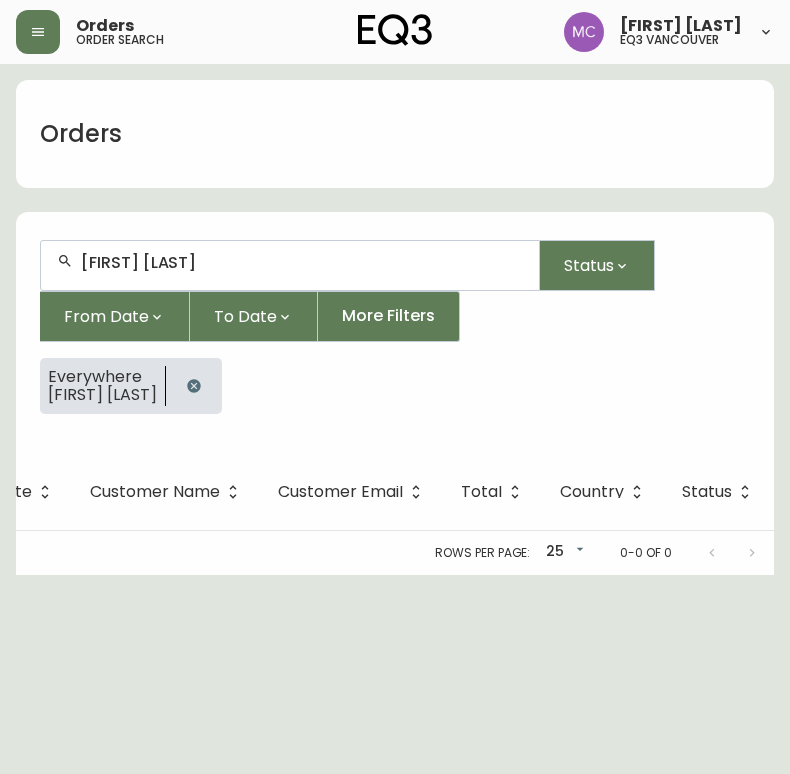 scroll, scrollTop: 0, scrollLeft: 0, axis: both 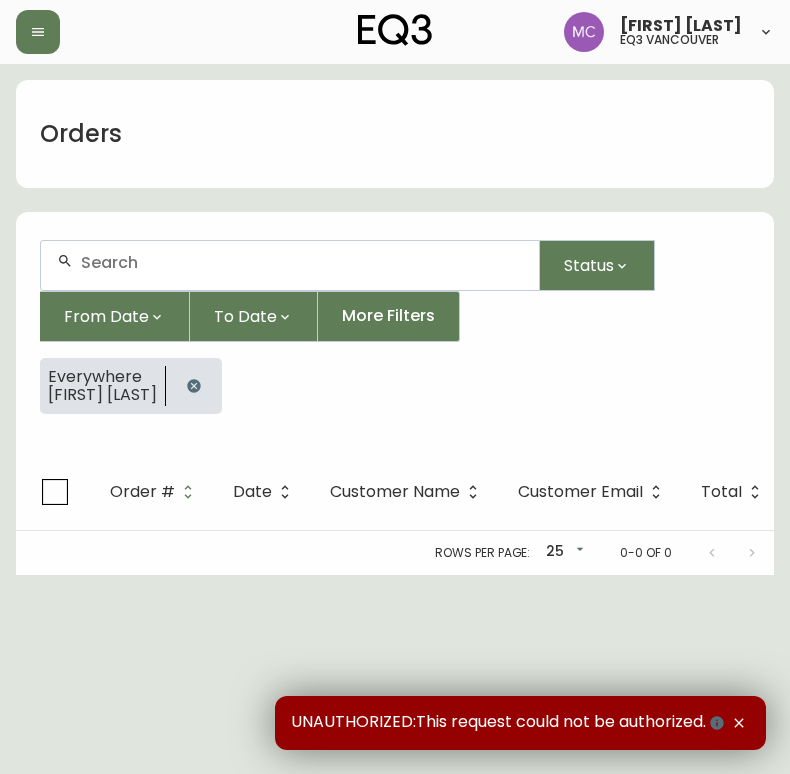click at bounding box center (302, 262) 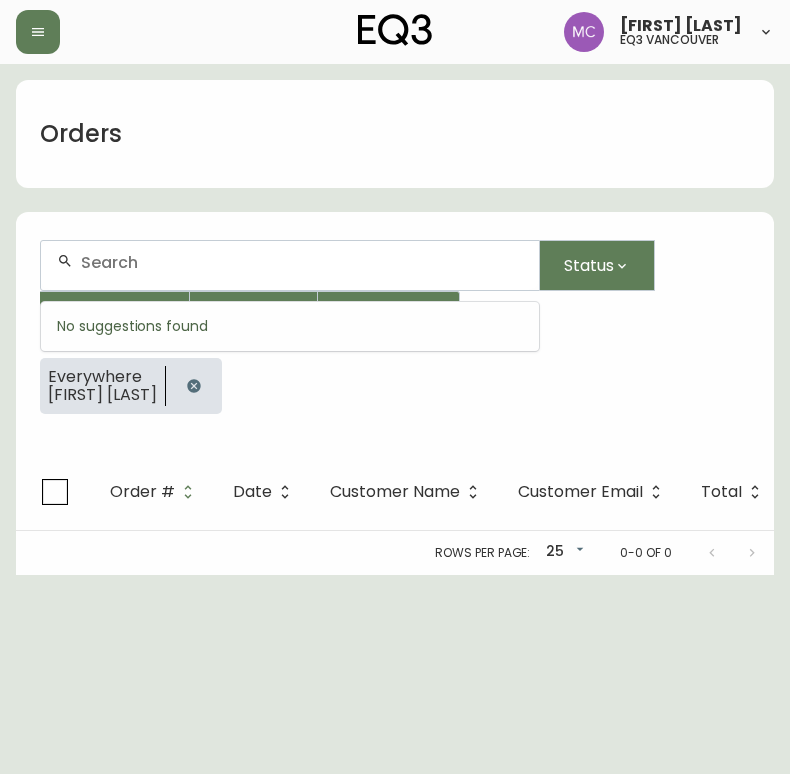 click 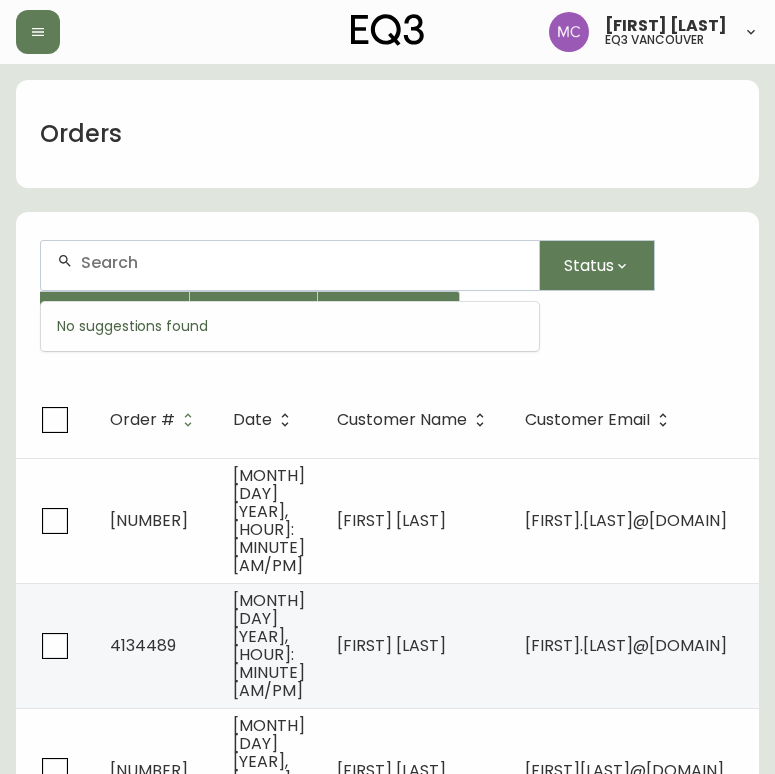 click at bounding box center (302, 262) 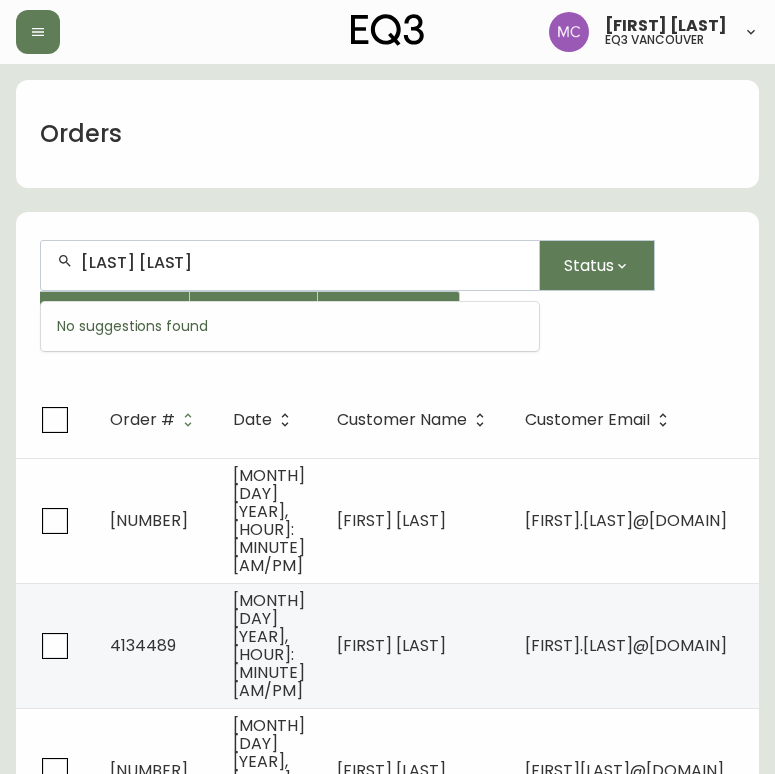 type on "[LAST] [LAST]" 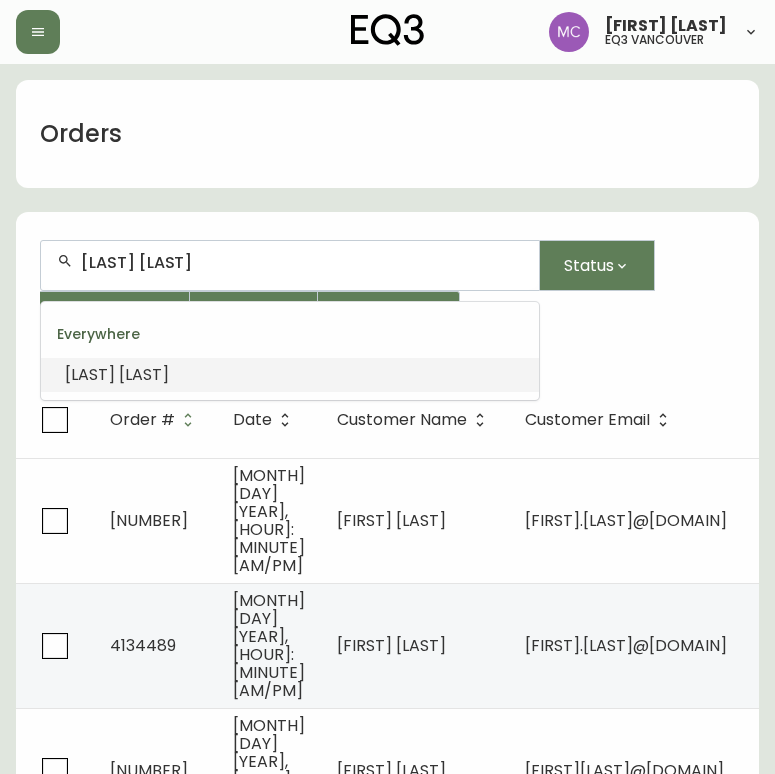 click at bounding box center (117, 374) 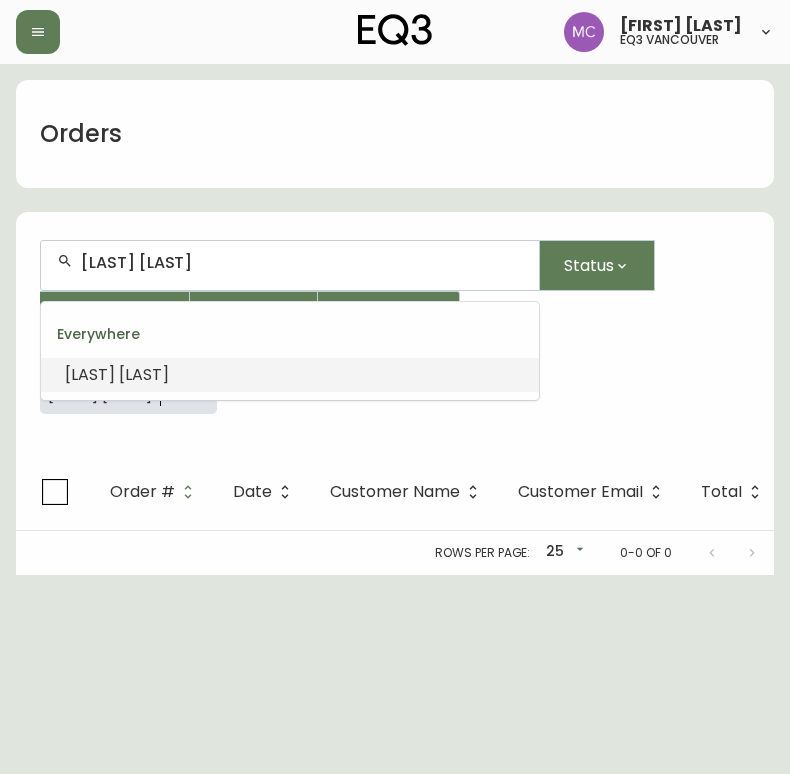 scroll, scrollTop: 1, scrollLeft: 0, axis: vertical 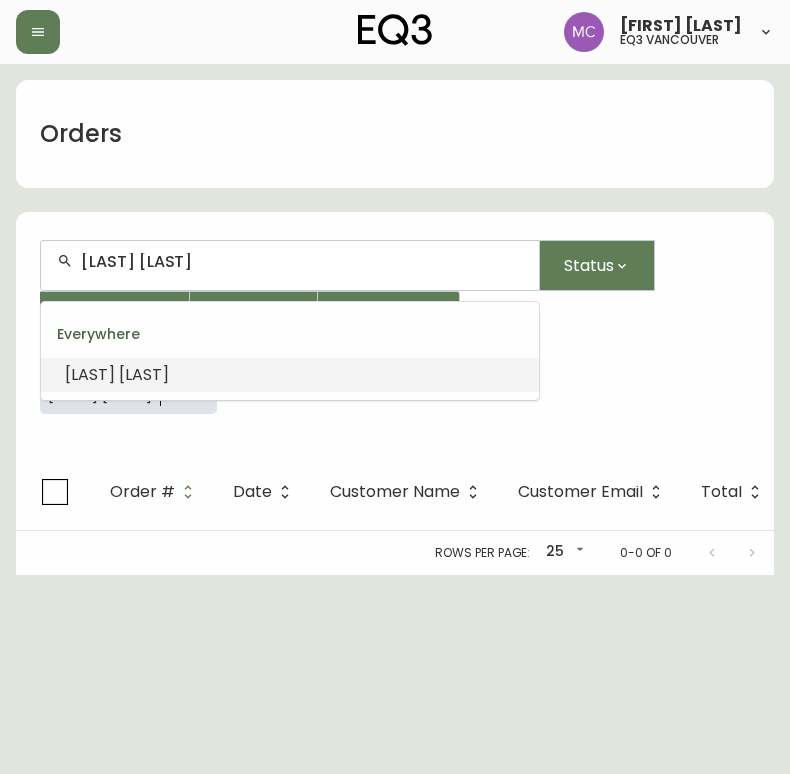 drag, startPoint x: 253, startPoint y: 274, endPoint x: -4, endPoint y: 272, distance: 257.00778 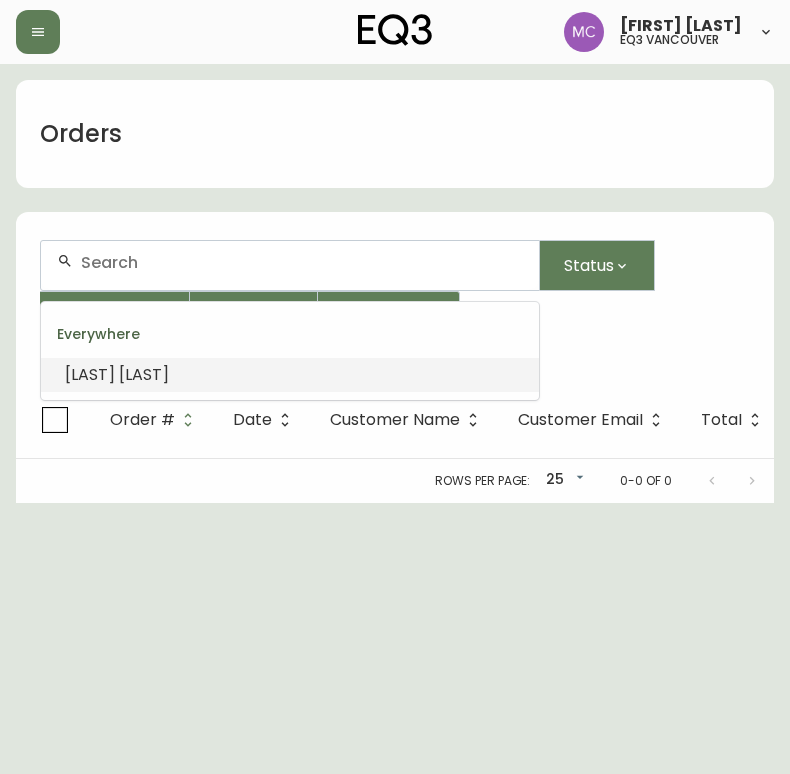 scroll, scrollTop: 0, scrollLeft: 0, axis: both 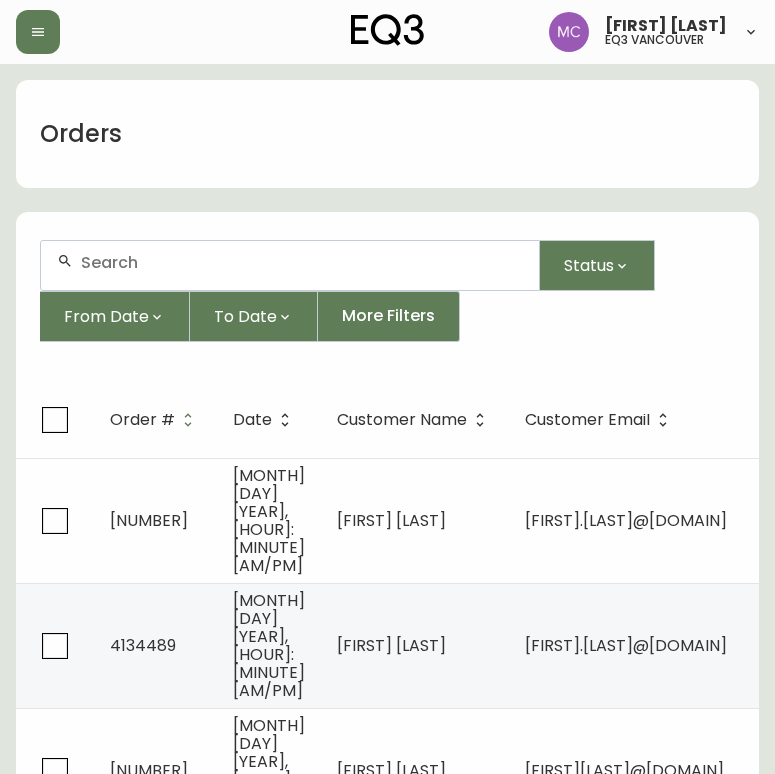 click at bounding box center (302, 262) 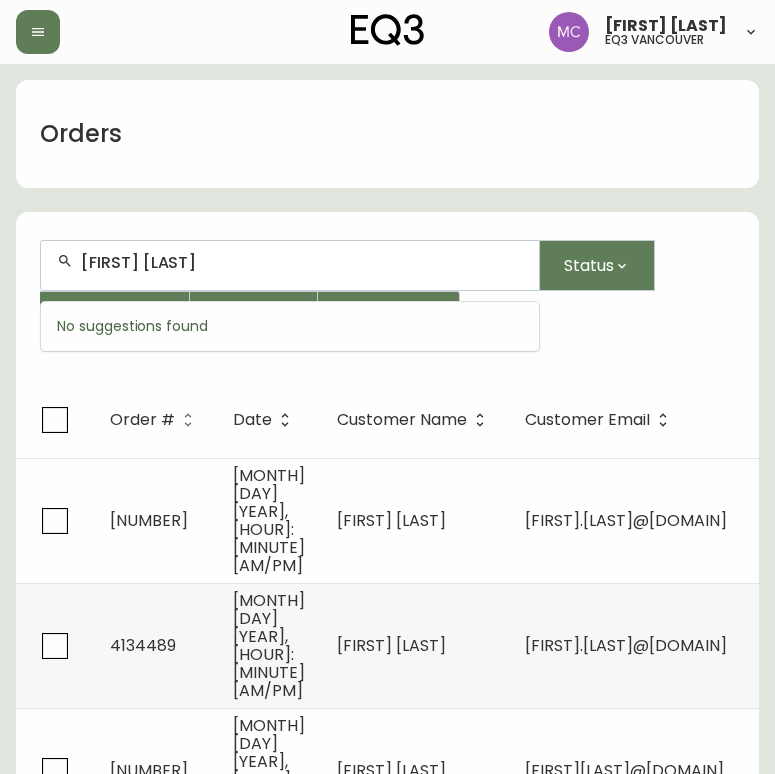 type on "[FIRST] [LAST]" 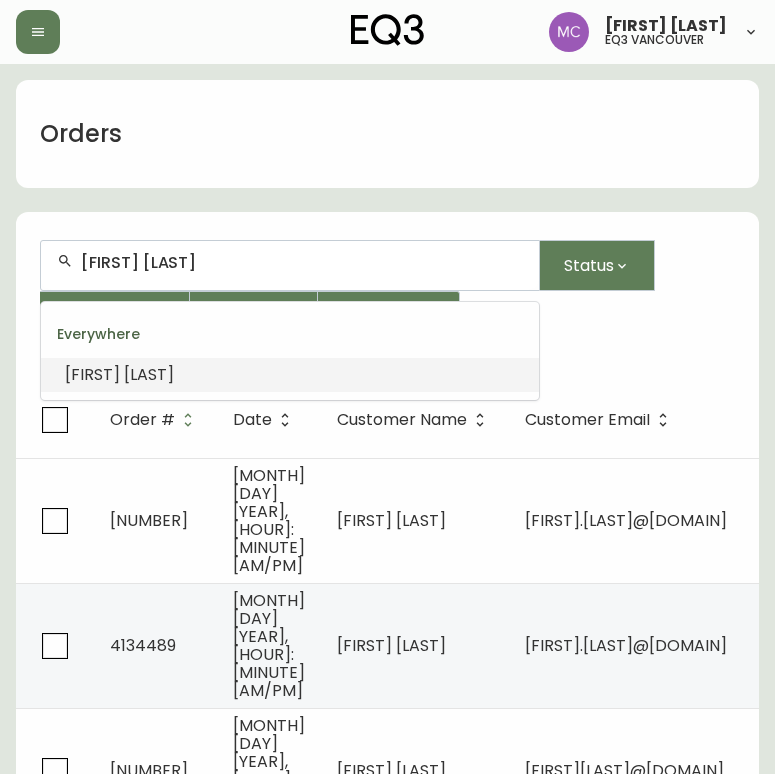 click on "[LAST]" at bounding box center (149, 374) 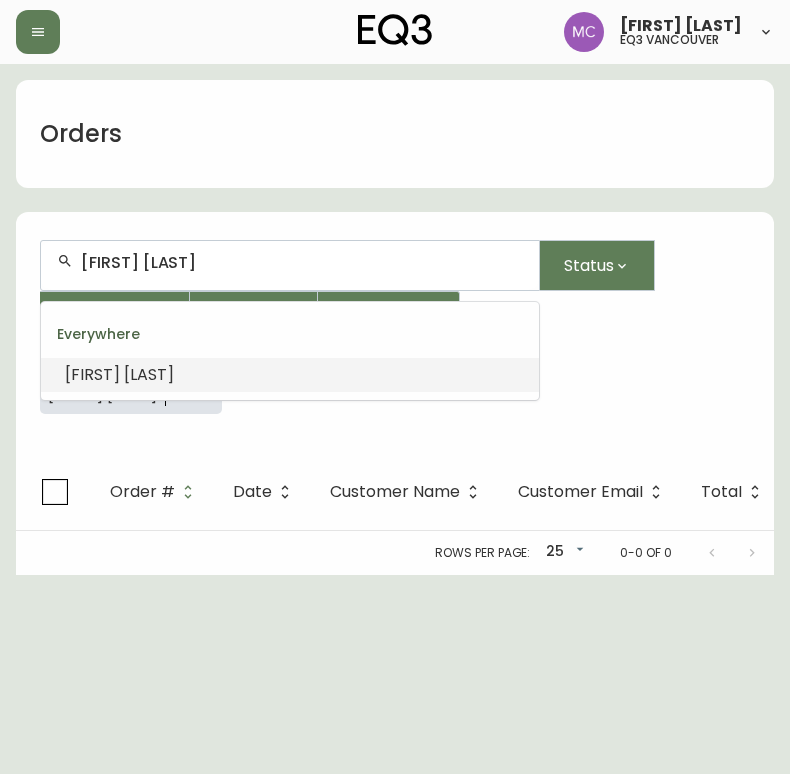 scroll, scrollTop: 1, scrollLeft: 0, axis: vertical 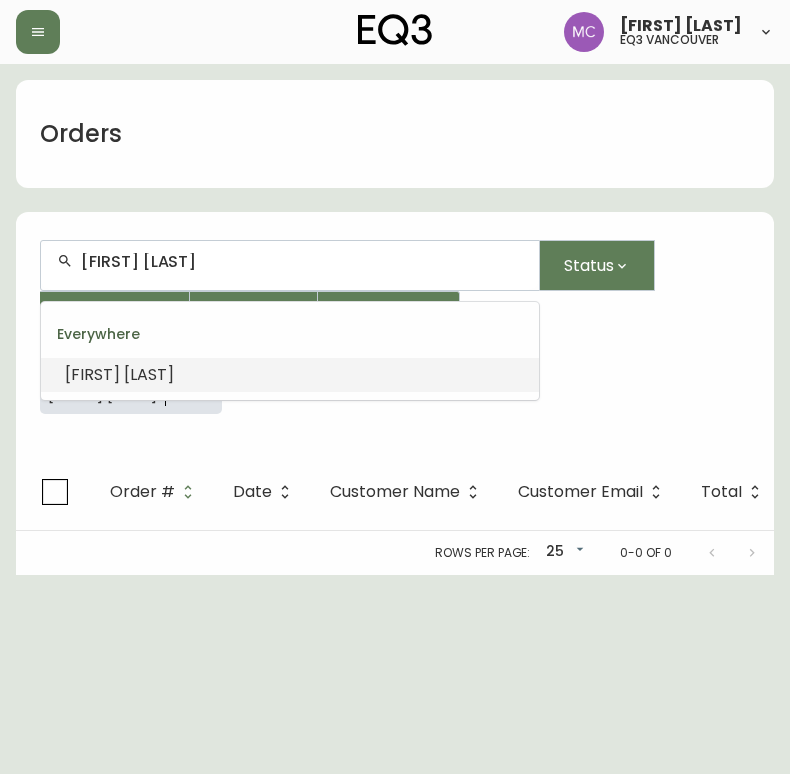 drag, startPoint x: 228, startPoint y: 265, endPoint x: -5, endPoint y: 282, distance: 233.61935 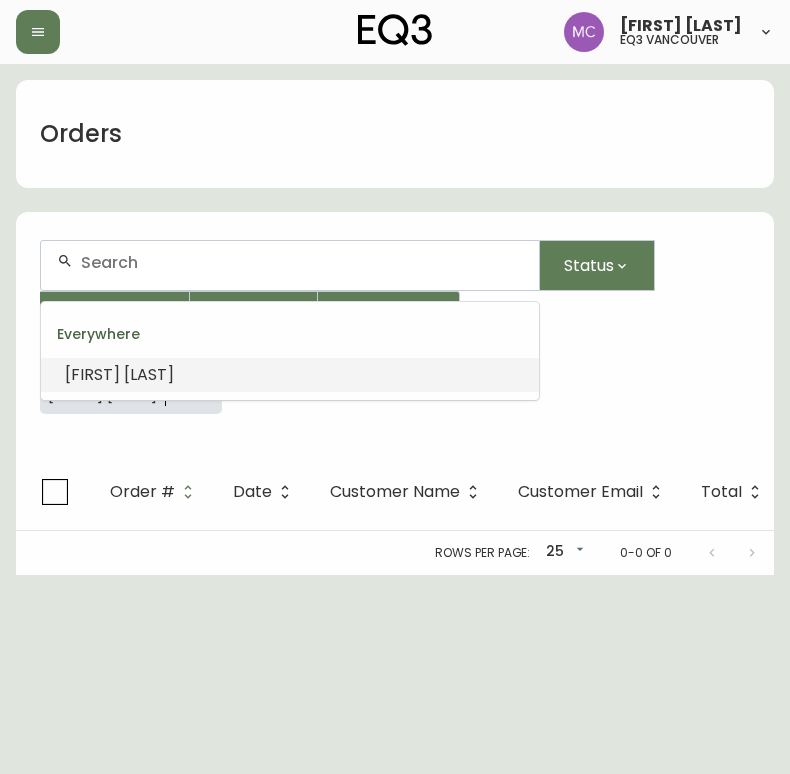 scroll, scrollTop: 0, scrollLeft: 0, axis: both 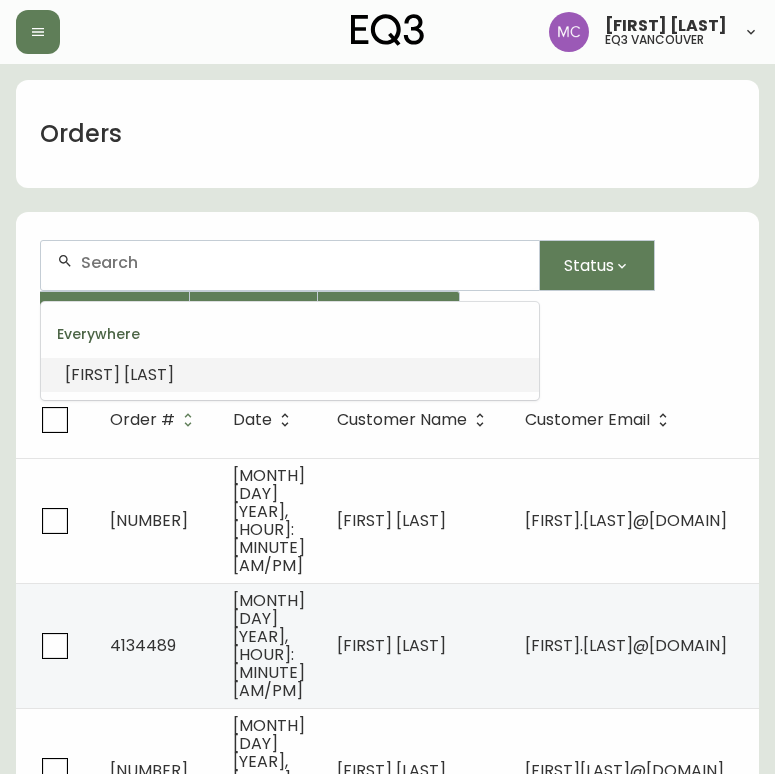drag, startPoint x: 163, startPoint y: 374, endPoint x: -5, endPoint y: 396, distance: 169.43436 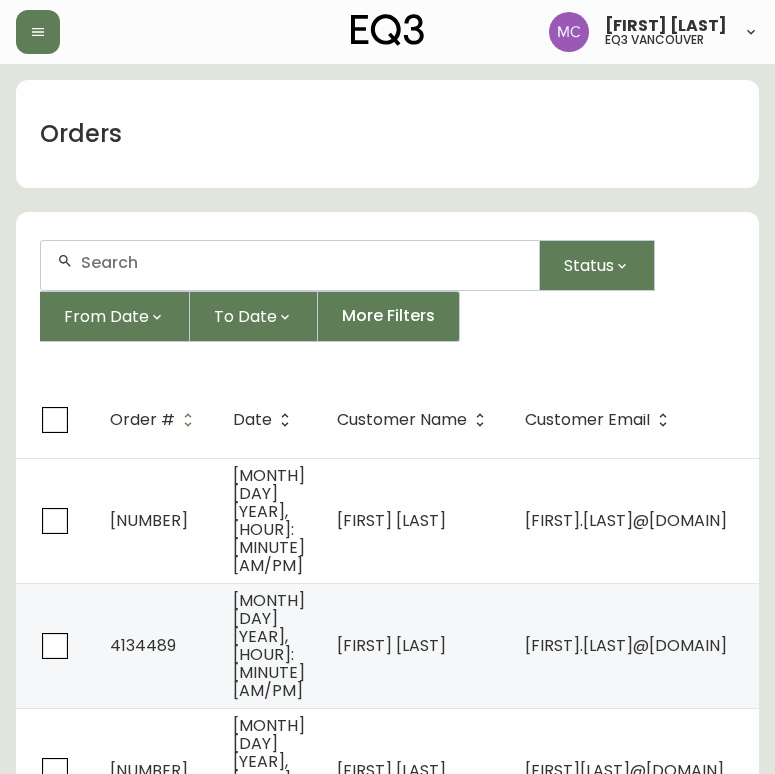 click on "Orders Status From Date To Date More Filters Order # Date Customer Name Customer Email Total Country Status 4134490 [MONTH] [DAY] [YEAR], [HOUR]:[MINUTE] [AM/PM] [FIRST] [LAST] [FIRST].[LAST]@[DOMAIN] $[PRICE] CA Processing 4134489 [MONTH] [DAY] [YEAR], [HOUR]:[MINUTE] [AM/PM] [FIRST] [LAST] [FIRST].[LAST]@[DOMAIN] $[PRICE] US Processing 4134488 [MONTH] [DAY] [YEAR], [HOUR]:[MINUTE] [AM/PM] [FIRST] [LAST] [FIRST]@[DOMAIN] $[PRICE] CA Processing 4134487 [MONTH] [DAY] [YEAR], [HOUR]:[MINUTE] [AM/PM] [FIRST] [LAST] [FIRST].[LAST]@[DOMAIN] $[PRICE] CA Processing 4134486 [MONTH] [DAY] [YEAR], [HOUR]:[MINUTE] [AM/PM] [FIRST]-[LAST] [FIRST]-[LAST]@[DOMAIN] $[PRICE] CA Processing 4134485 [MONTH] [DAY] [YEAR], [HOUR]:[MINUTE] [AM/PM] [FIRST] [LAST] [FIRST]@[DOMAIN] $[PRICE] CA Processing 4134484 [MONTH] [DAY] [YEAR], [HOUR]:[MINUTE] [AM/PM] [FIRST] [LAST] [LAST]@[DOMAIN] $[PRICE] CA Processing 4134483 [MONTH] [DAY] [YEAR], [HOUR]:[MINUTE] [AM/PM] [FIRST] [LAST] [LAST]@[DOMAIN] $[PRICE] US Processing 4134482 [MONTH] [DAY] [YEAR], [HOUR]:[MINUTE] [AM/PM] [FIRST] [LAST] [LAST]@[DOMAIN] $[PRICE] CA Processing 4134481 [MONTH] [DAY] [YEAR], [HOUR]:[MINUTE] [AM/PM] [FIRST] [LAST] [FIRST]@[DOMAIN] $[PRICE] CA Processing" at bounding box center [387, 1747] 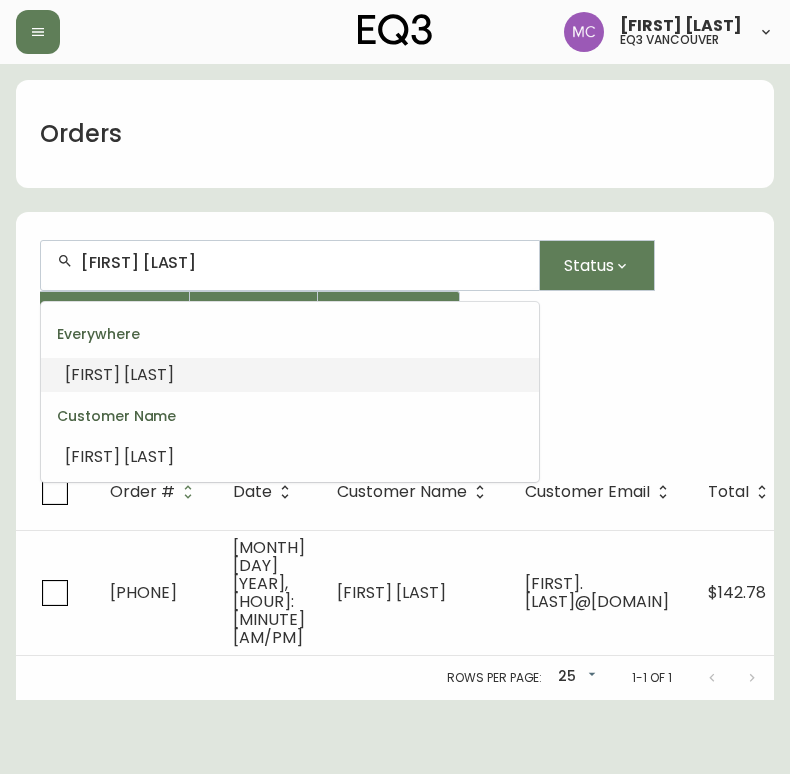 click on "[FIRST] [LAST]" at bounding box center [302, 262] 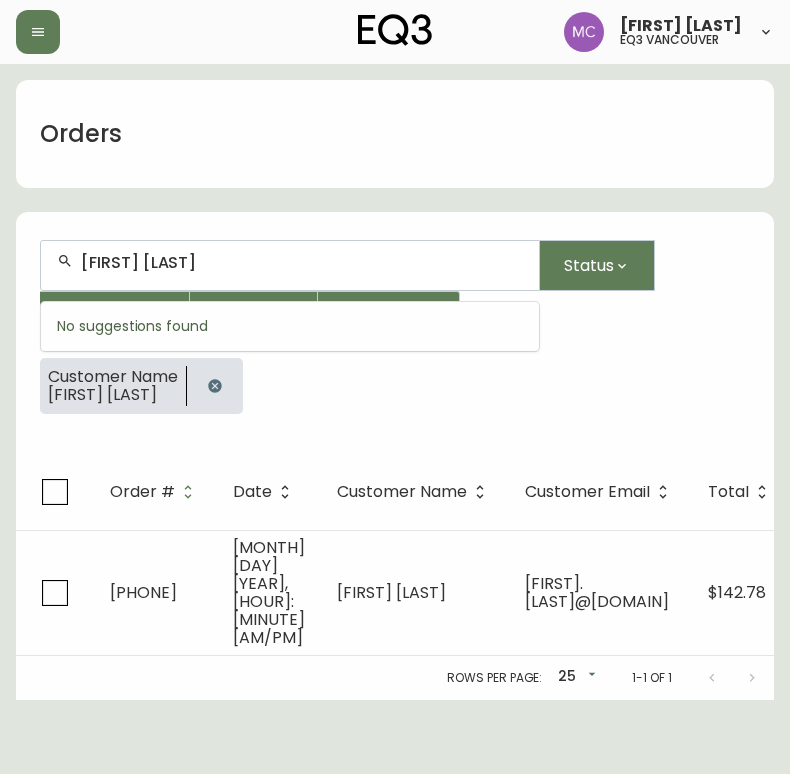 type on "[FIRST] [LAST]" 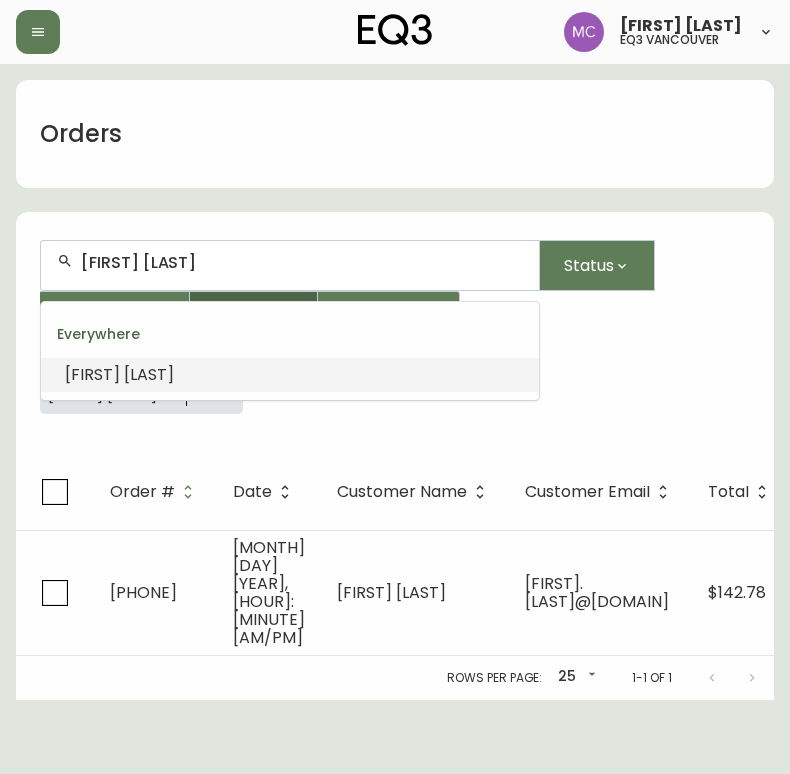 type 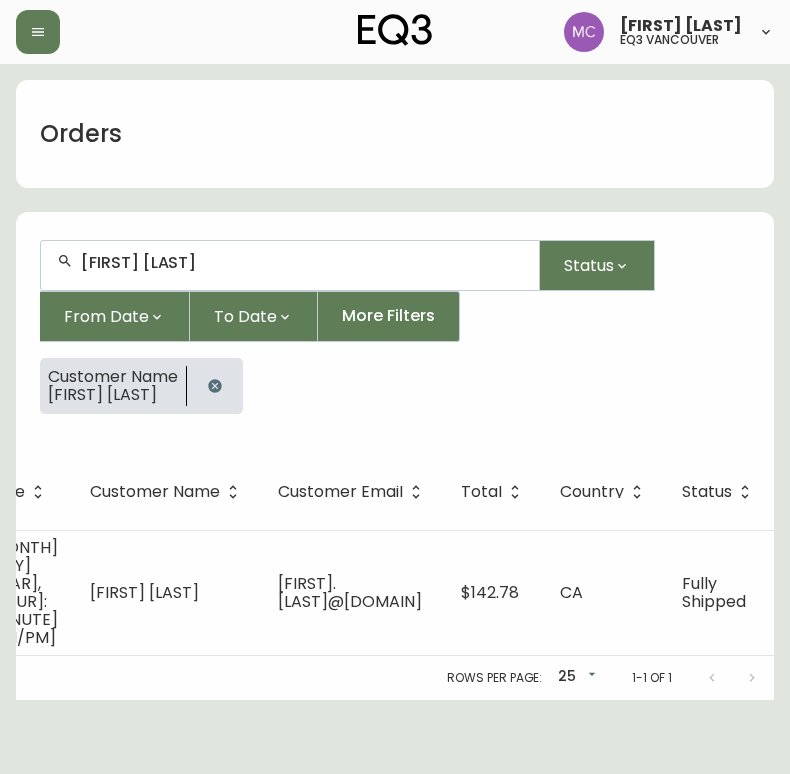 scroll, scrollTop: 0, scrollLeft: 0, axis: both 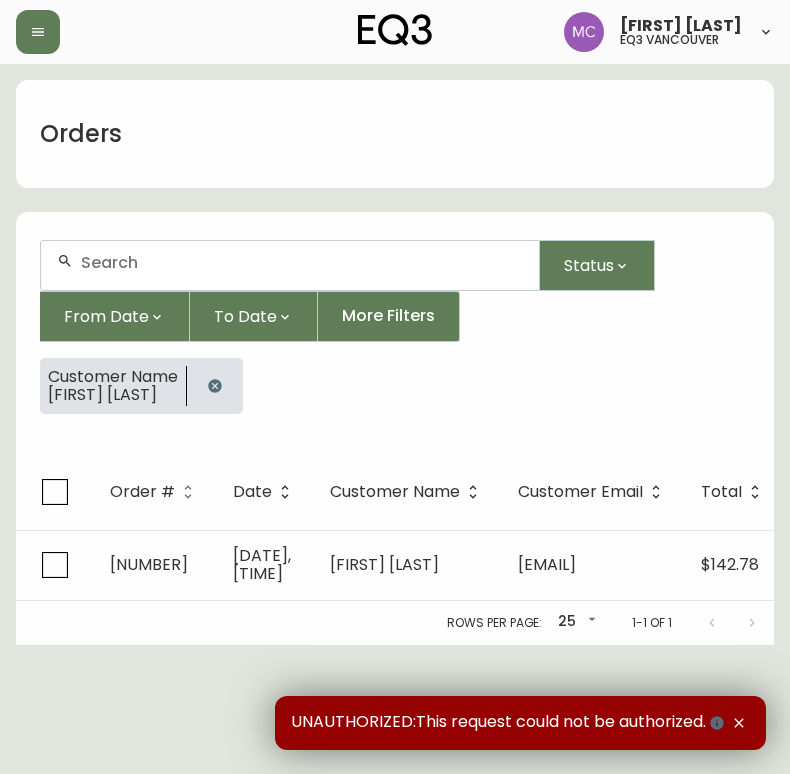 drag, startPoint x: 217, startPoint y: 381, endPoint x: 766, endPoint y: 160, distance: 591.8125 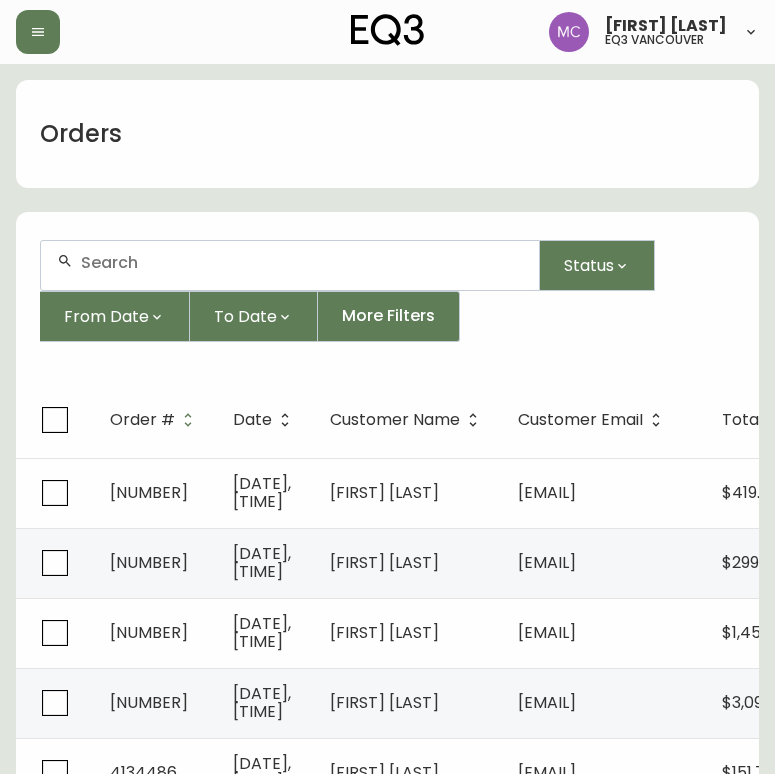 click at bounding box center [302, 262] 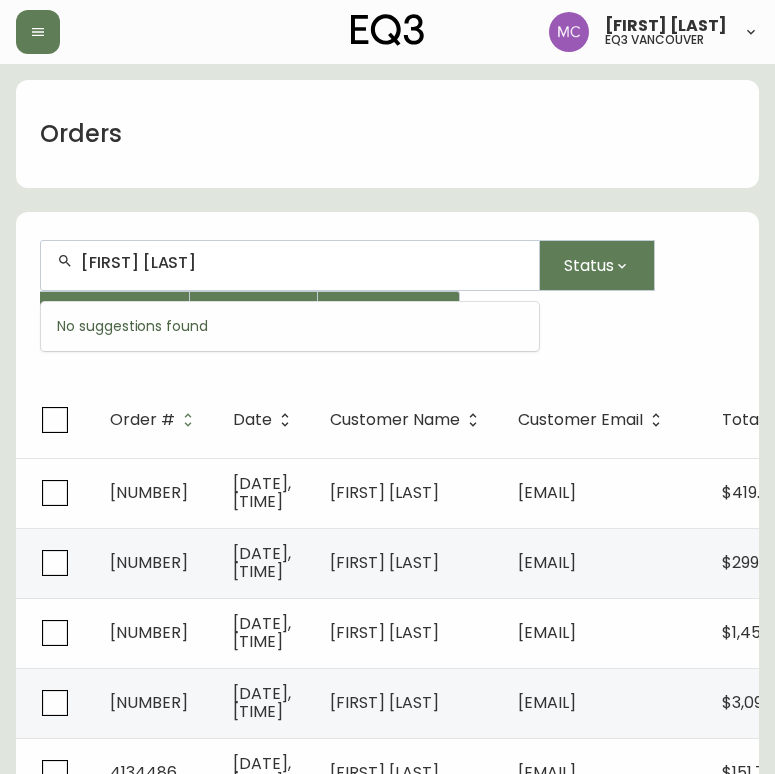 type on "MITCH THARP" 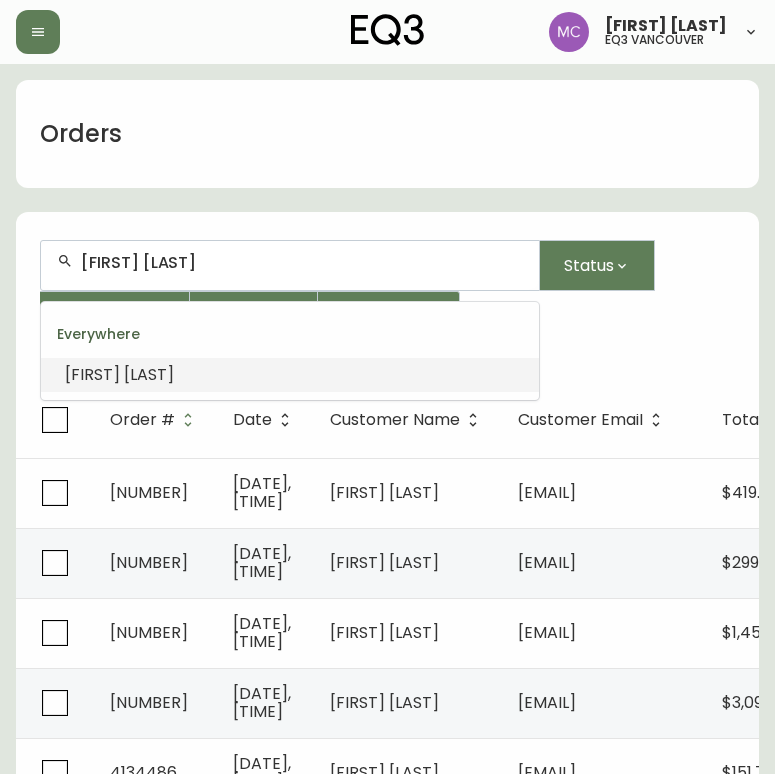 click on "MITCH" at bounding box center (92, 374) 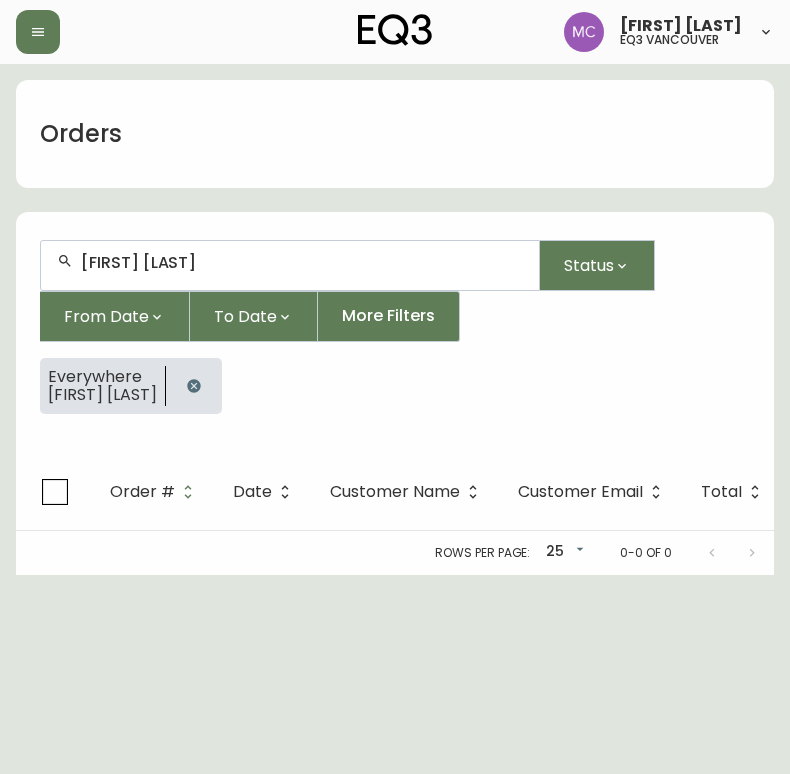 drag, startPoint x: 186, startPoint y: 275, endPoint x: 23, endPoint y: 284, distance: 163.24828 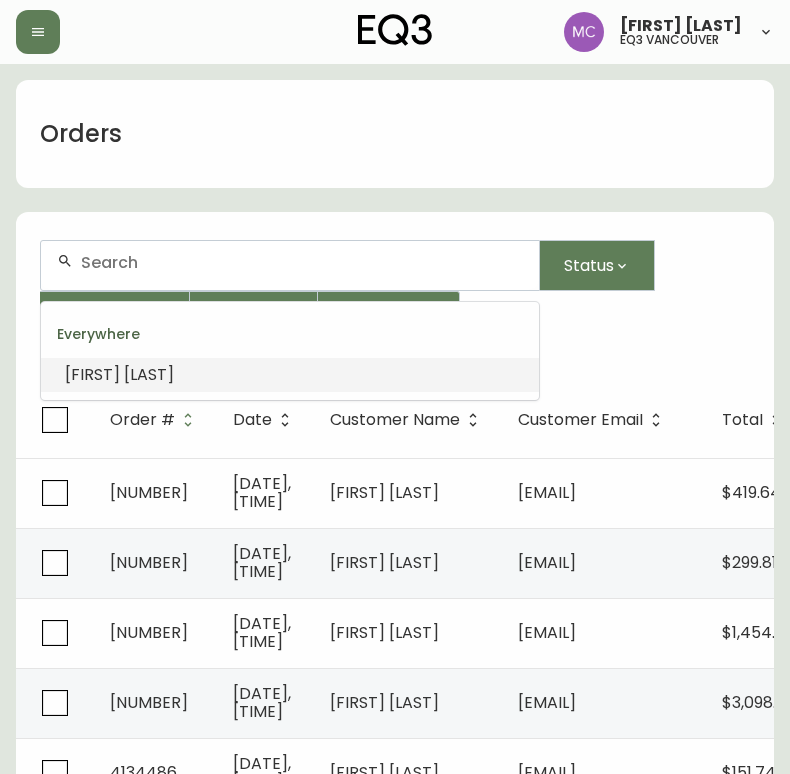 click at bounding box center [302, 262] 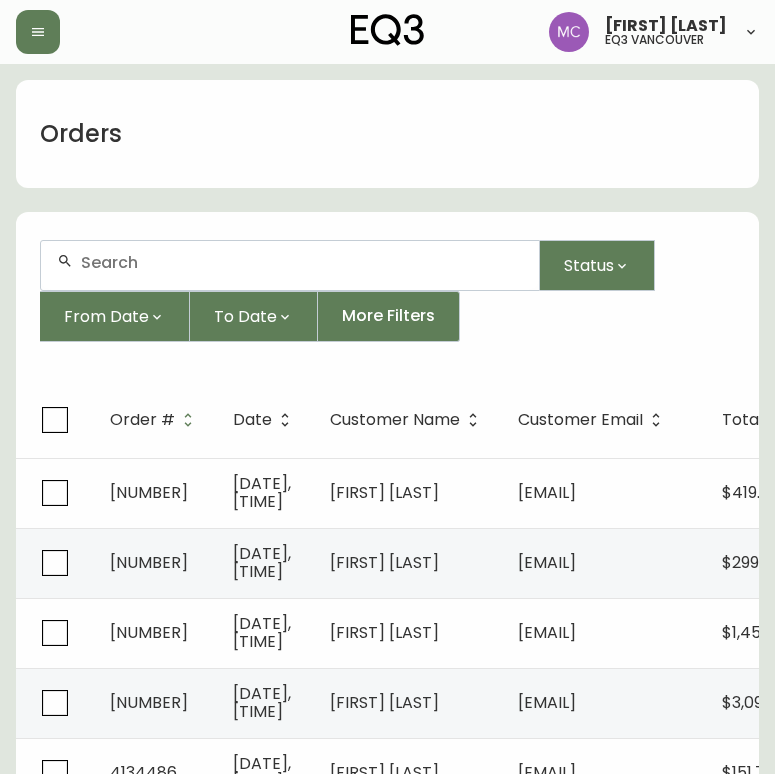 click at bounding box center [302, 262] 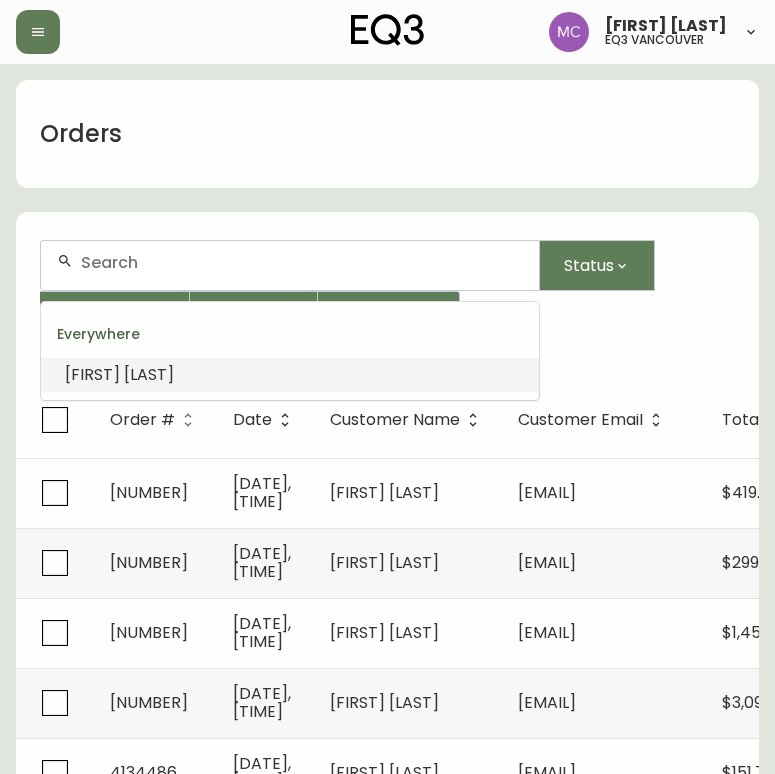 paste on "THINESAN" 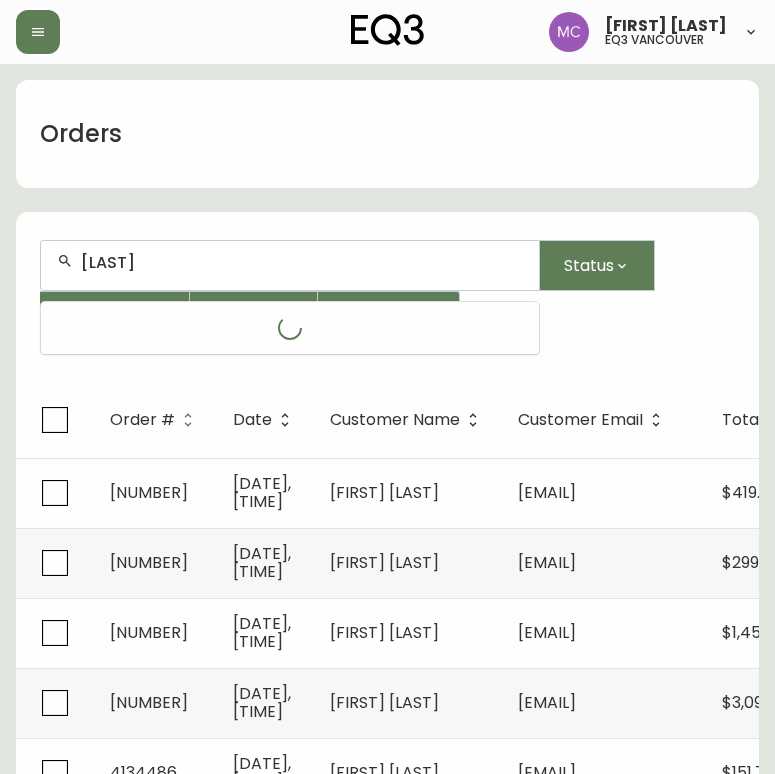 type on "THINESAN" 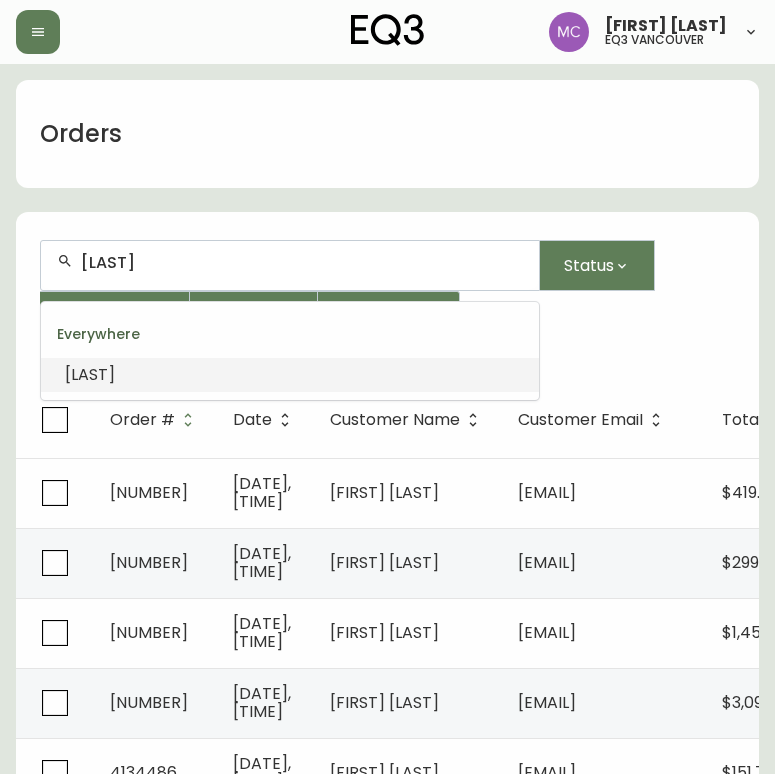 click on "THINESAN" at bounding box center [90, 374] 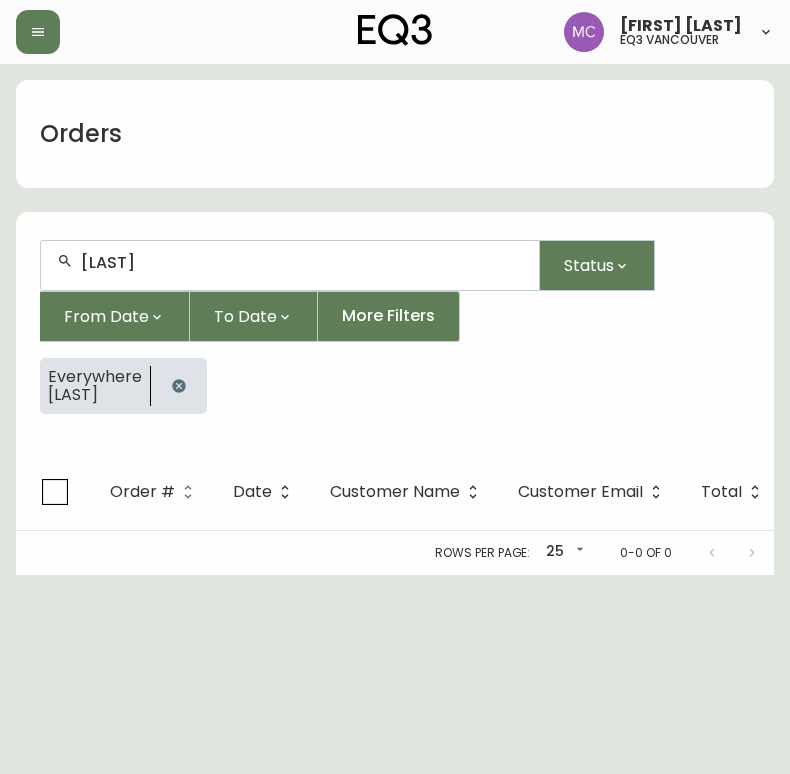 click at bounding box center (179, 386) 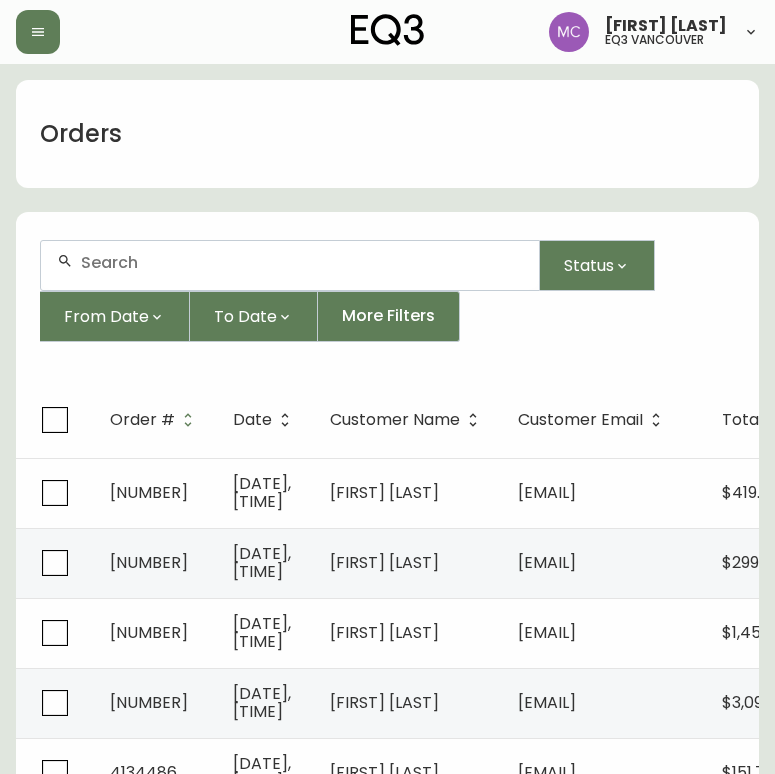 click at bounding box center (302, 262) 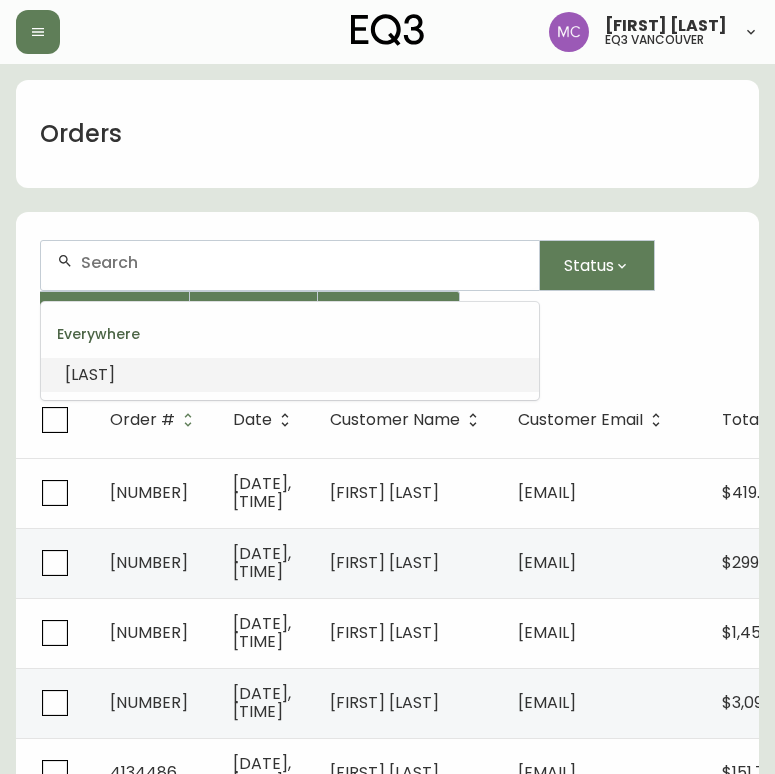 paste on "KENNETH CHANG" 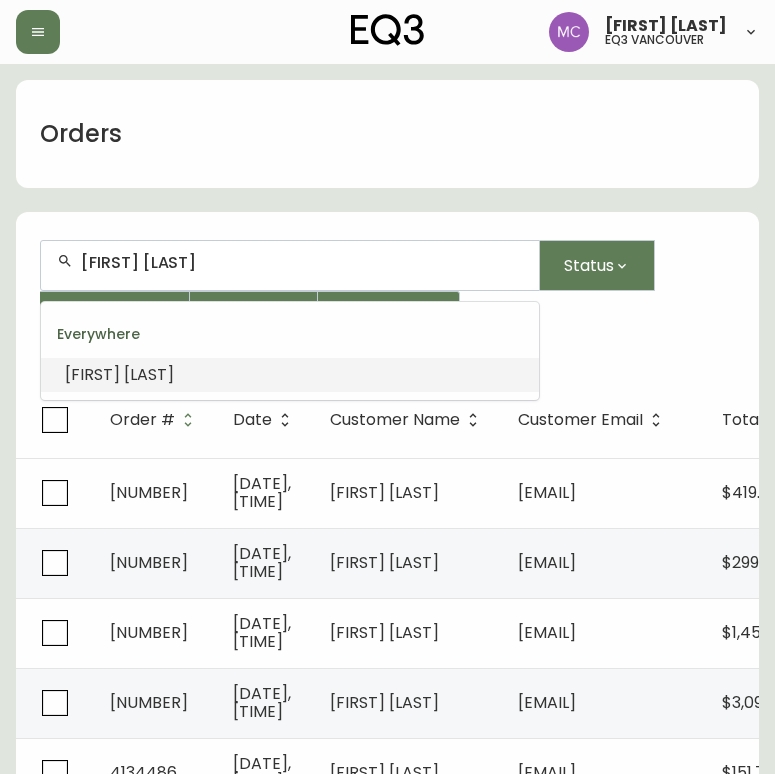 click on "Everywhere KENNETH   CHANG" at bounding box center [290, 351] 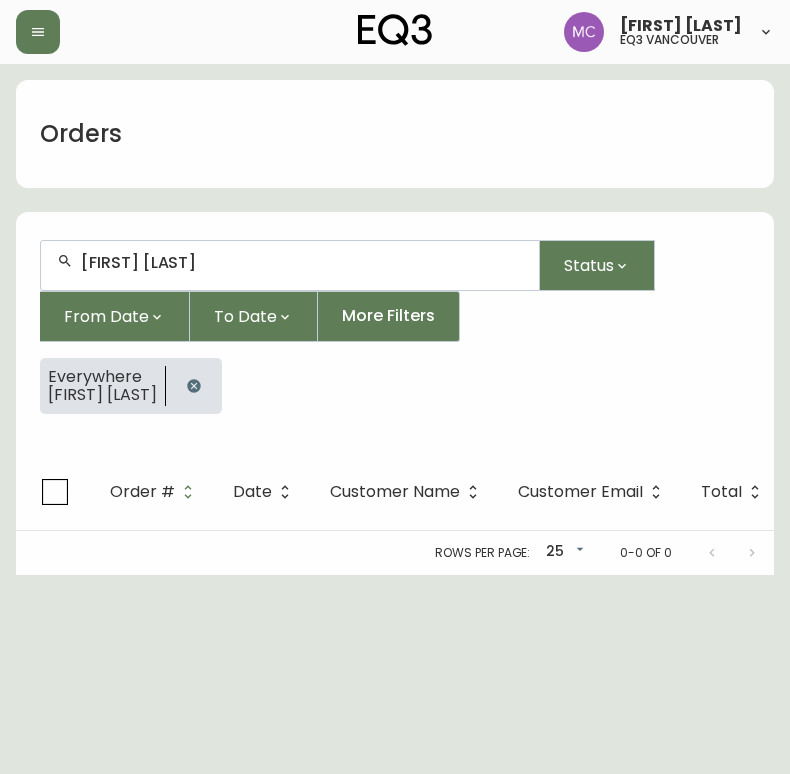 click on "KENNETH CHANG" at bounding box center [302, 262] 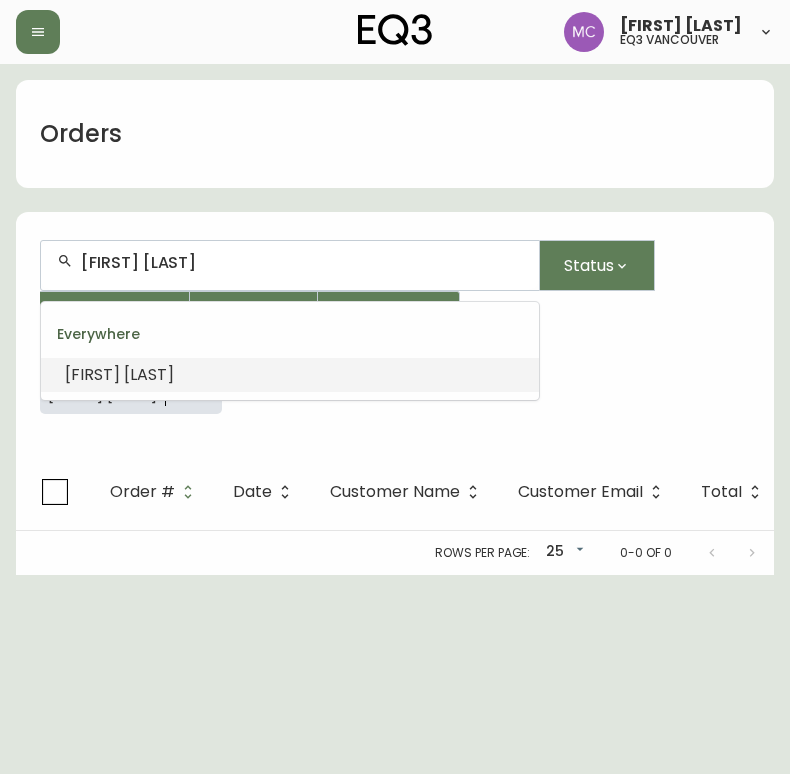 drag, startPoint x: 258, startPoint y: 261, endPoint x: 188, endPoint y: 267, distance: 70.256676 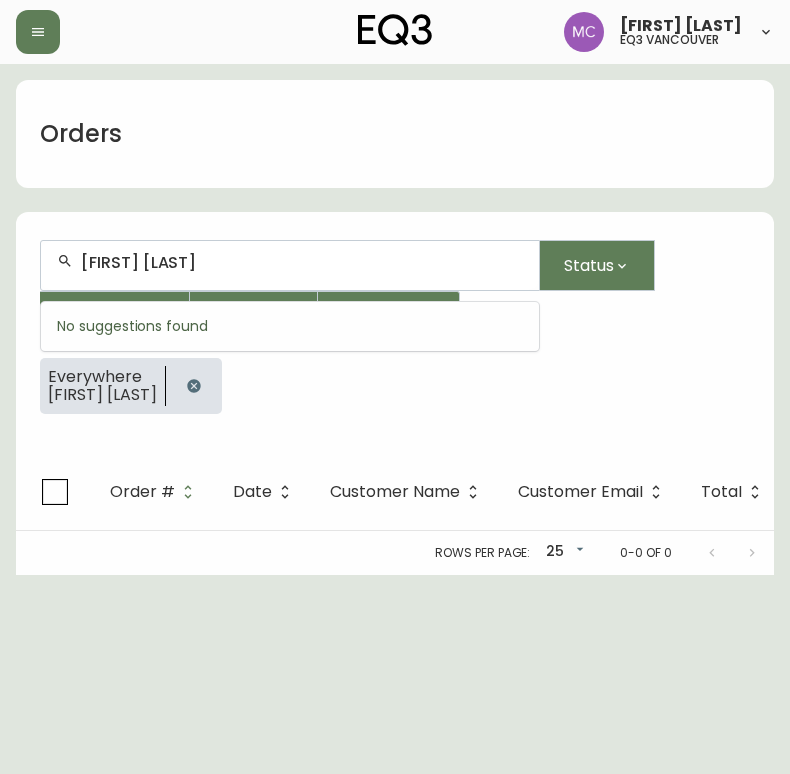 type on "AURELIEN BREZUN" 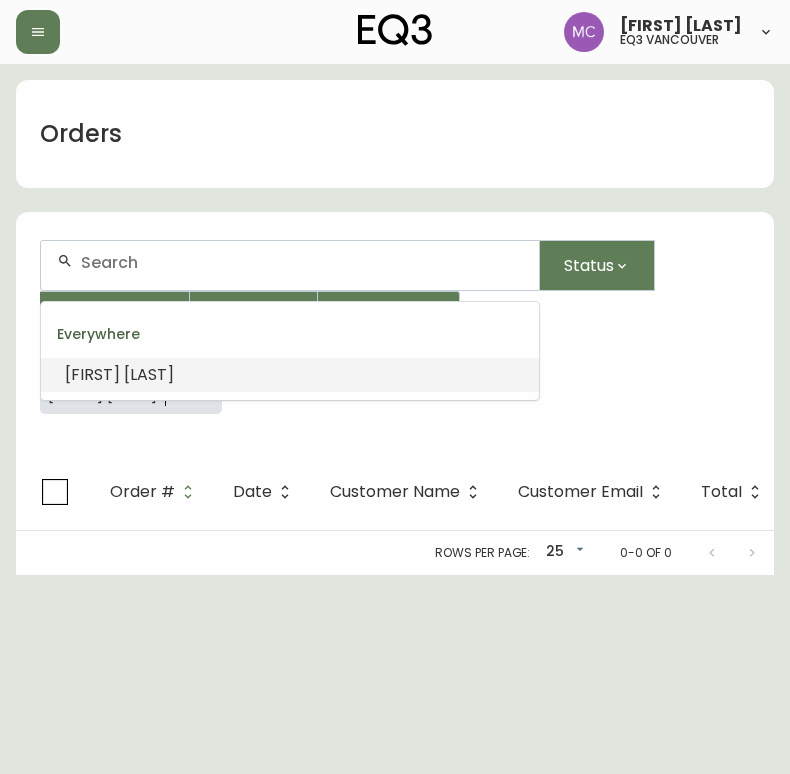 click on "AURELIEN BREZUN" at bounding box center [119, 374] 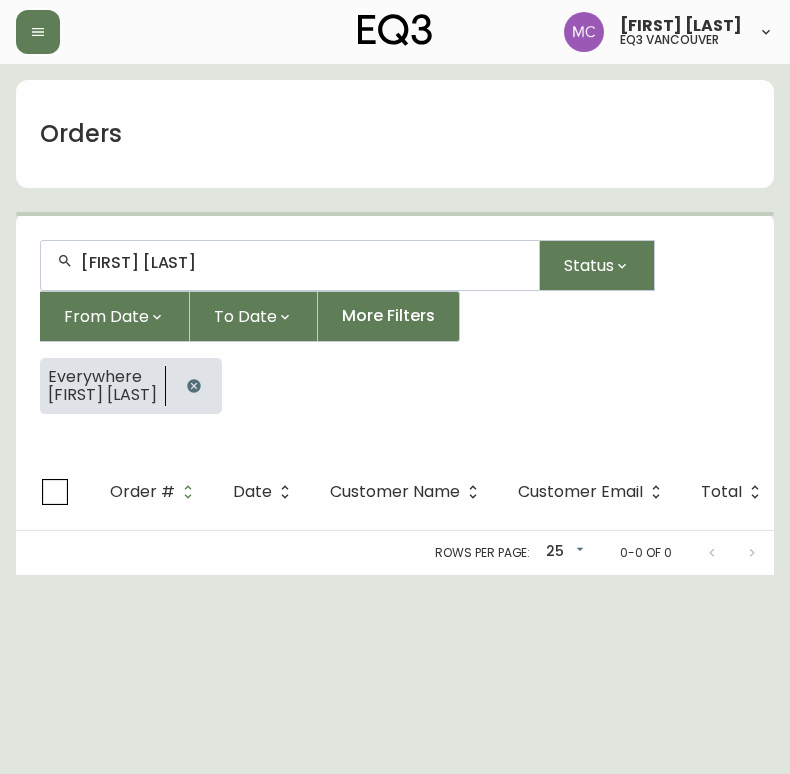 click 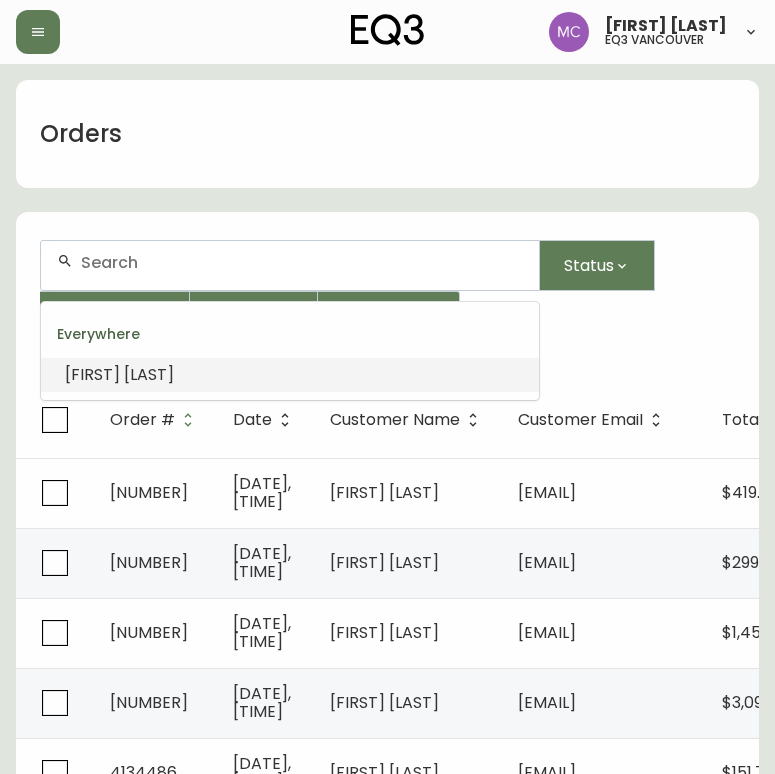 click at bounding box center (302, 262) 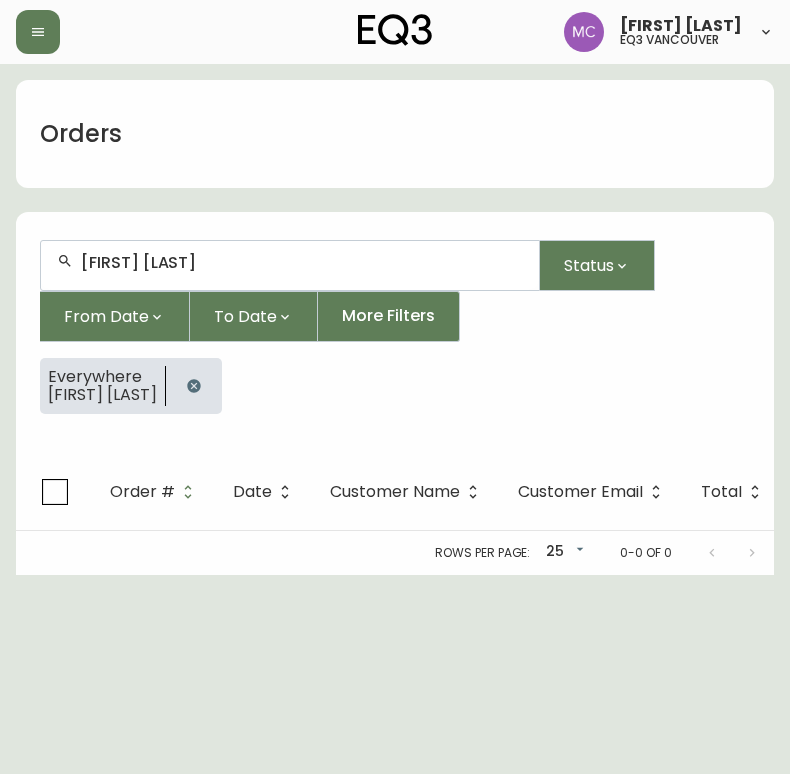 type on "AURELIEN BREZUN" 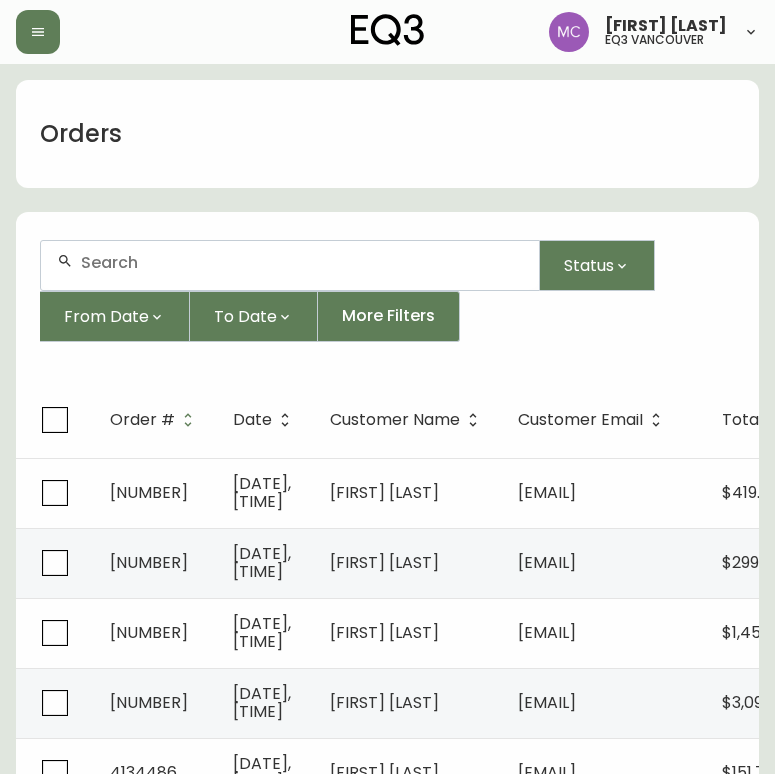 click at bounding box center (290, 265) 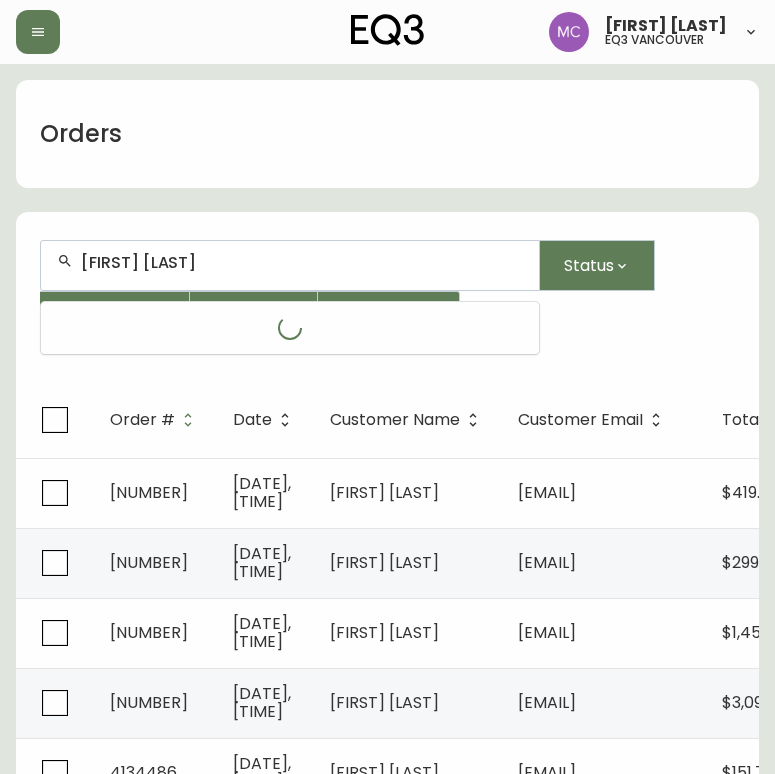 type on "SASHA WILLIAMSON" 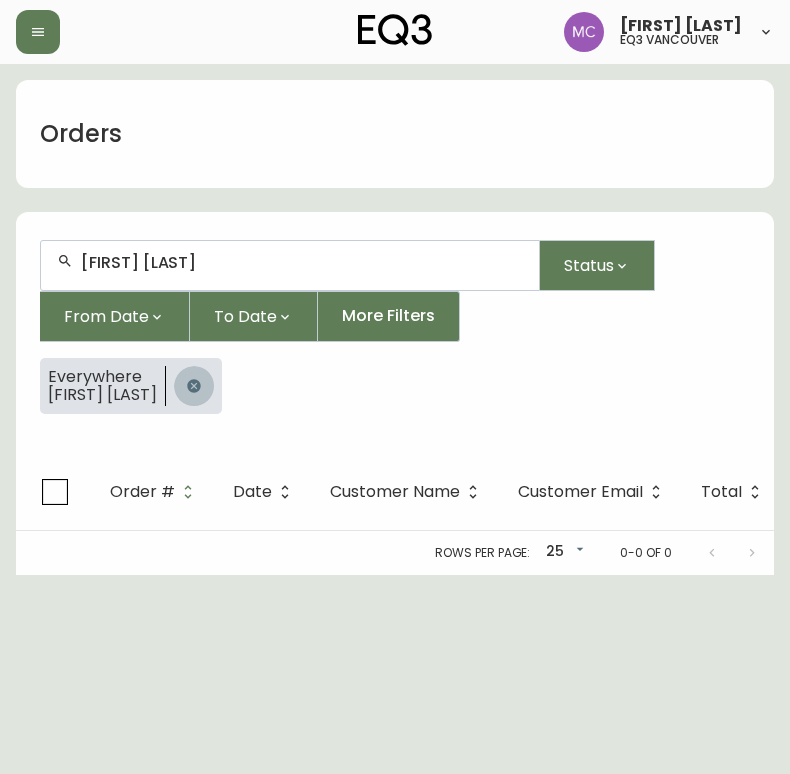 click 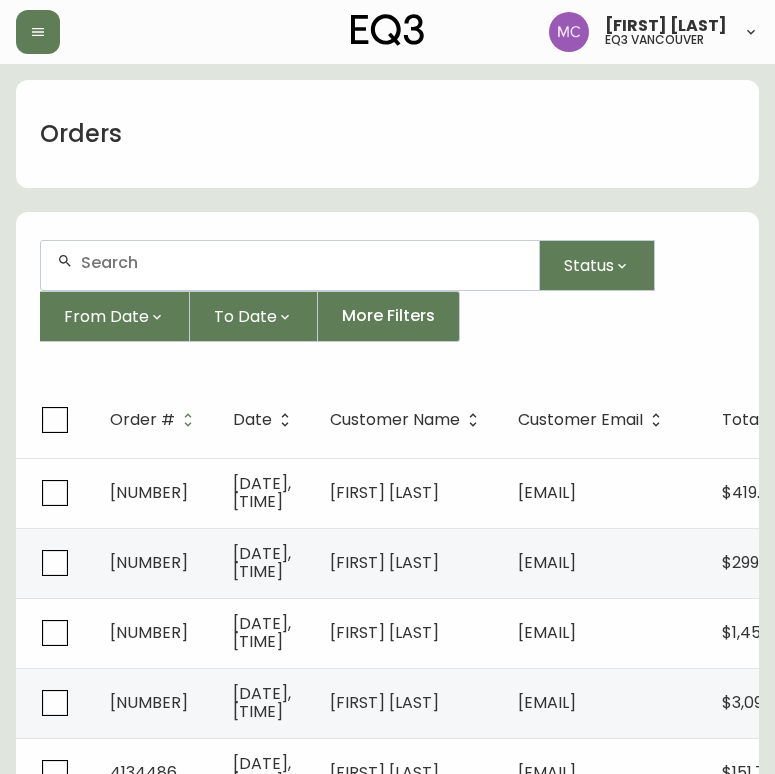 click at bounding box center [290, 265] 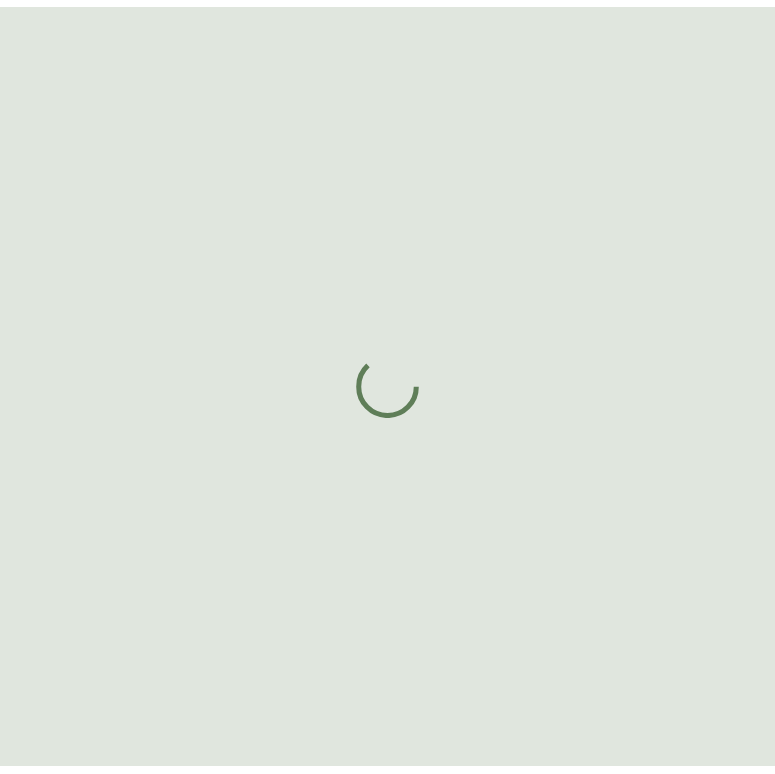 scroll, scrollTop: 0, scrollLeft: 0, axis: both 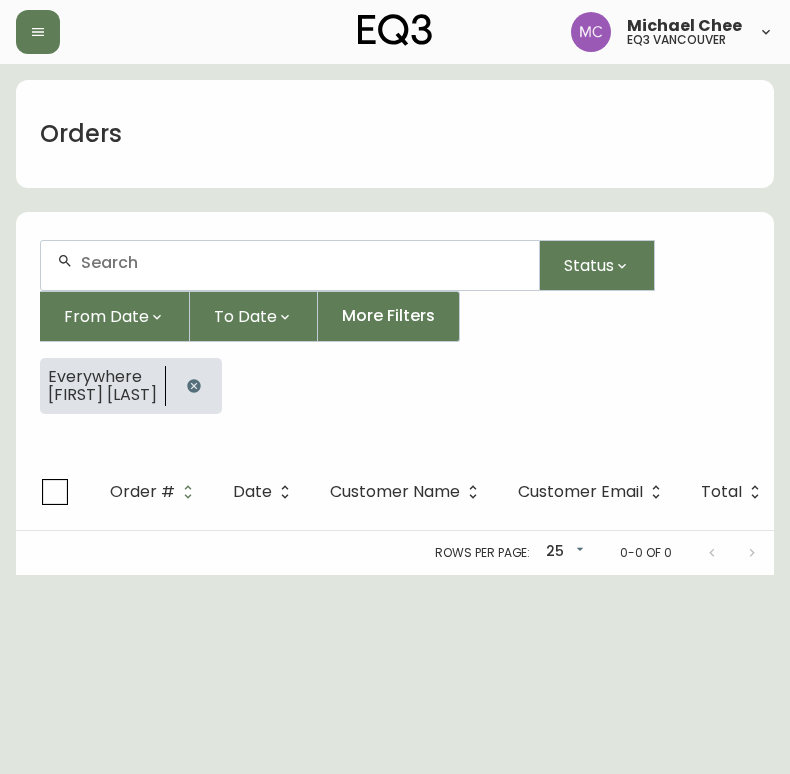 click on "[FIRST] [LAST] eq3 [CITY]" at bounding box center [395, 32] 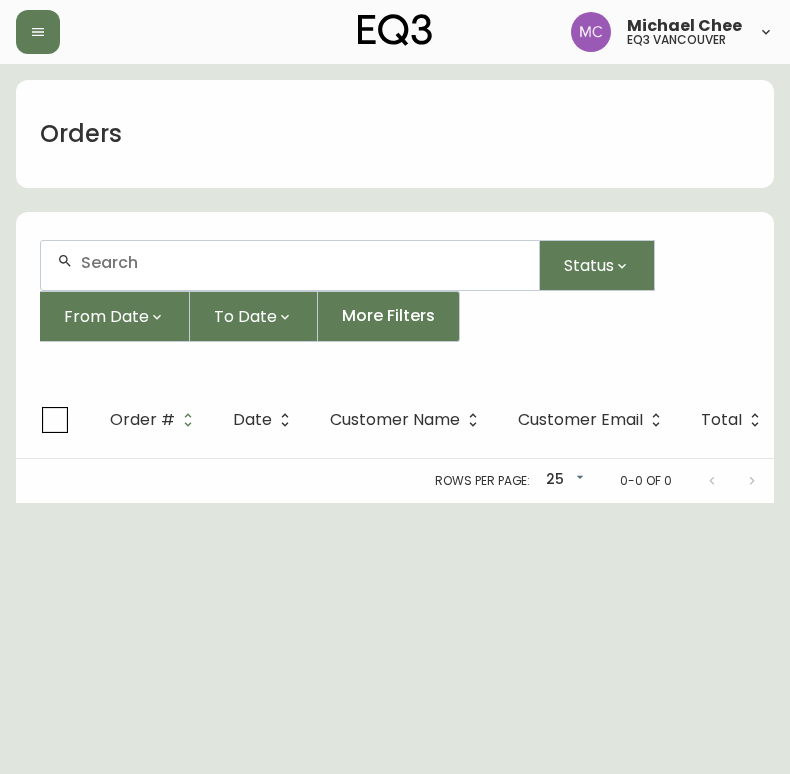 click on "Order #" at bounding box center (155, 420) 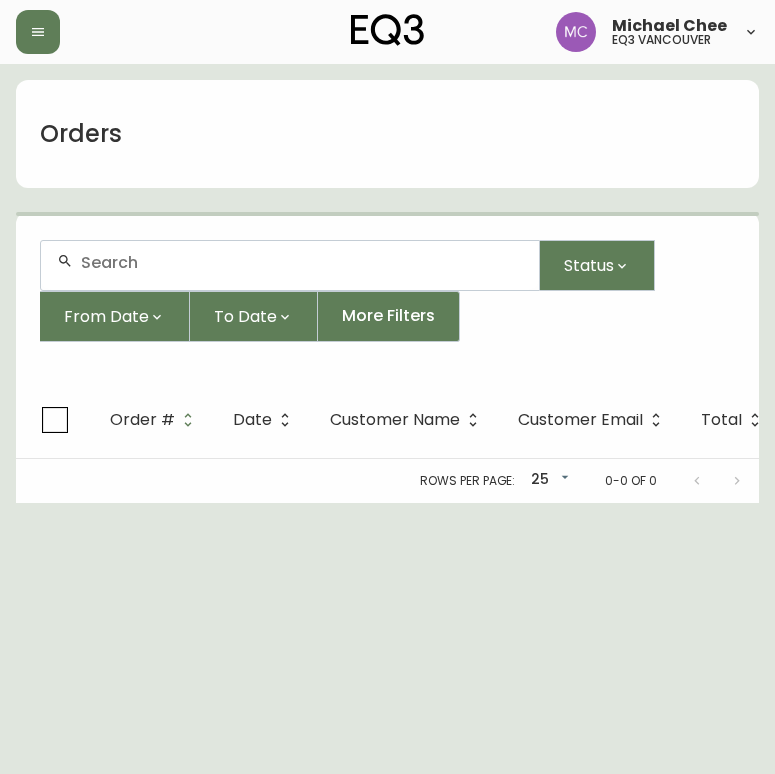 click at bounding box center [302, 262] 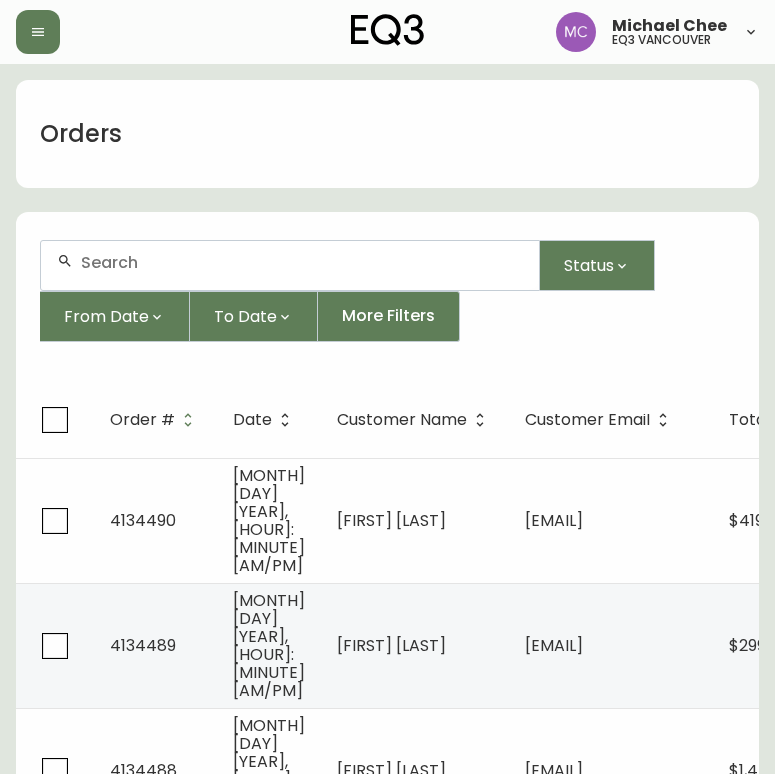 click at bounding box center (302, 262) 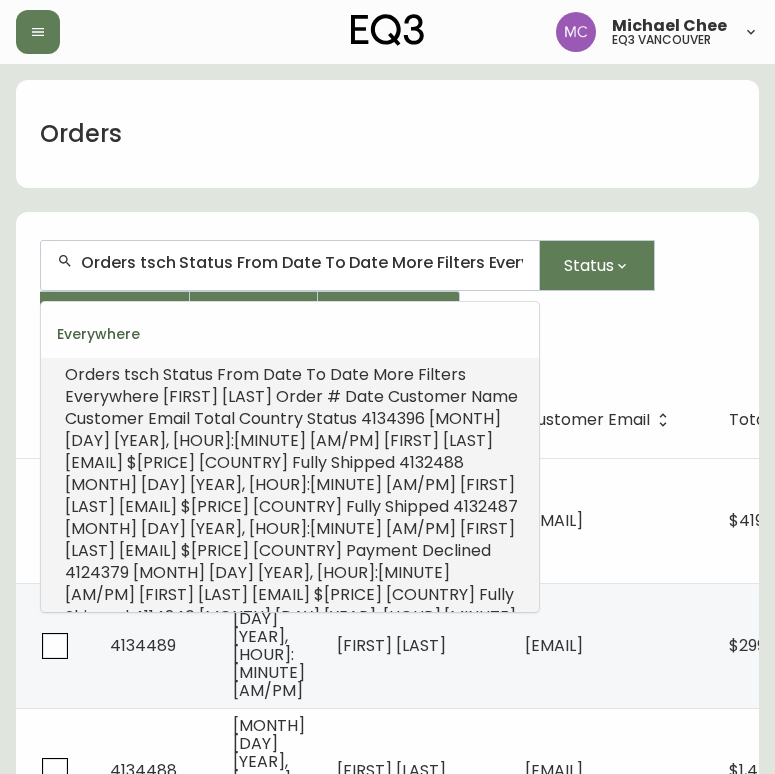 click on "Orders tsch Status From Date To Date More Filters Everywhere [FIRST] [LAST] Order # Date Customer Name Customer Email Total Country Status 4134396 [MONTH] [DAY] [YEAR], [HOUR]:[MINUTE] [AM/PM] [FIRST] [LAST] [EMAIL] $[PRICE] [COUNTRY] Fully Shipped 4132488 [MONTH] [DAY] [YEAR], [HOUR]:[MINUTE] [AM/PM] [FIRST] [LAST] [EMAIL] $[PRICE] [COUNTRY] Fully Shipped 4132487 [MONTH] [DAY] [YEAR], [HOUR]:[MINUTE] [AM/PM] [FIRST] [LAST] [EMAIL] $[PRICE] [COUNTRY] Payment Declined 4124379 [MONTH] [DAY] [YEAR], [HOUR]:[MINUTE] [AM/PM] [FIRST] [LAST] [EMAIL] $[PRICE] [COUNTRY] Fully Shipped 4114240 [MONTH] [DAY] [YEAR], [HOUR]:[MINUTE] [AM/PM] [FIRST] [LAST] [EMAIL] $[PRICE] [COUNTRY] Fully Shipped 4107336 [MONTH] [DAY] [YEAR], [HOUR]:[MINUTE] [AM/PM] [FIRST] [LAST] [EMAIL] $[PRICE] [COUNTRY] Fully Shipped 4101081 [MONTH] [DAY] [YEAR], [HOUR]:[MINUTE] [AM/PM] [FIRST] [LAST] [EMAIL] $[PRICE] [COUNTRY] Fully Shipped Replacement 4100204 [MONTH] [DAY] [YEAR], [HOUR]:[MINUTE] [AM/PM] [FIRST] [LAST] [EMAIL] $[PRICE] [COUNTRY] Fully Shipped 4100010 [MONTH] [DAY] [YEAR], [HOUR]:[MINUTE] [AM/PM] [FIRST] [LAST] [EMAIL] $[PRICE] [COUNTRY] Fully Shipped 4099496 [MONTH] [DAY] [YEAR], [HOUR]:[MINUTE] [AM/PM]" at bounding box center [290, 617] 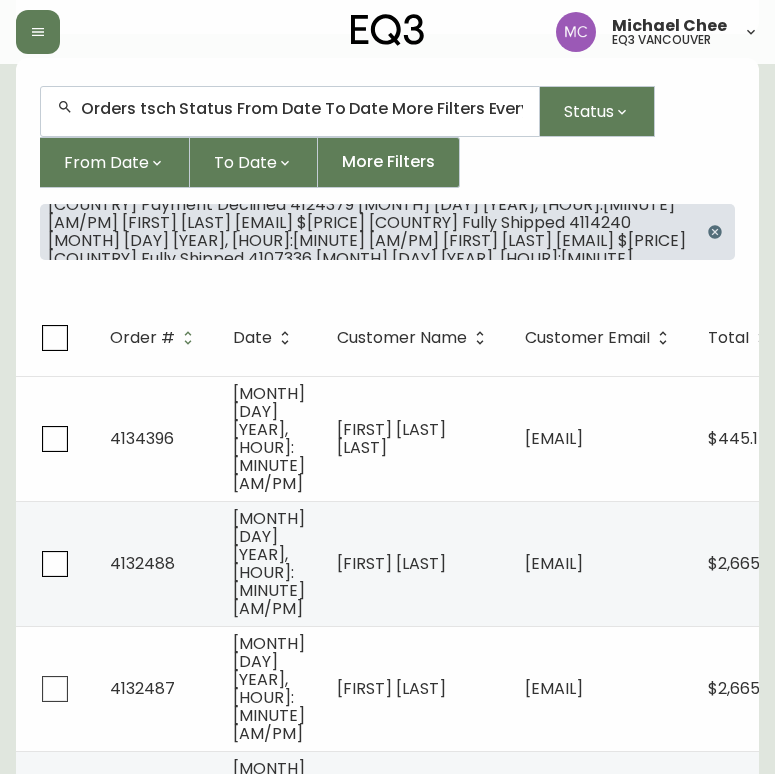 scroll, scrollTop: 0, scrollLeft: 0, axis: both 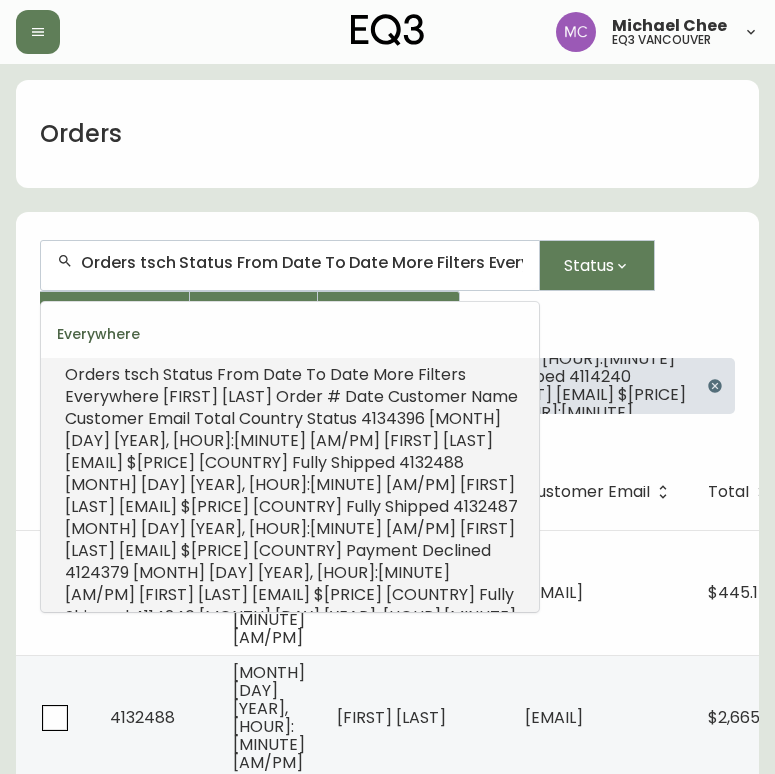 click on "Orders tsch Status From Date To Date More Filters Everywhere [FIRST] [LAST] Order # Date Customer Name Customer Email Total Country Status 4134396 [MONTH] [DAY] [YEAR], [HOUR]:[MINUTE] [AM/PM] [FIRST] [LAST] [EMAIL] $[PRICE] [COUNTRY] Fully Shipped 4132488 [MONTH] [DAY] [YEAR], [HOUR]:[MINUTE] [AM/PM] [FIRST] [LAST] [EMAIL] $[PRICE] [COUNTRY] Fully Shipped 4132487 [MONTH] [DAY] [YEAR], [HOUR]:[MINUTE] [AM/PM] [FIRST] [LAST] [EMAIL] $[PRICE] [COUNTRY] Payment Declined 4124379 [MONTH] [DAY] [YEAR], [HOUR]:[MINUTE] [AM/PM] [FIRST] [LAST] [EMAIL] $[PRICE] [COUNTRY] Fully Shipped 4114240 [MONTH] [DAY] [YEAR], [HOUR]:[MINUTE] [AM/PM] [FIRST] [LAST] [EMAIL] $[PRICE] [COUNTRY] Fully Shipped 4107336 [MONTH] [DAY] [YEAR], [HOUR]:[MINUTE] [AM/PM] [FIRST] [LAST] [EMAIL] $[PRICE] [COUNTRY] Fully Shipped 4101081 [MONTH] [DAY] [YEAR], [HOUR]:[MINUTE] [AM/PM] [FIRST] [LAST] [EMAIL] $[PRICE] [COUNTRY] Fully Shipped Replacement 4100204 [MONTH] [DAY] [YEAR], [HOUR]:[MINUTE] [AM/PM] [FIRST] [LAST] [EMAIL] $[PRICE] [COUNTRY] Fully Shipped 4100010 [MONTH] [DAY] [YEAR], [HOUR]:[MINUTE] [AM/PM] [FIRST] [LAST] [EMAIL] $[PRICE] [COUNTRY] Fully Shipped 4099496 [MONTH] [DAY] [YEAR], [HOUR]:[MINUTE] [AM/PM]" at bounding box center (302, 262) 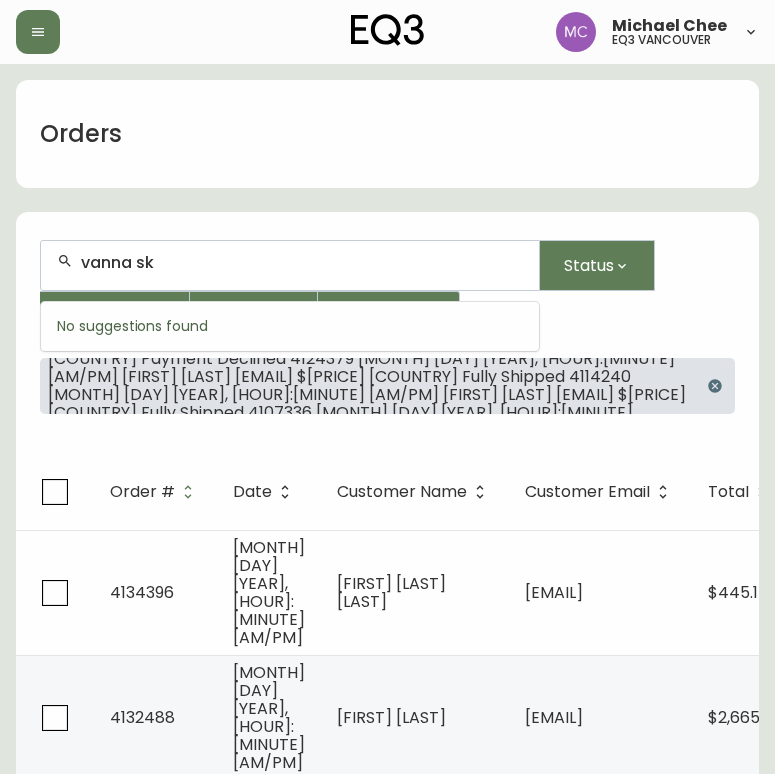 type on "vanna ske" 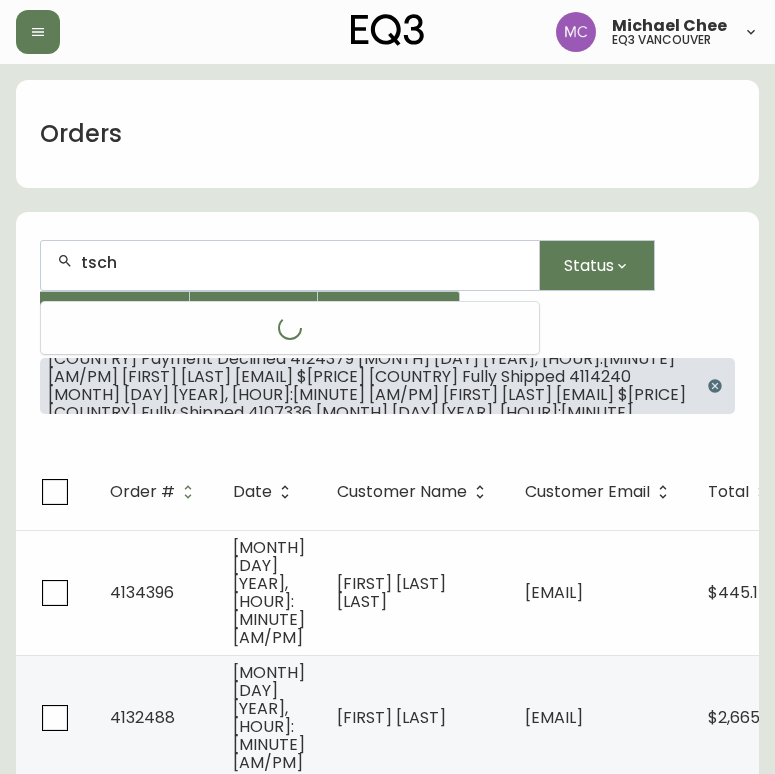 type on "tsch" 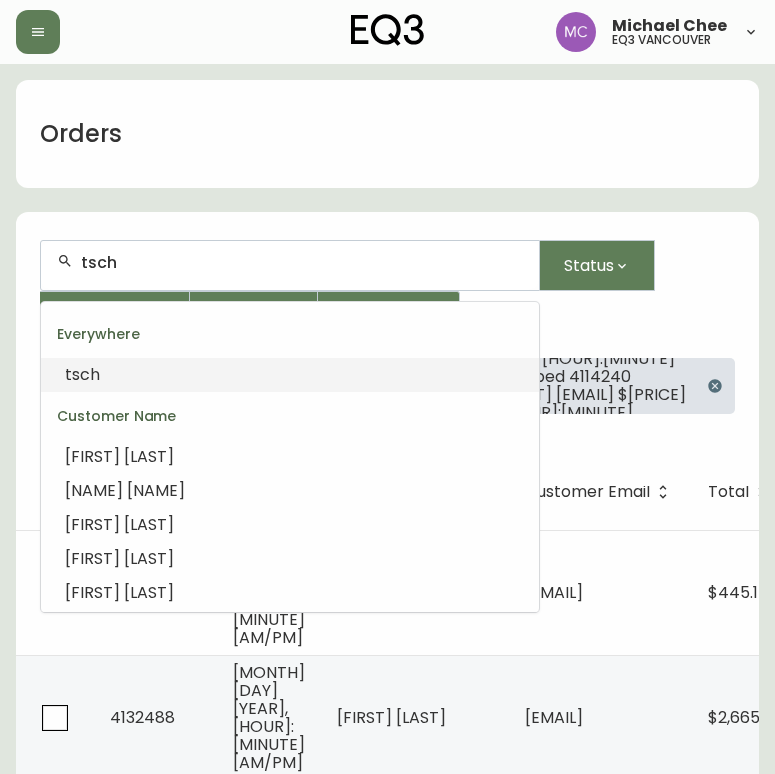 scroll, scrollTop: 1, scrollLeft: 0, axis: vertical 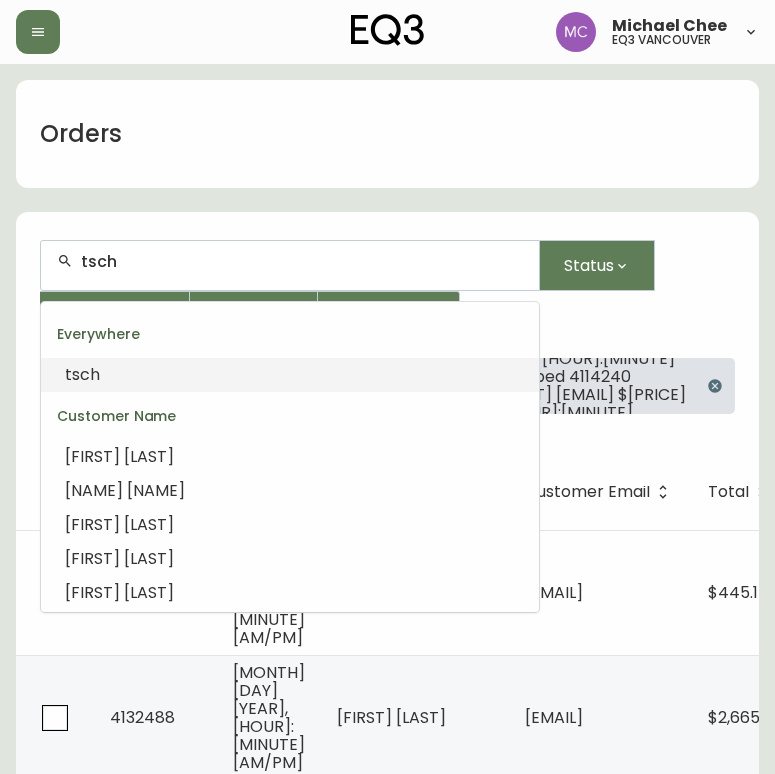 drag, startPoint x: 157, startPoint y: 262, endPoint x: 6, endPoint y: 276, distance: 151.64761 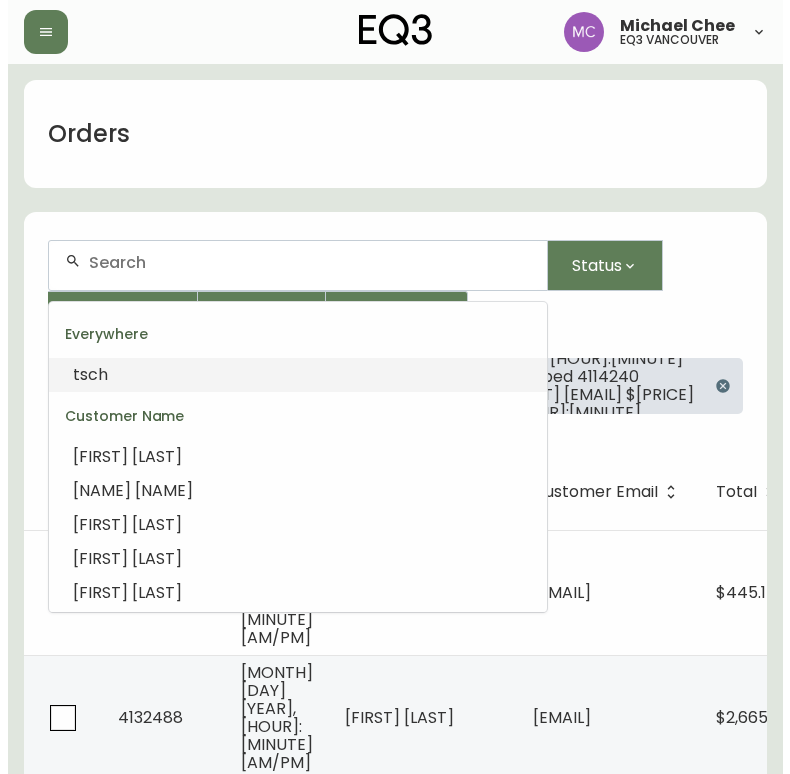 scroll, scrollTop: 0, scrollLeft: 0, axis: both 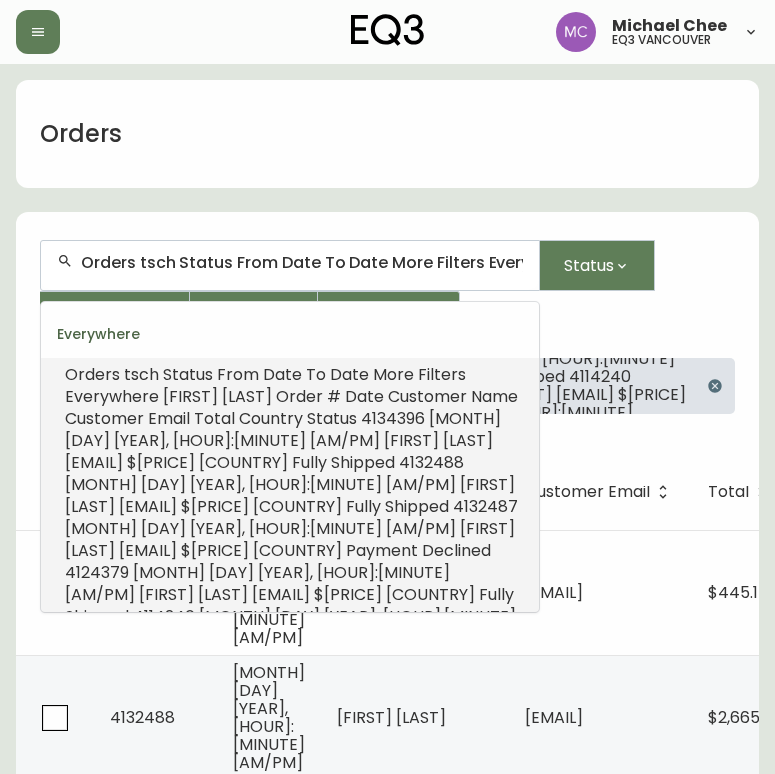 type on "vanna k" 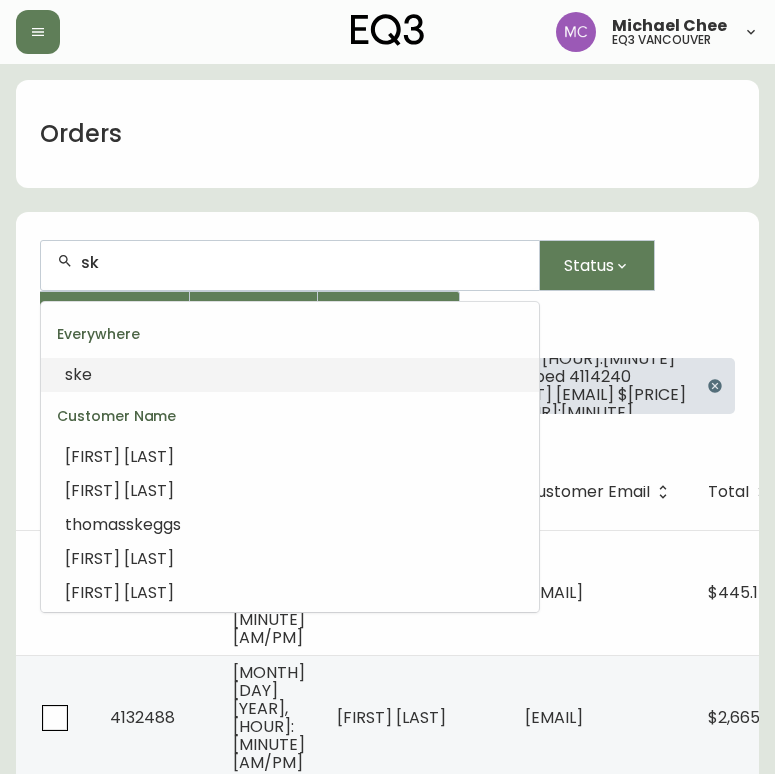 type on "s" 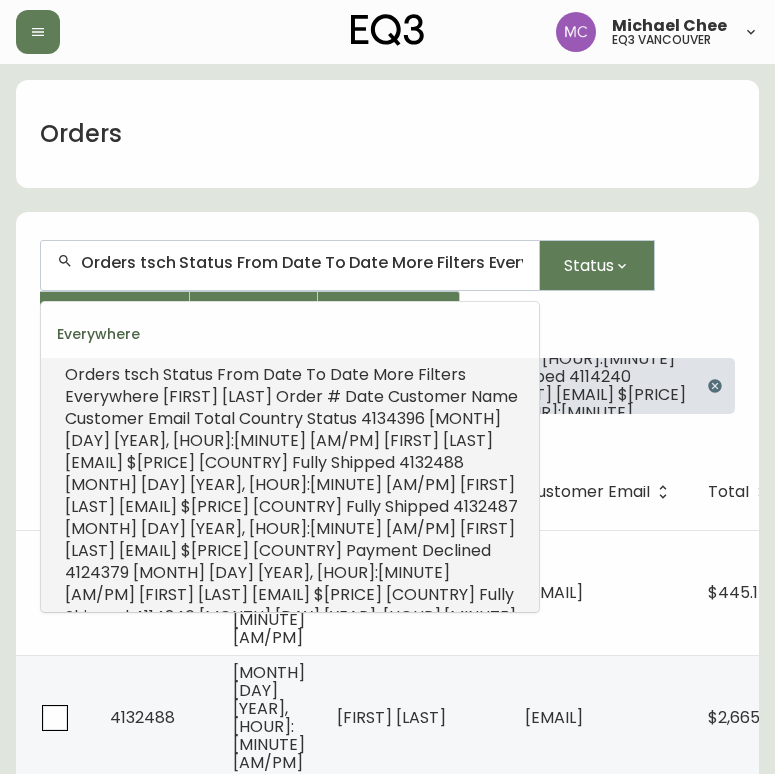 type on "vanna s" 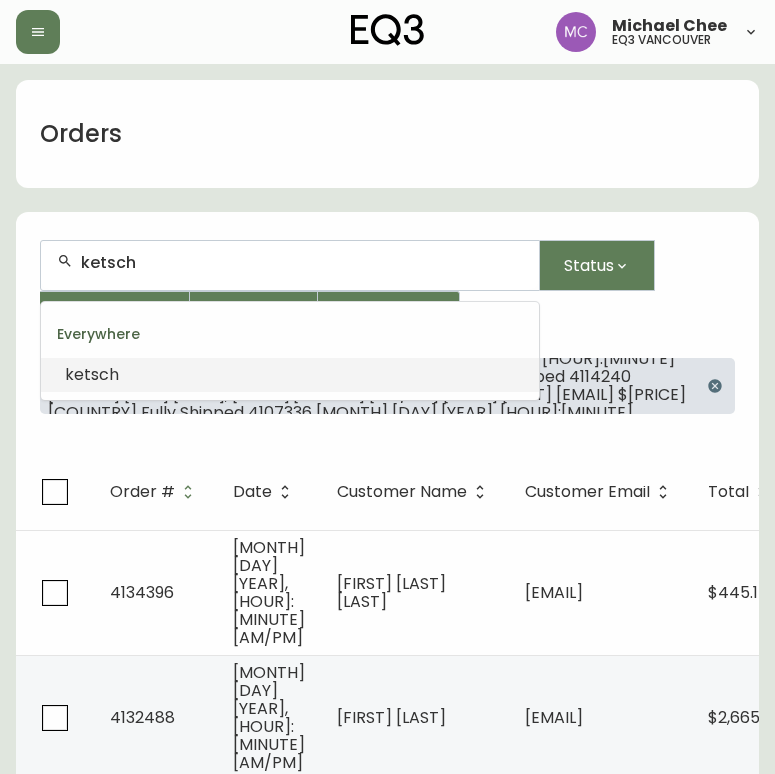 click on "ketsch" at bounding box center (302, 262) 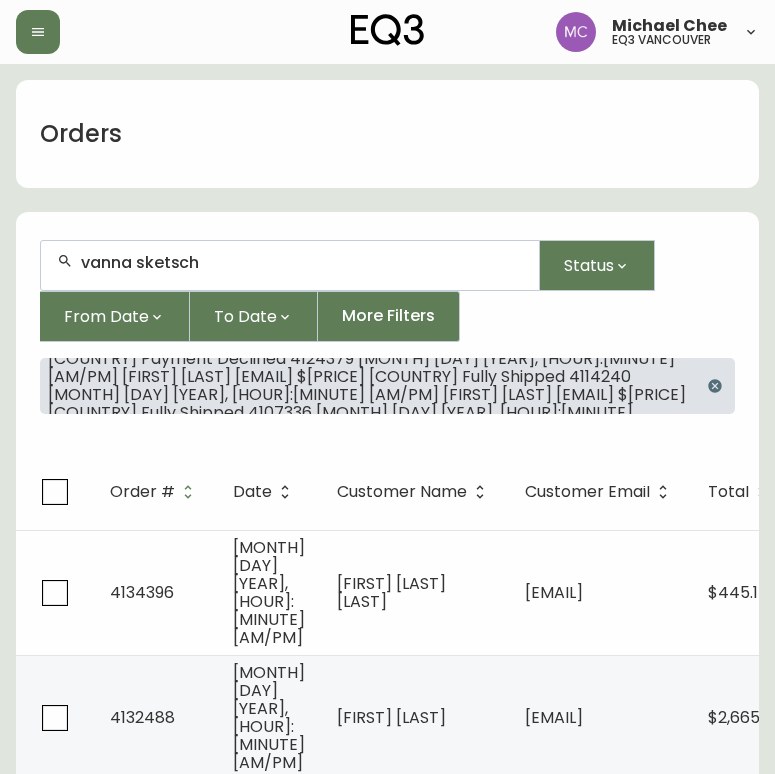 drag, startPoint x: 600, startPoint y: 258, endPoint x: 421, endPoint y: 344, distance: 198.58751 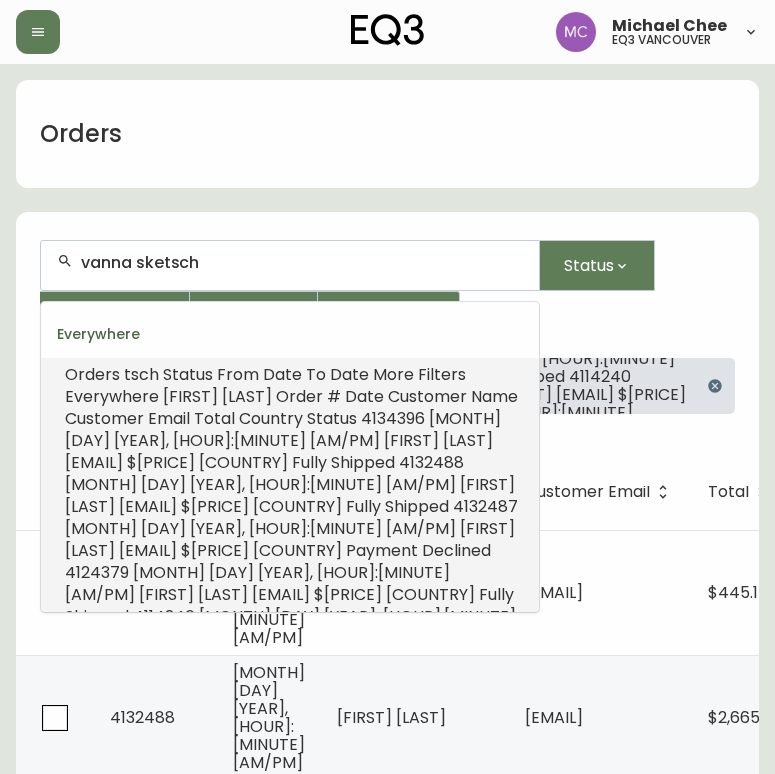 click on "vanna sketsch" at bounding box center [302, 262] 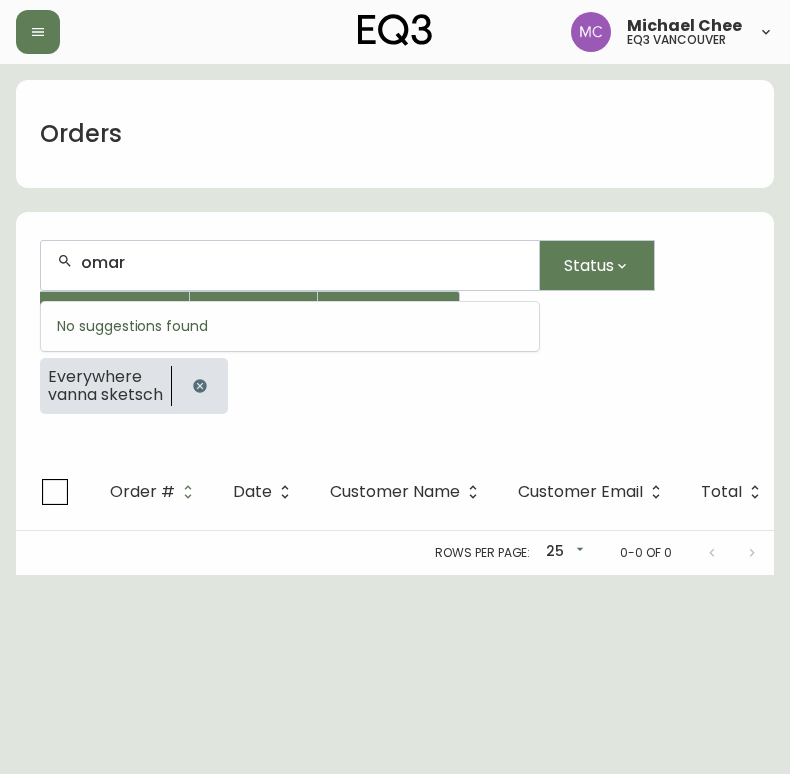 type on "omar" 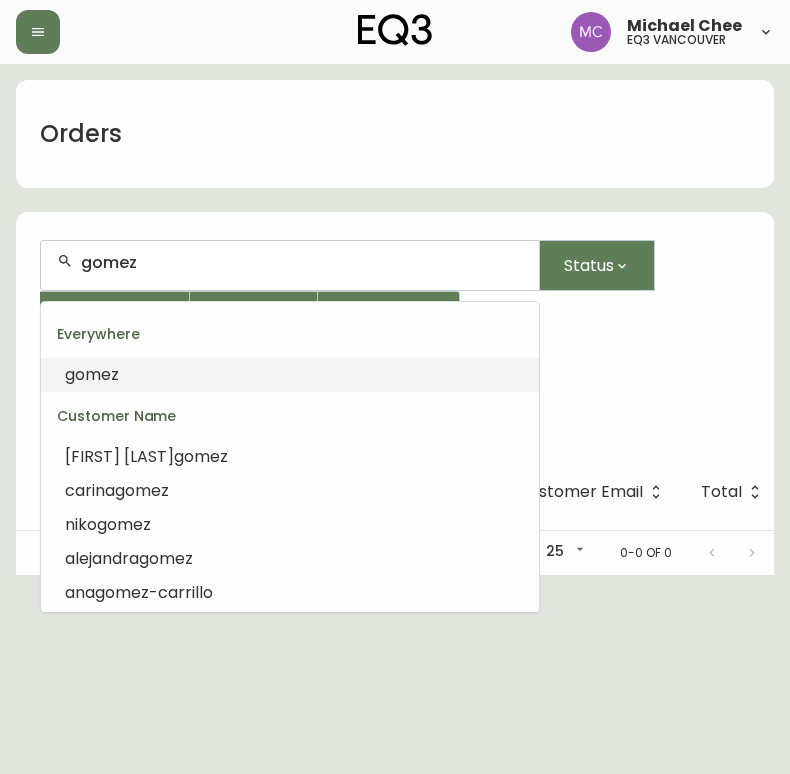 drag, startPoint x: 215, startPoint y: 264, endPoint x: 66, endPoint y: 252, distance: 149.48244 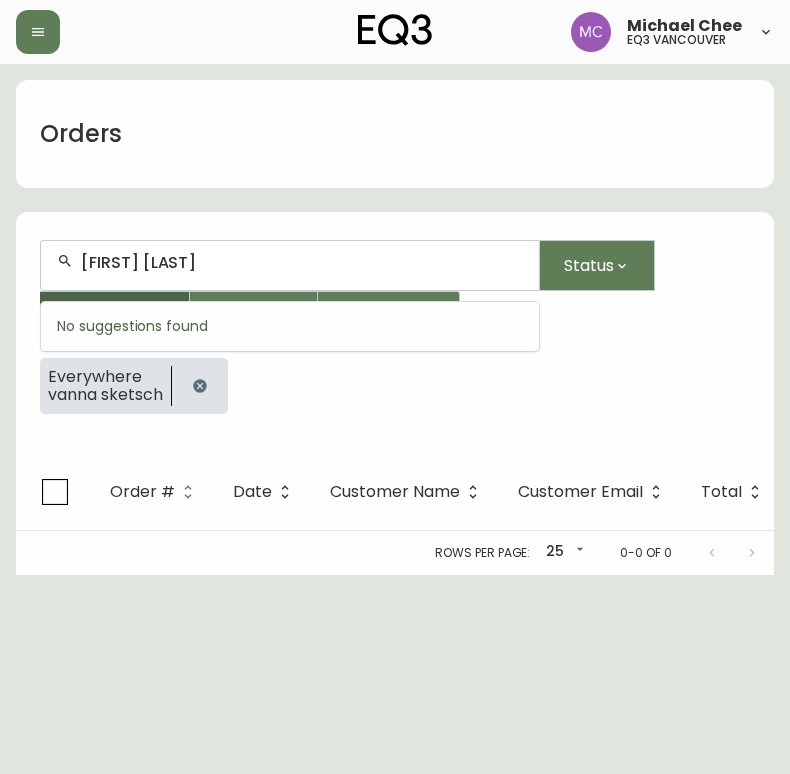 type on "[FIRST] [LAST]" 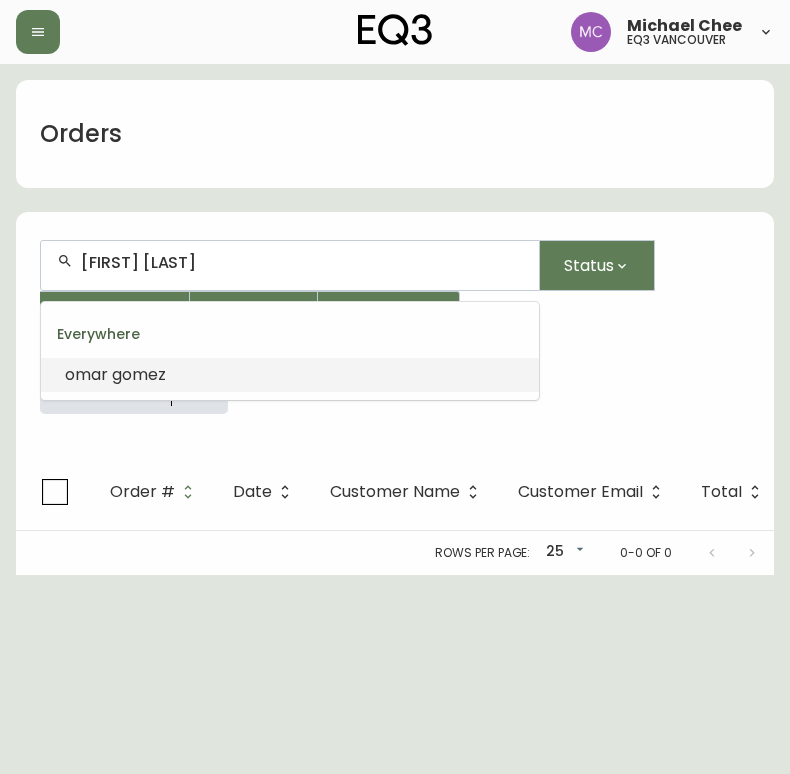 click on "[FIRST] [LAST]" at bounding box center [290, 375] 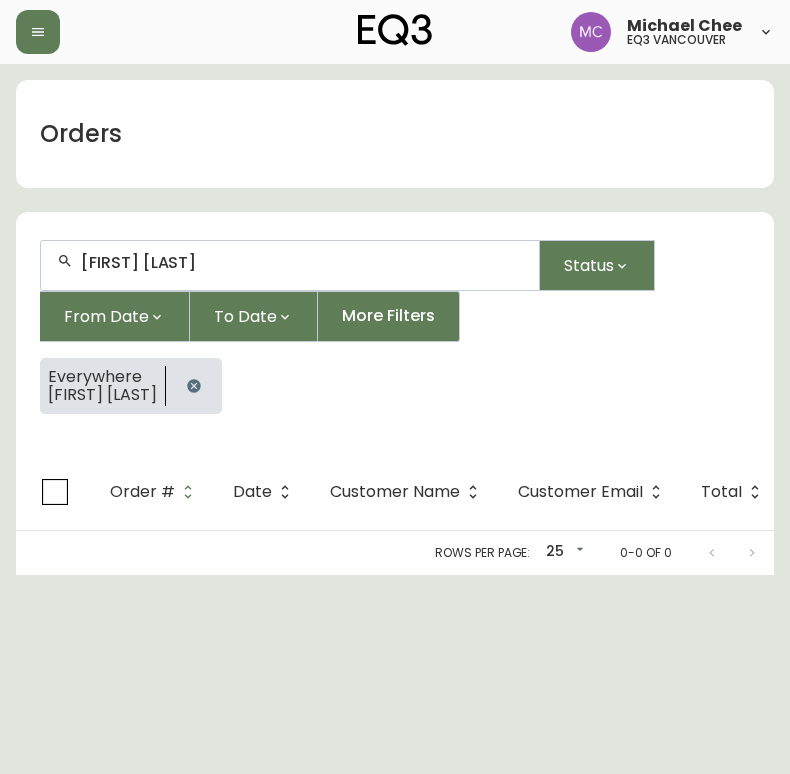 scroll, scrollTop: 0, scrollLeft: 100, axis: horizontal 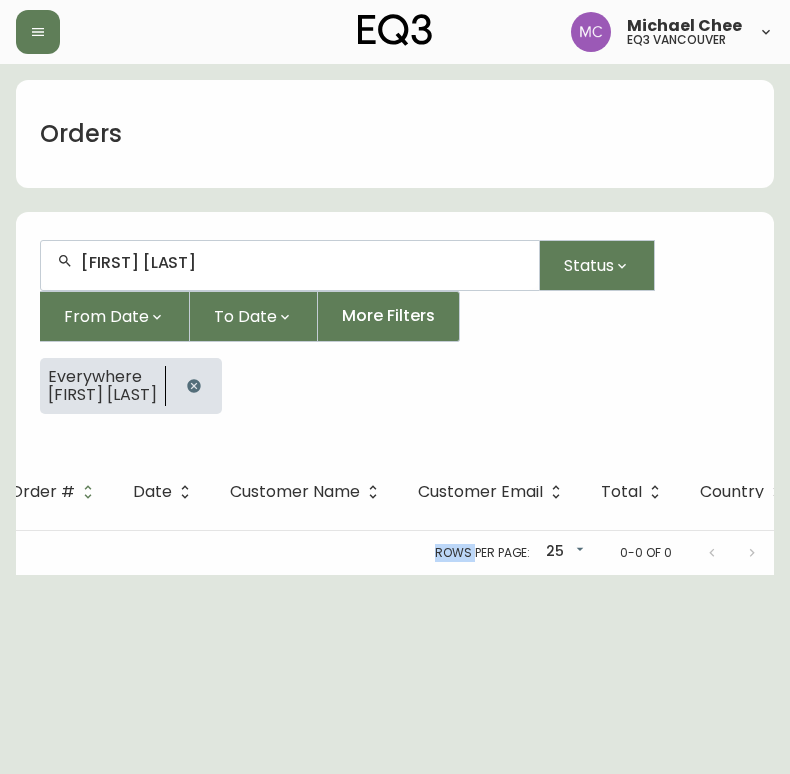 drag, startPoint x: 342, startPoint y: 528, endPoint x: 479, endPoint y: 564, distance: 141.65099 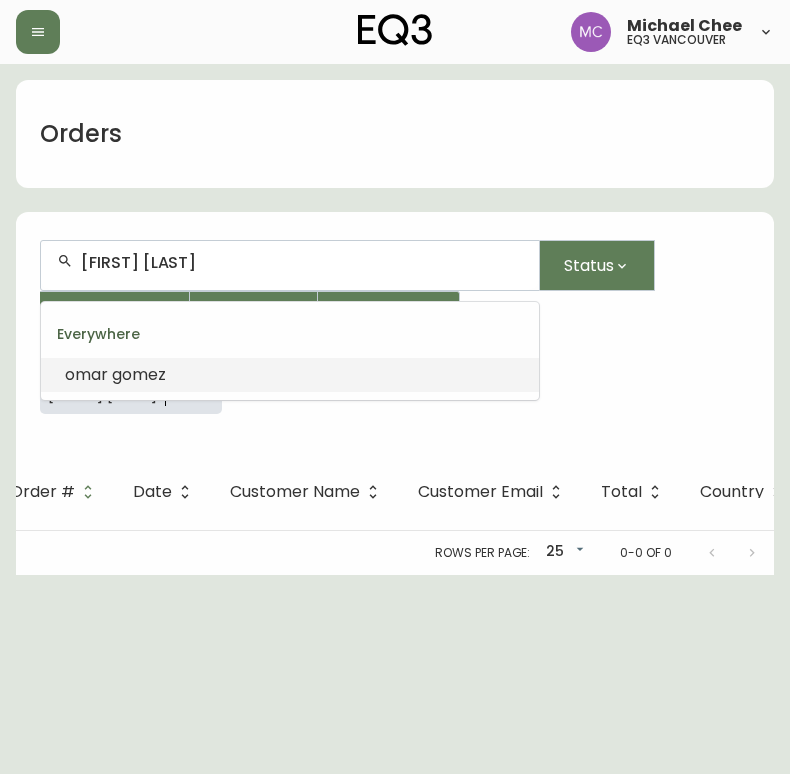 drag, startPoint x: 201, startPoint y: 258, endPoint x: 7, endPoint y: 294, distance: 197.31194 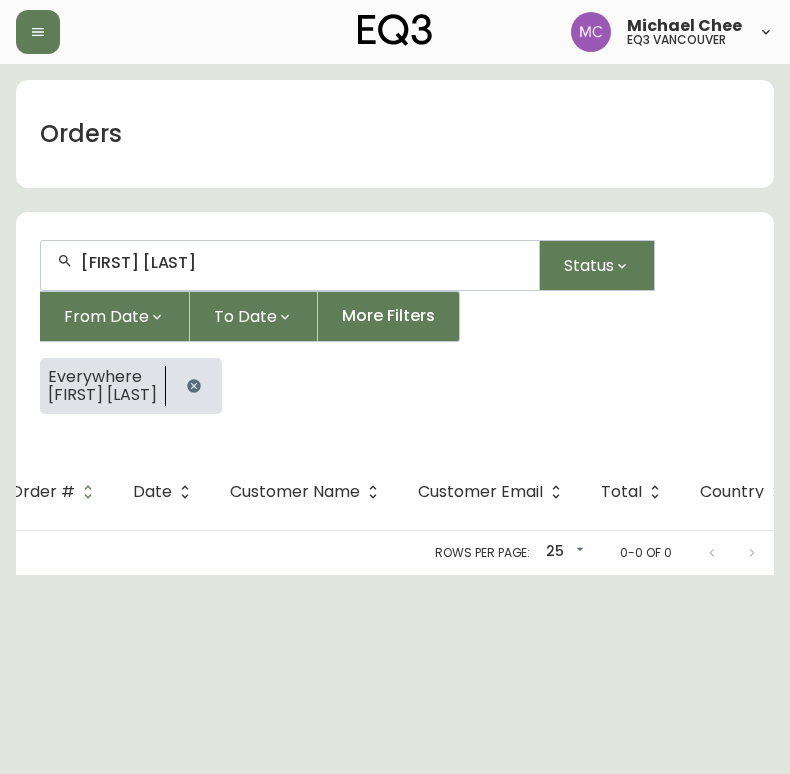 click on "Everywhere [FIRST] [LAST]" at bounding box center (395, 394) 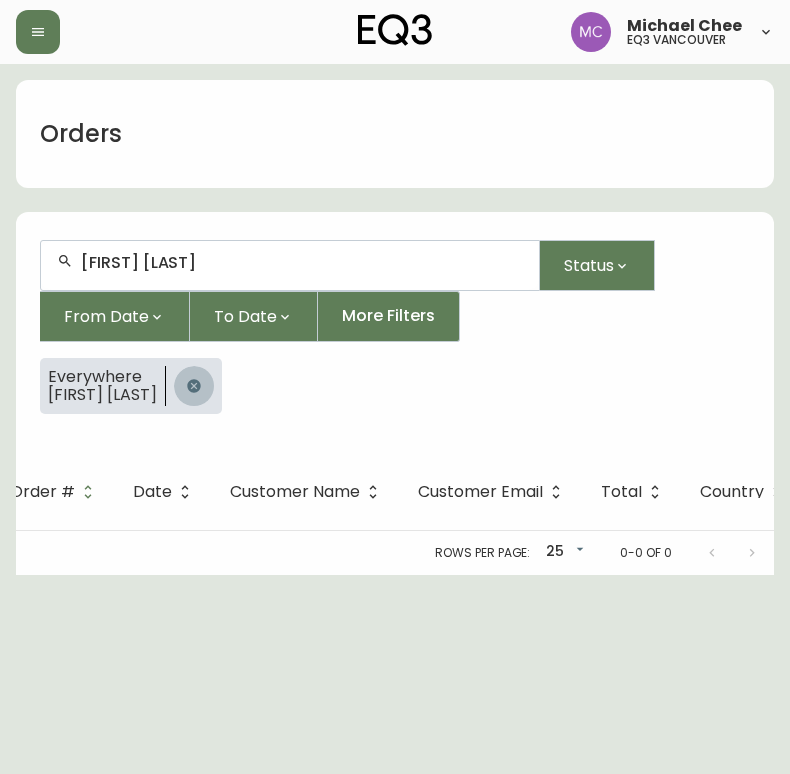 click at bounding box center [194, 386] 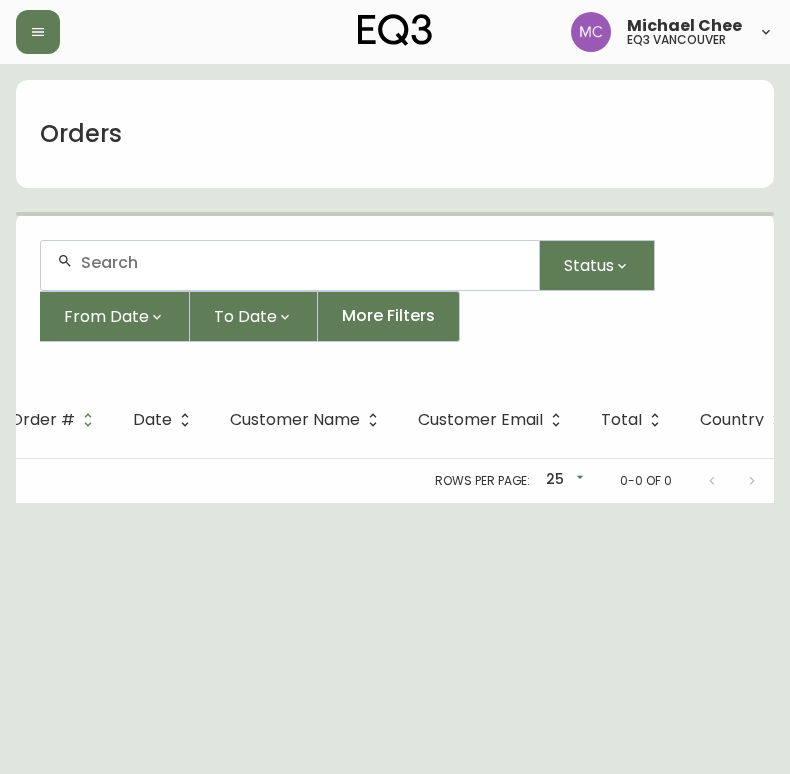 click at bounding box center [302, 262] 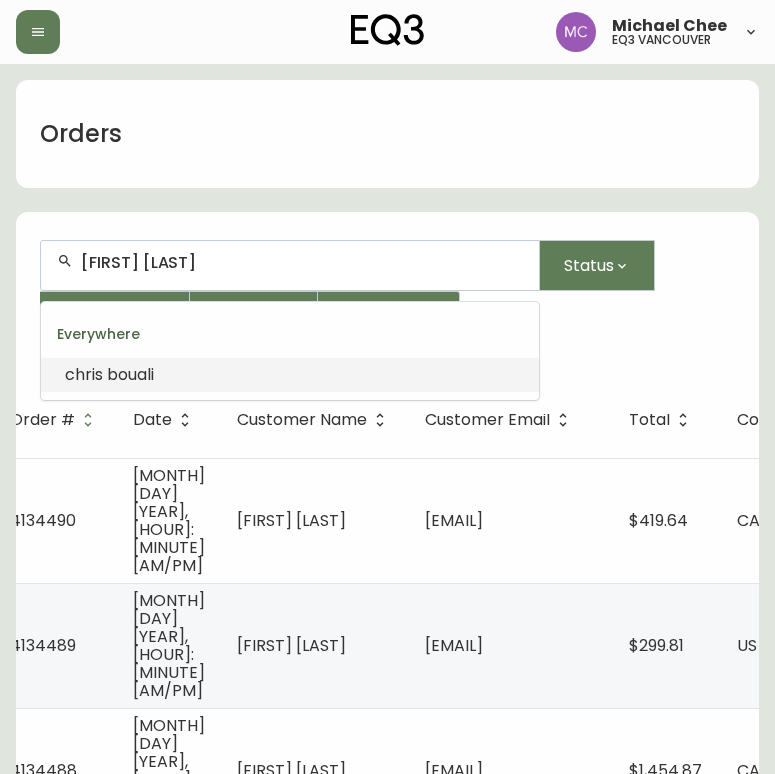 click on "[FIRST] [LAST]" at bounding box center (290, 375) 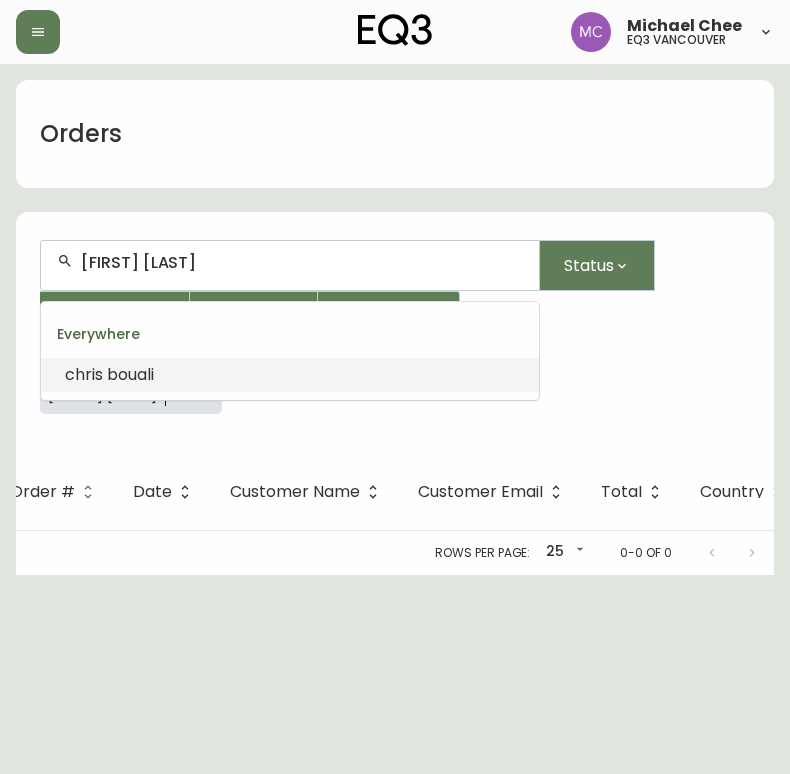 scroll, scrollTop: 1, scrollLeft: 0, axis: vertical 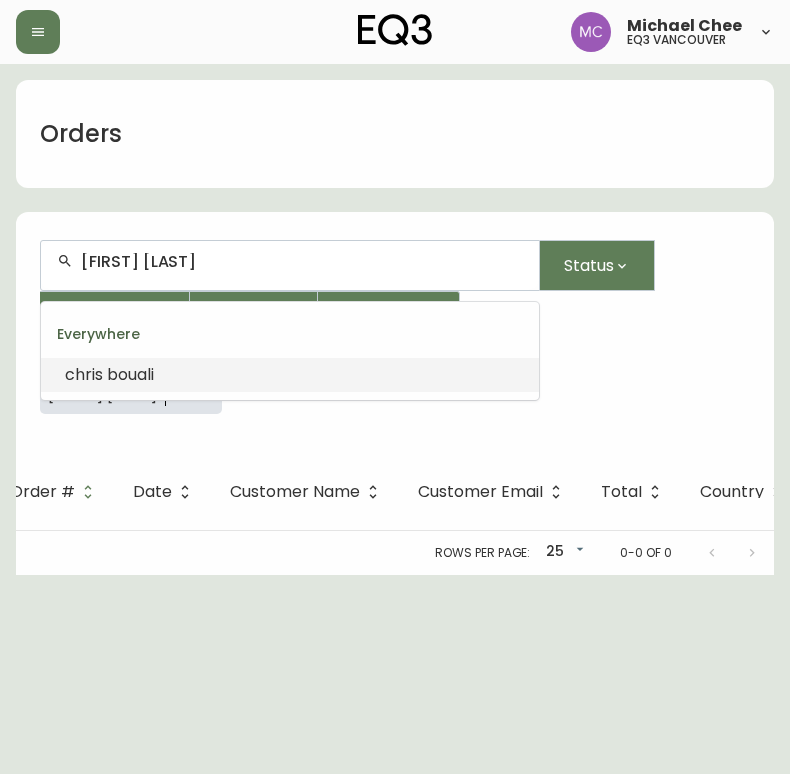 drag, startPoint x: 204, startPoint y: 256, endPoint x: -5, endPoint y: 287, distance: 211.28653 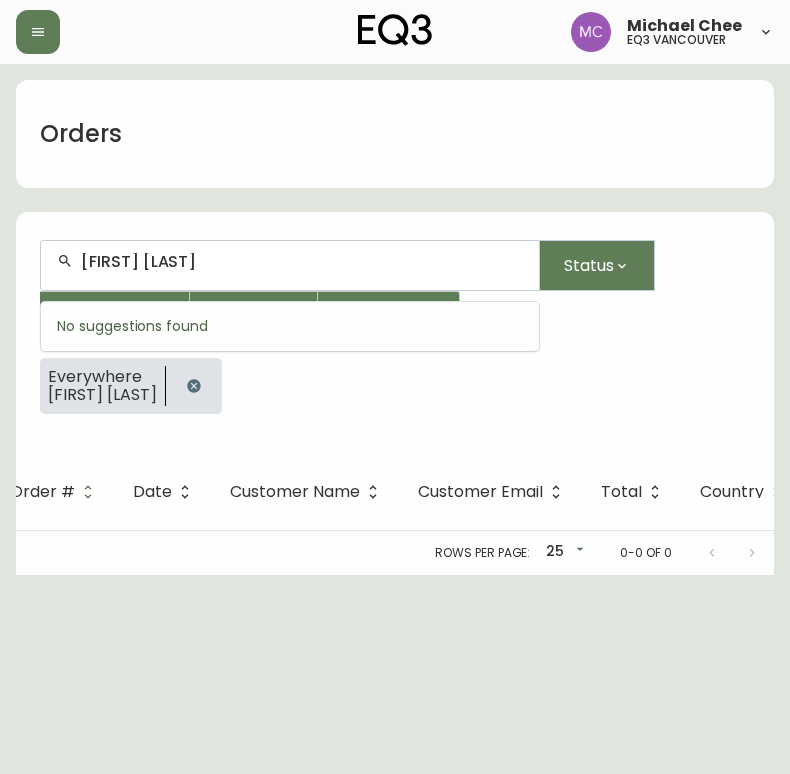 type on "[FIRST] [LAST]" 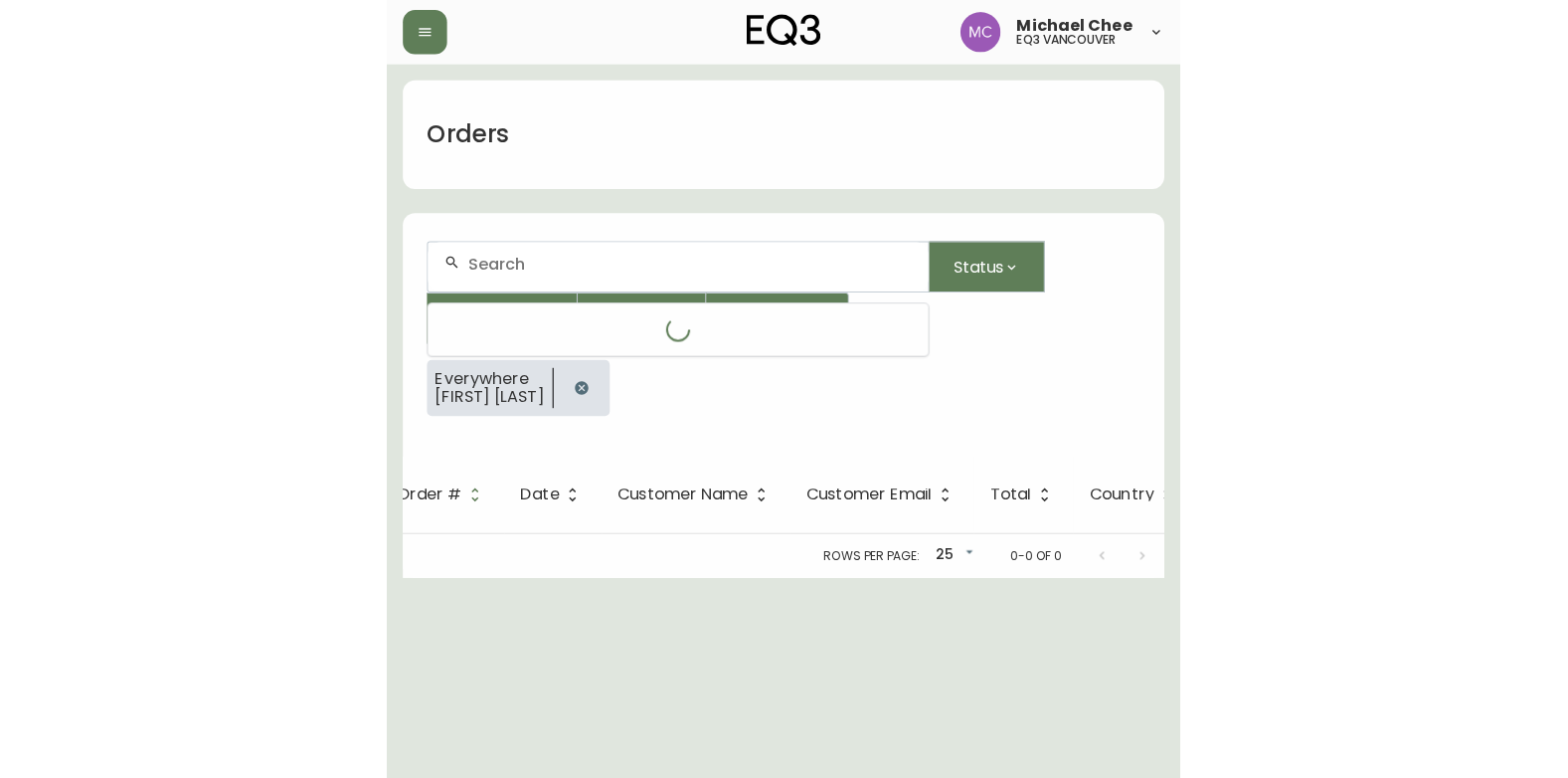 scroll, scrollTop: 0, scrollLeft: 0, axis: both 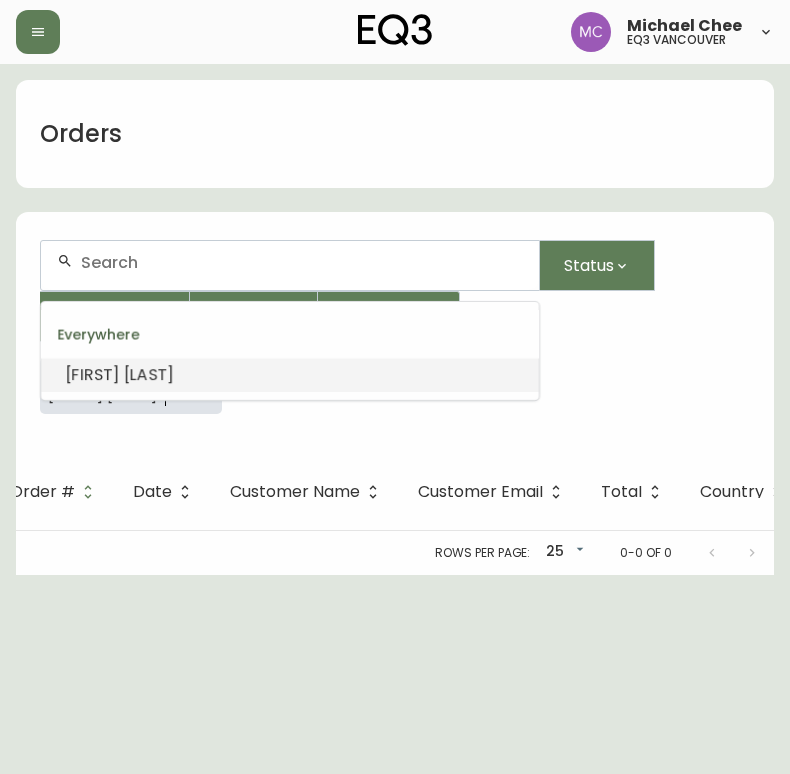 click on "[FIRST] [LAST]" at bounding box center [290, 375] 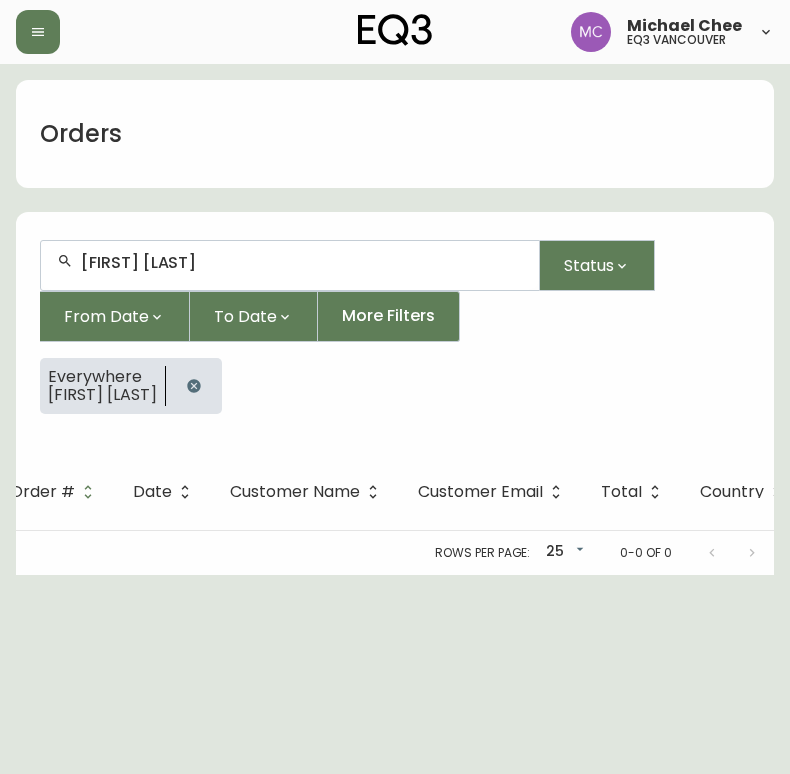 drag, startPoint x: 170, startPoint y: 270, endPoint x: -5, endPoint y: 269, distance: 175.00285 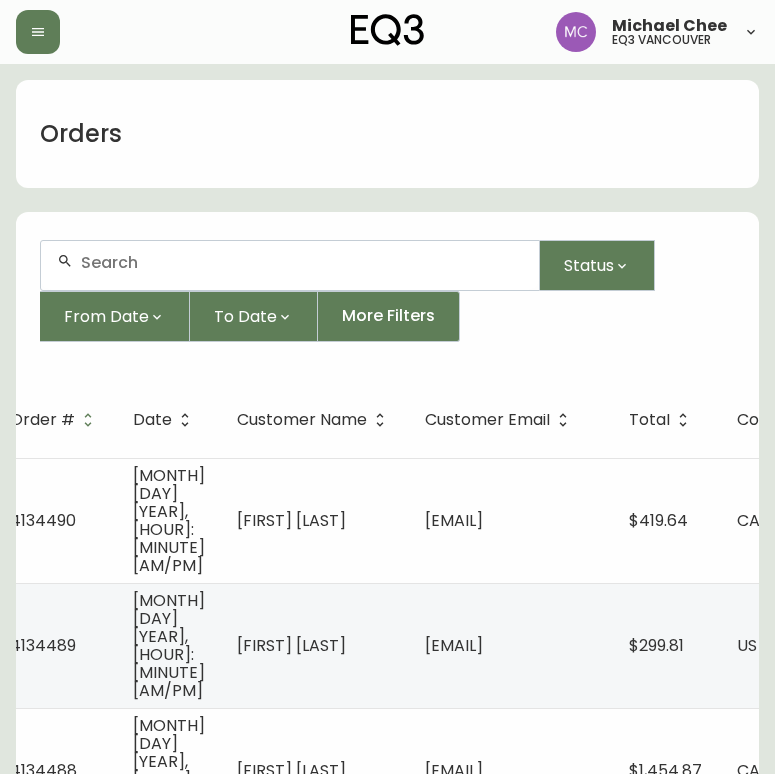 click at bounding box center (290, 265) 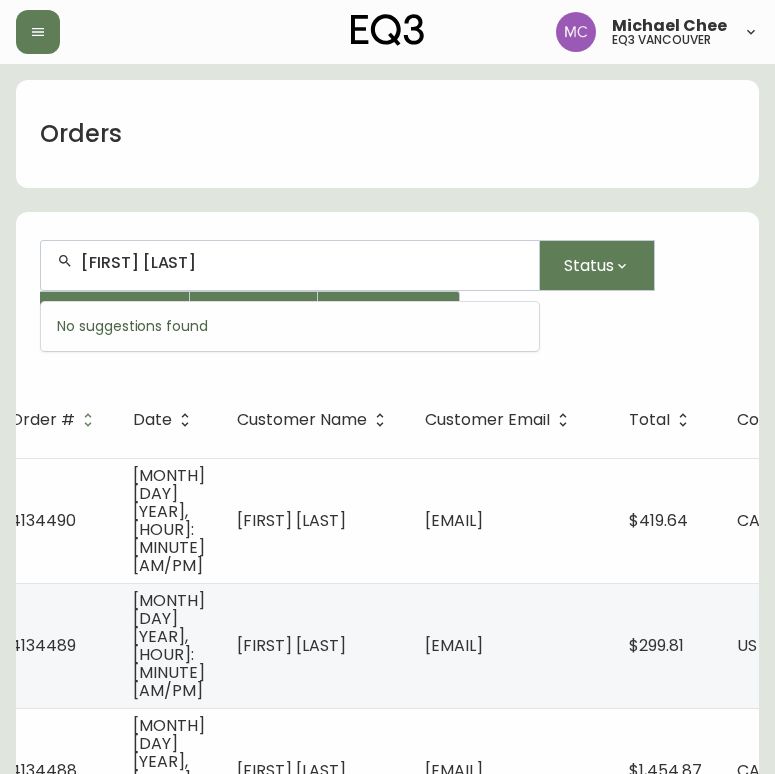 type on "[FIRST] [LAST]" 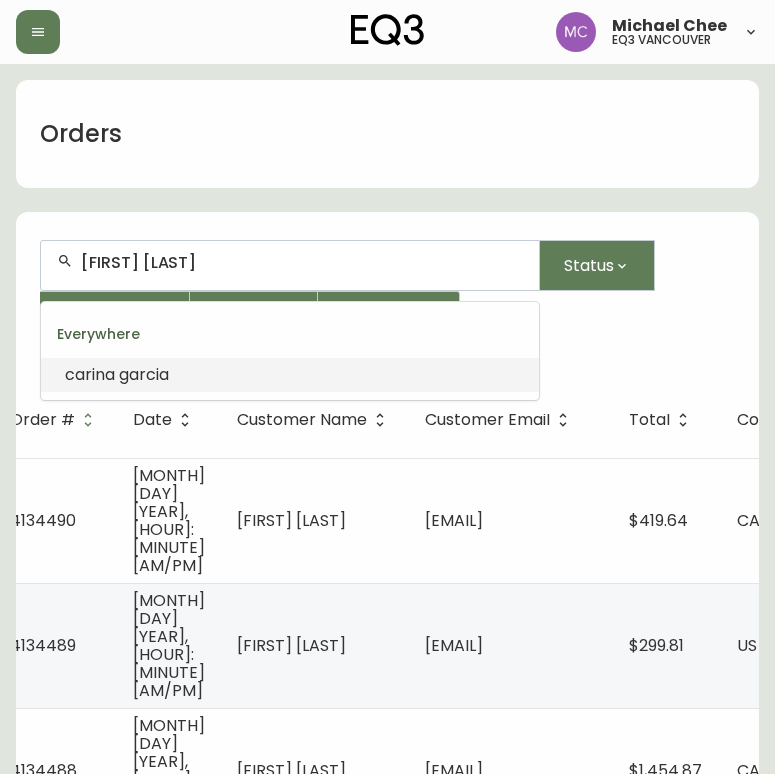 click on "carina" at bounding box center (90, 374) 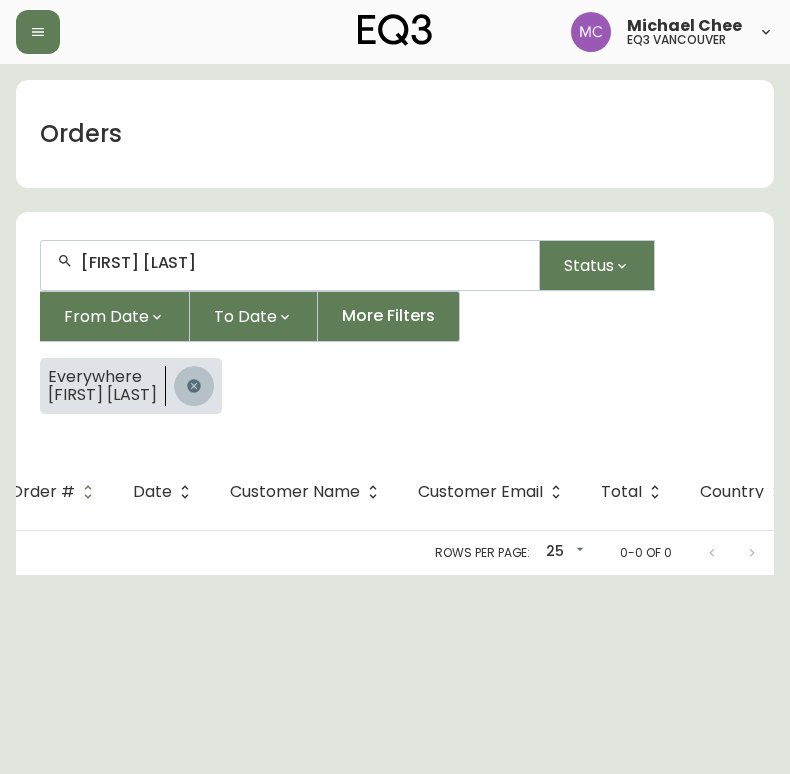 click 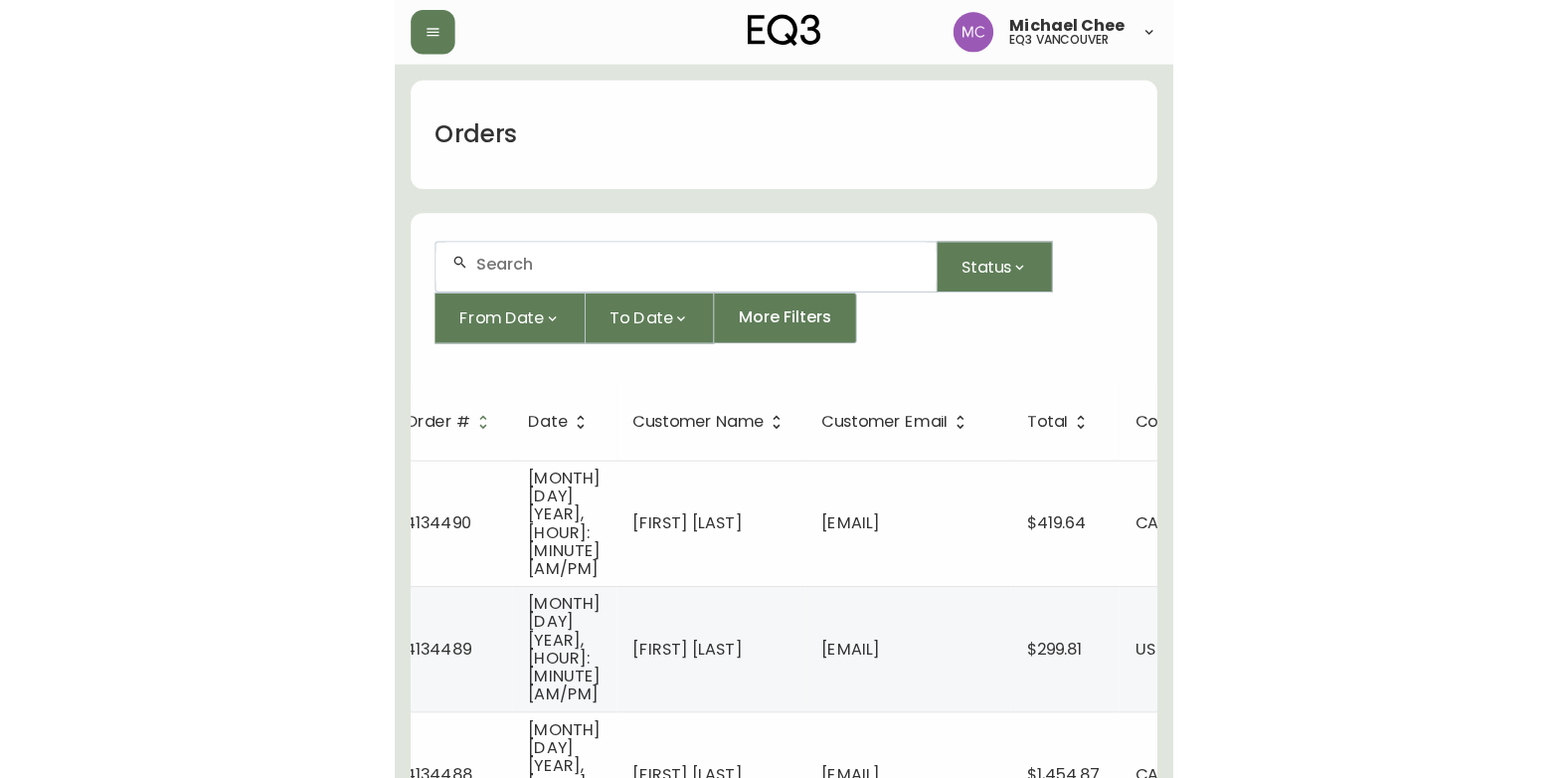 scroll, scrollTop: 0, scrollLeft: 0, axis: both 